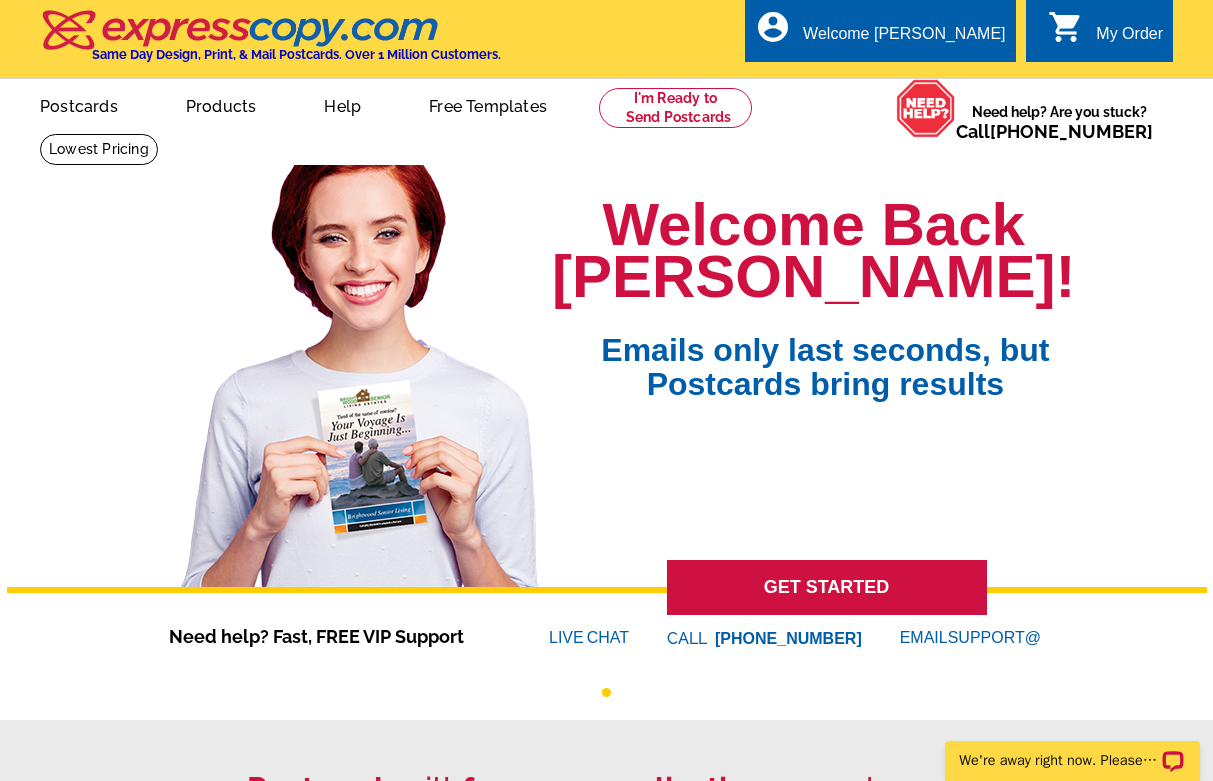 scroll, scrollTop: 0, scrollLeft: 0, axis: both 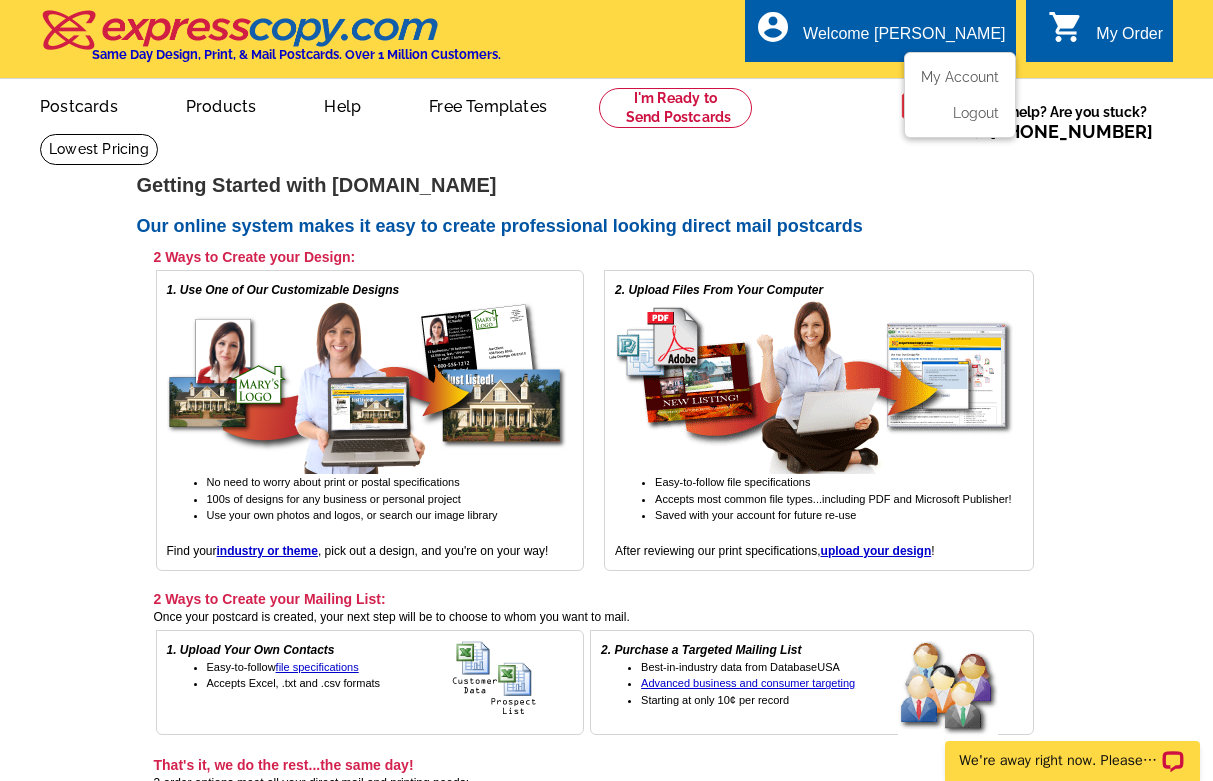 click on "My Account Logout" at bounding box center (960, 95) 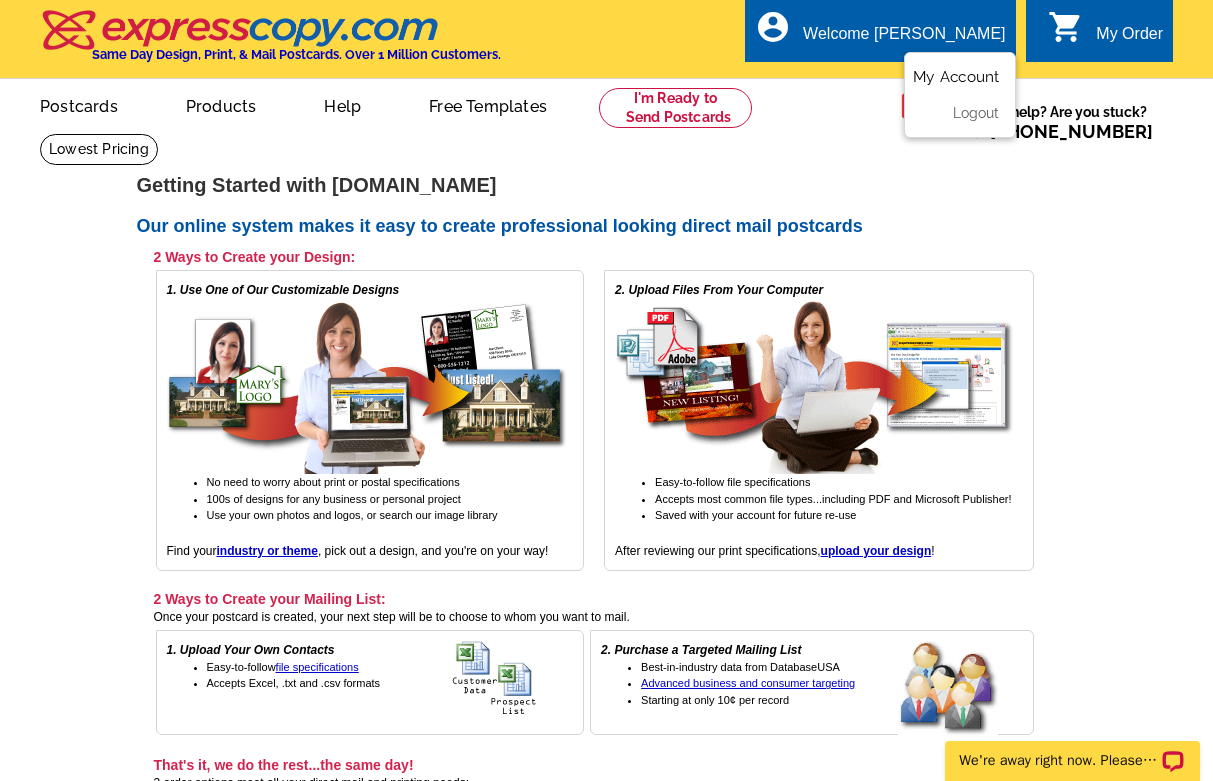 click on "My Account" at bounding box center (956, 77) 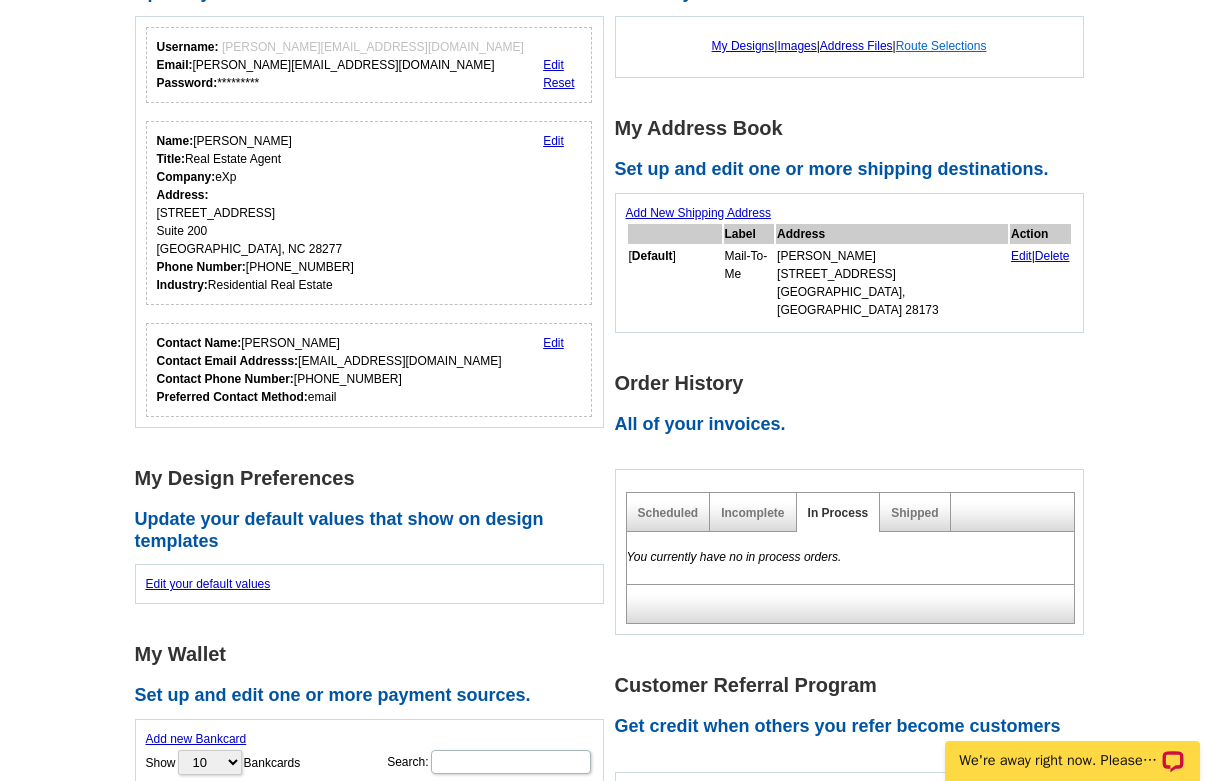scroll, scrollTop: 241, scrollLeft: 0, axis: vertical 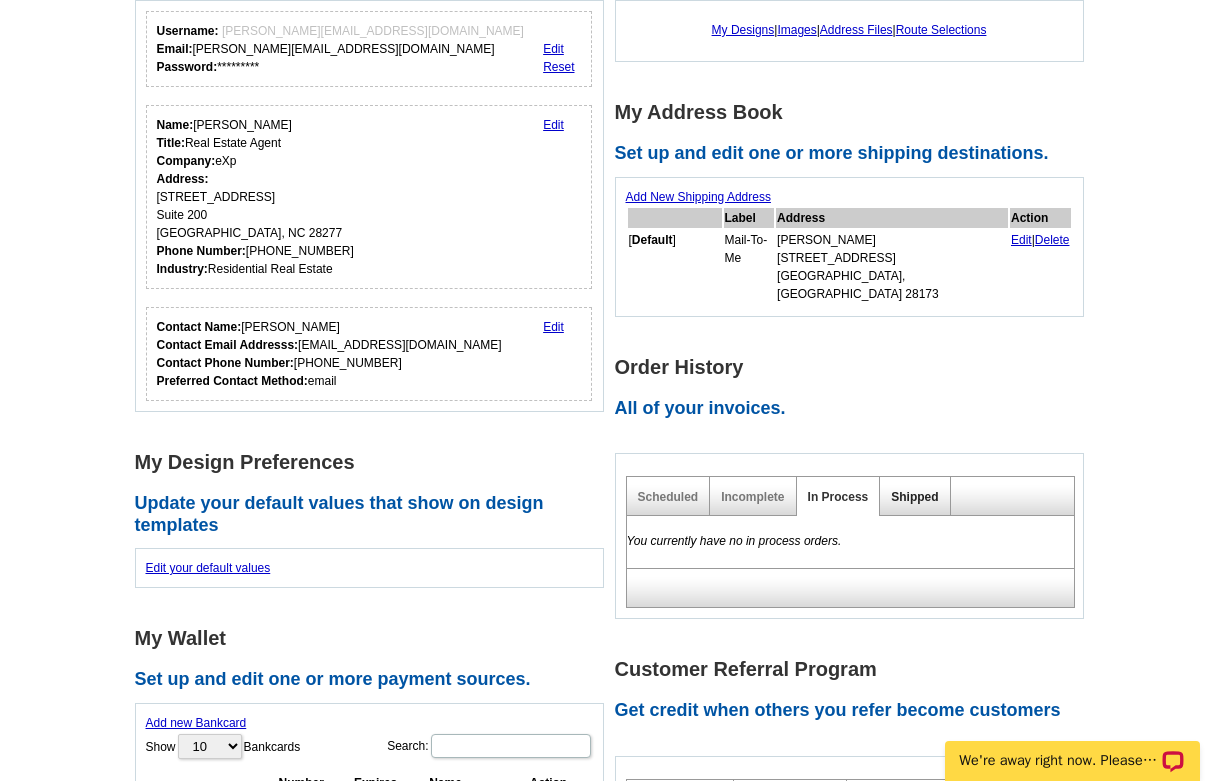 click on "Shipped" at bounding box center [914, 497] 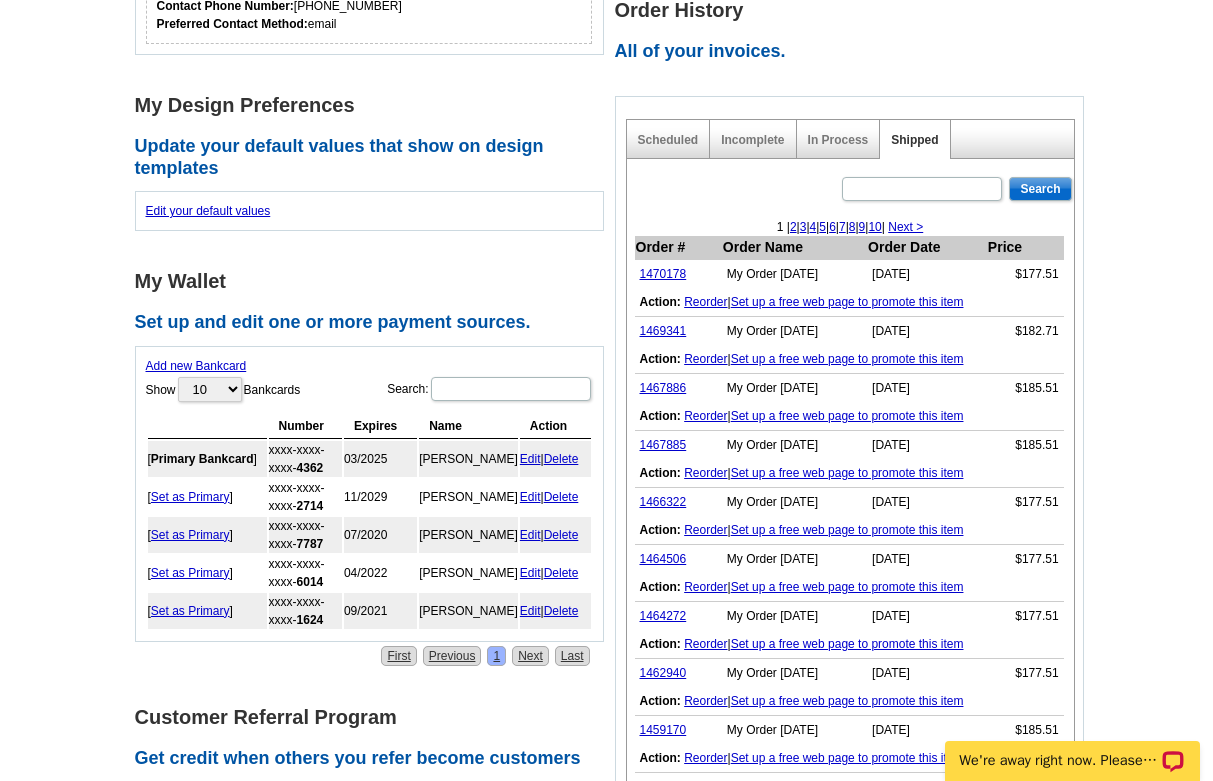 scroll, scrollTop: 600, scrollLeft: 0, axis: vertical 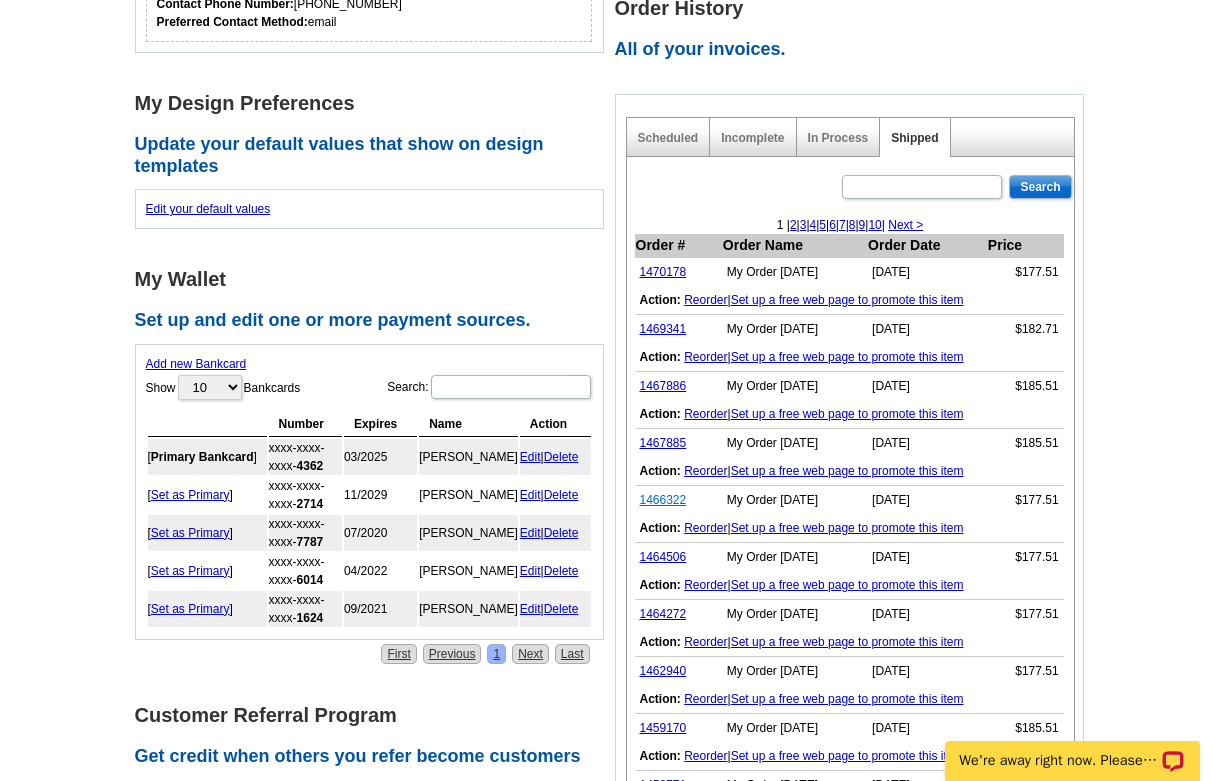 click on "1466322" at bounding box center [663, 500] 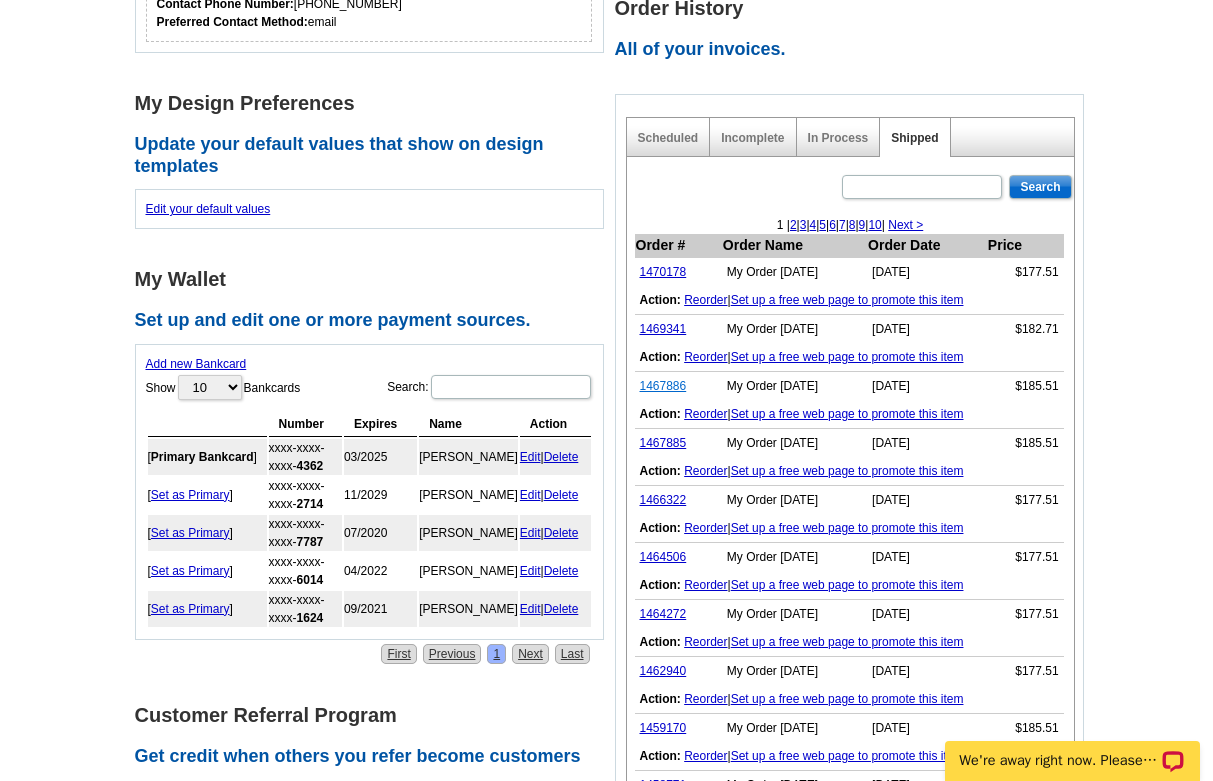 click on "1467886" at bounding box center (663, 386) 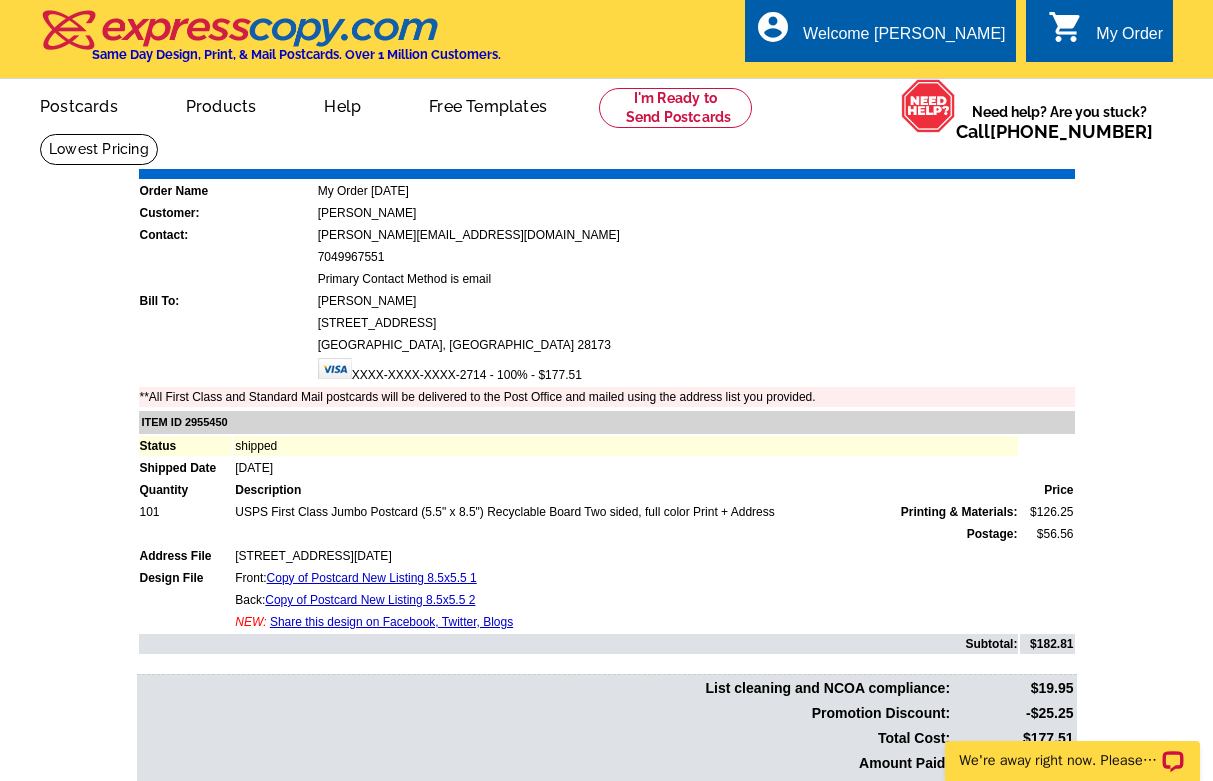 scroll, scrollTop: 0, scrollLeft: 0, axis: both 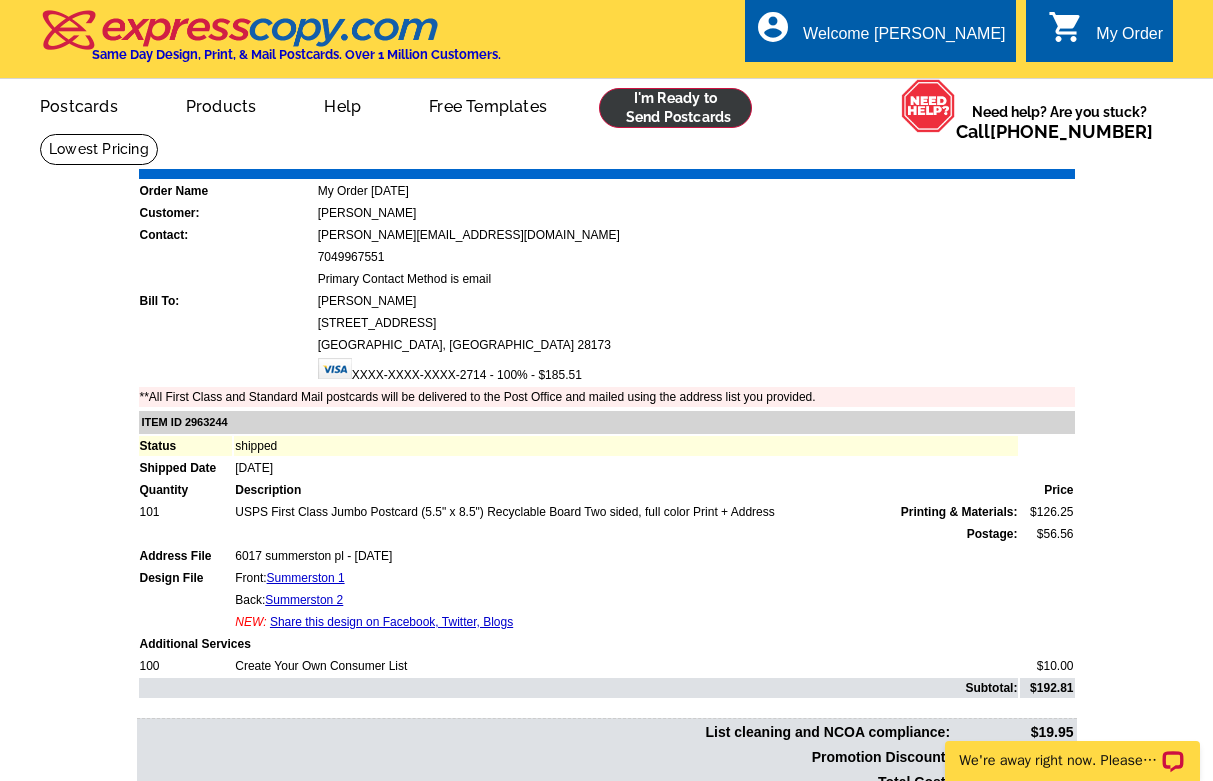click at bounding box center (675, 108) 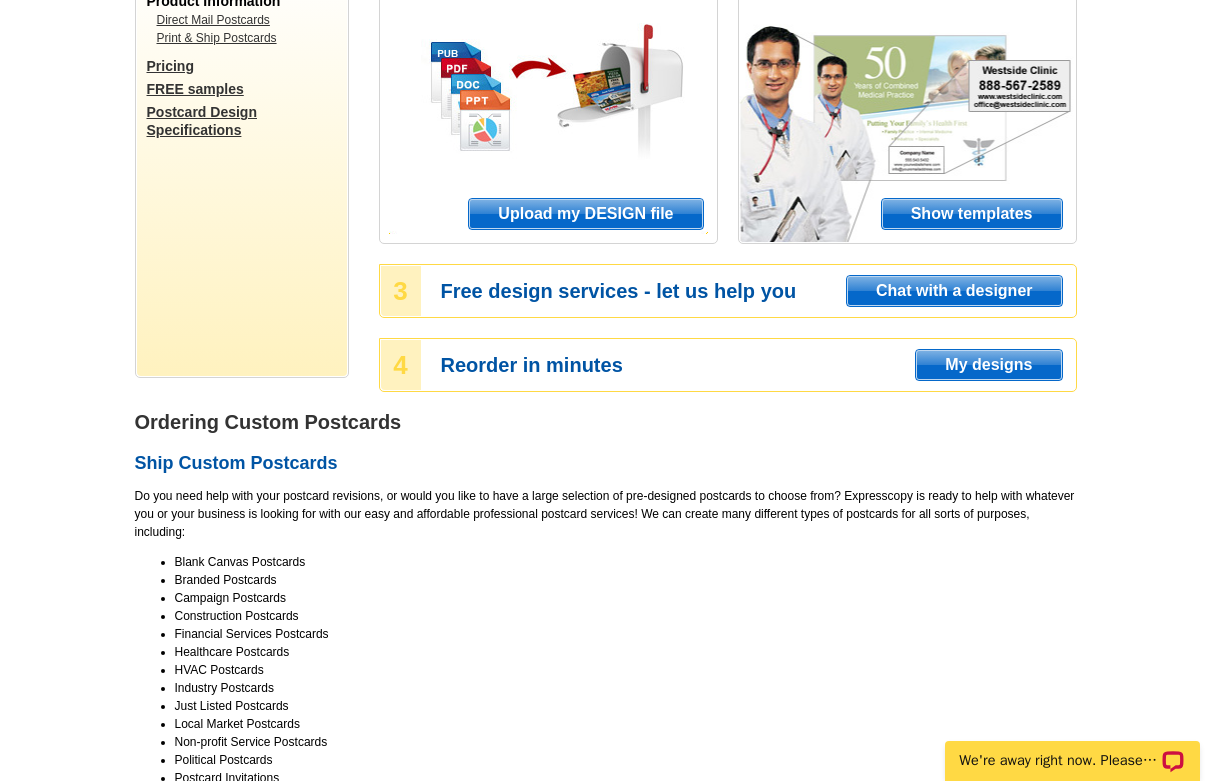 scroll, scrollTop: 78, scrollLeft: 0, axis: vertical 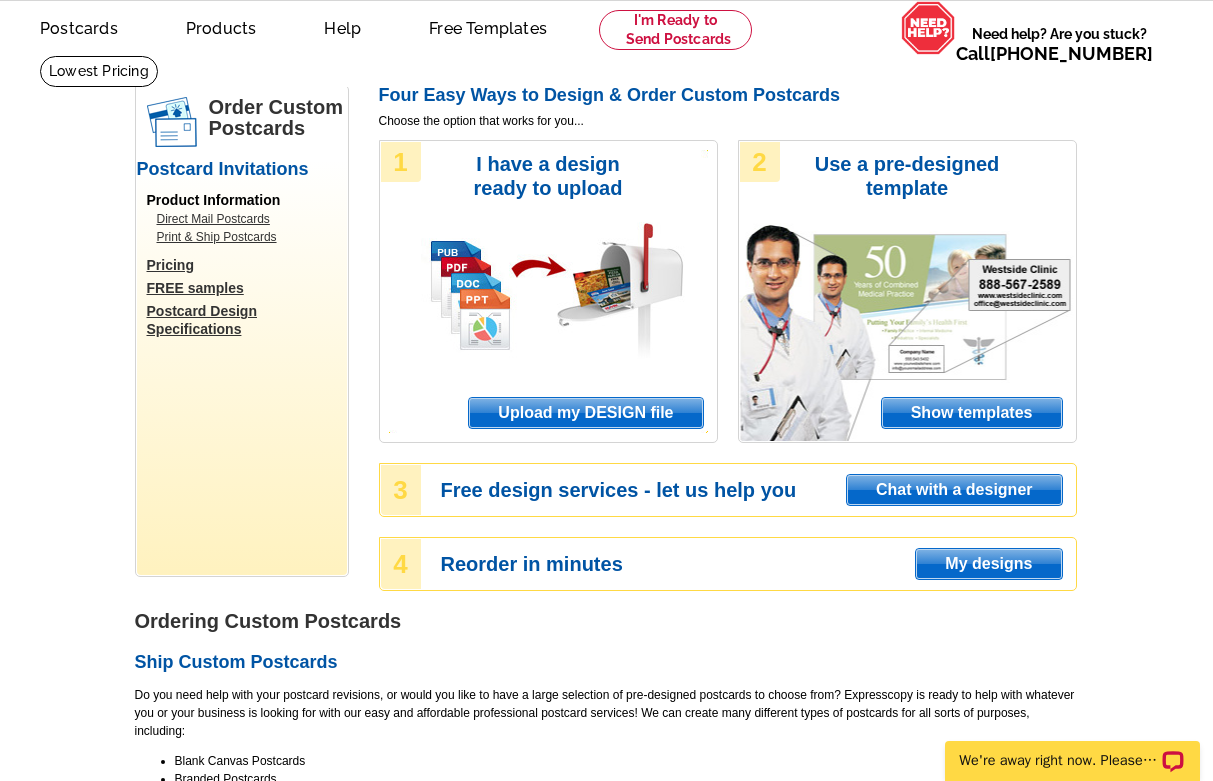 click on "Upload my DESIGN file" at bounding box center [585, 413] 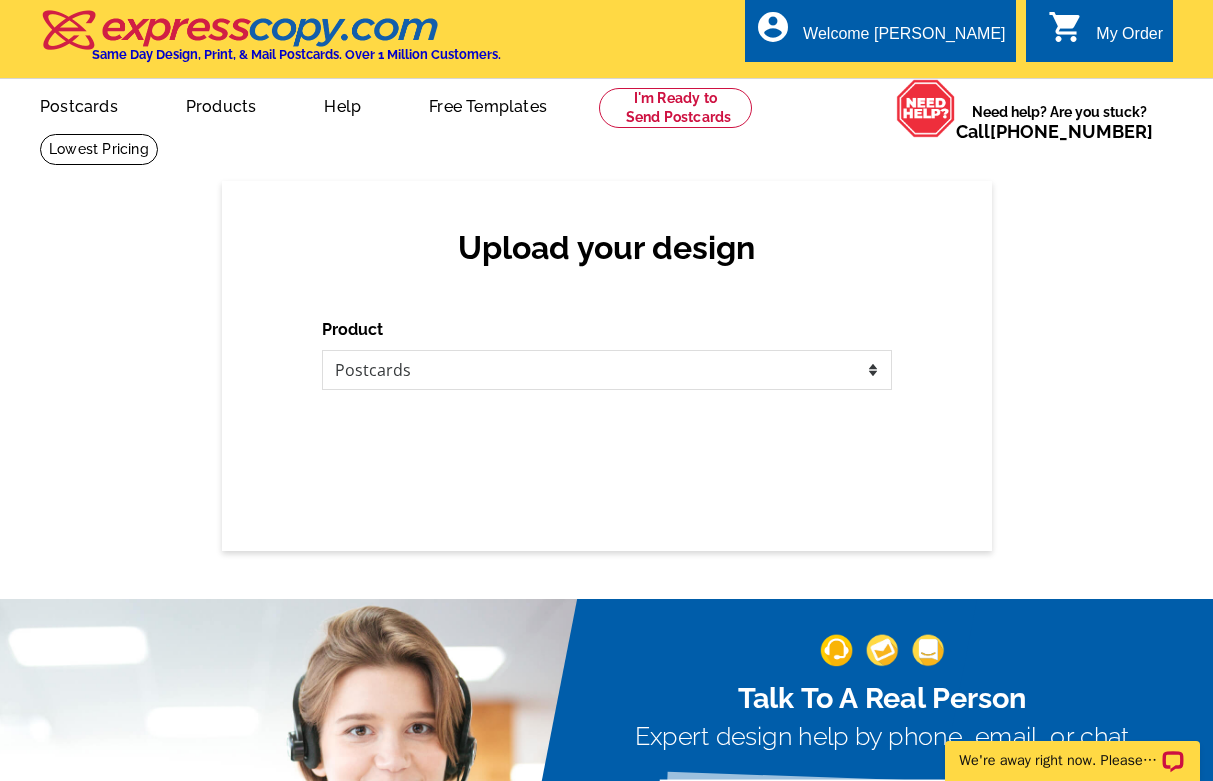 scroll, scrollTop: 0, scrollLeft: 0, axis: both 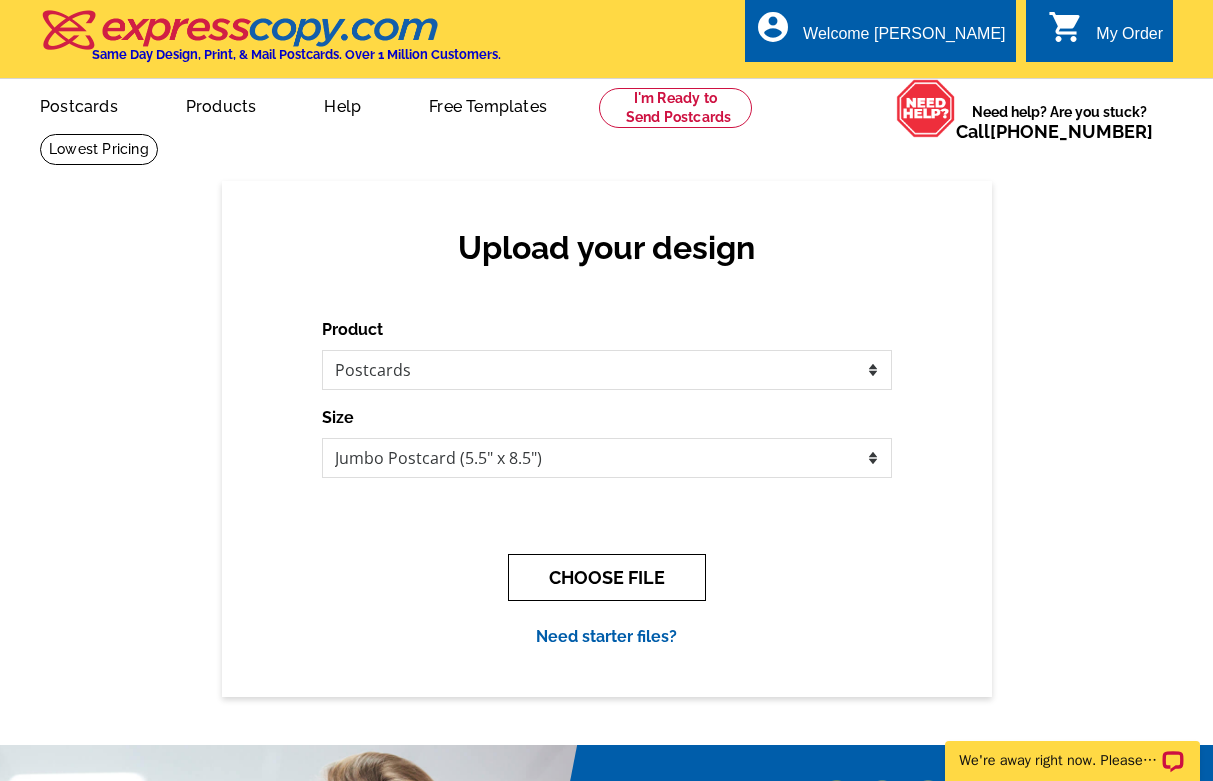 click on "CHOOSE FILE" at bounding box center [607, 577] 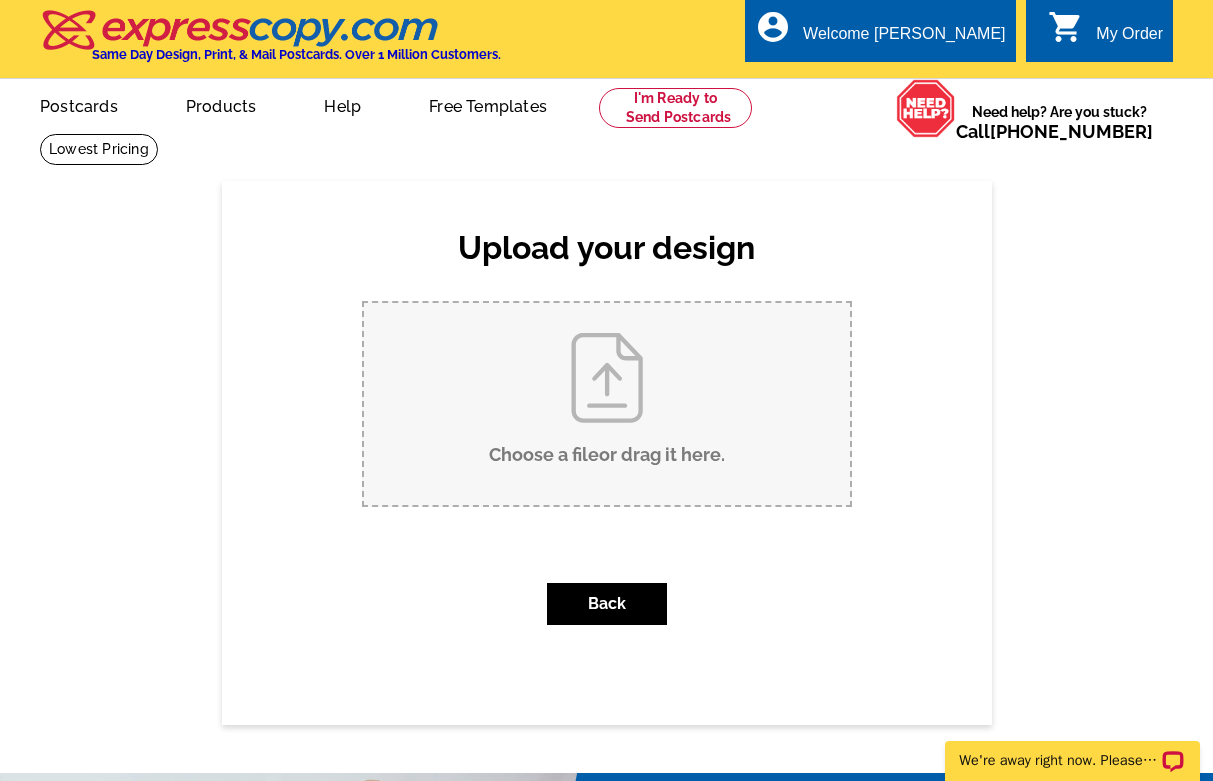 click on "Choose a file  or drag it here ." at bounding box center (607, 404) 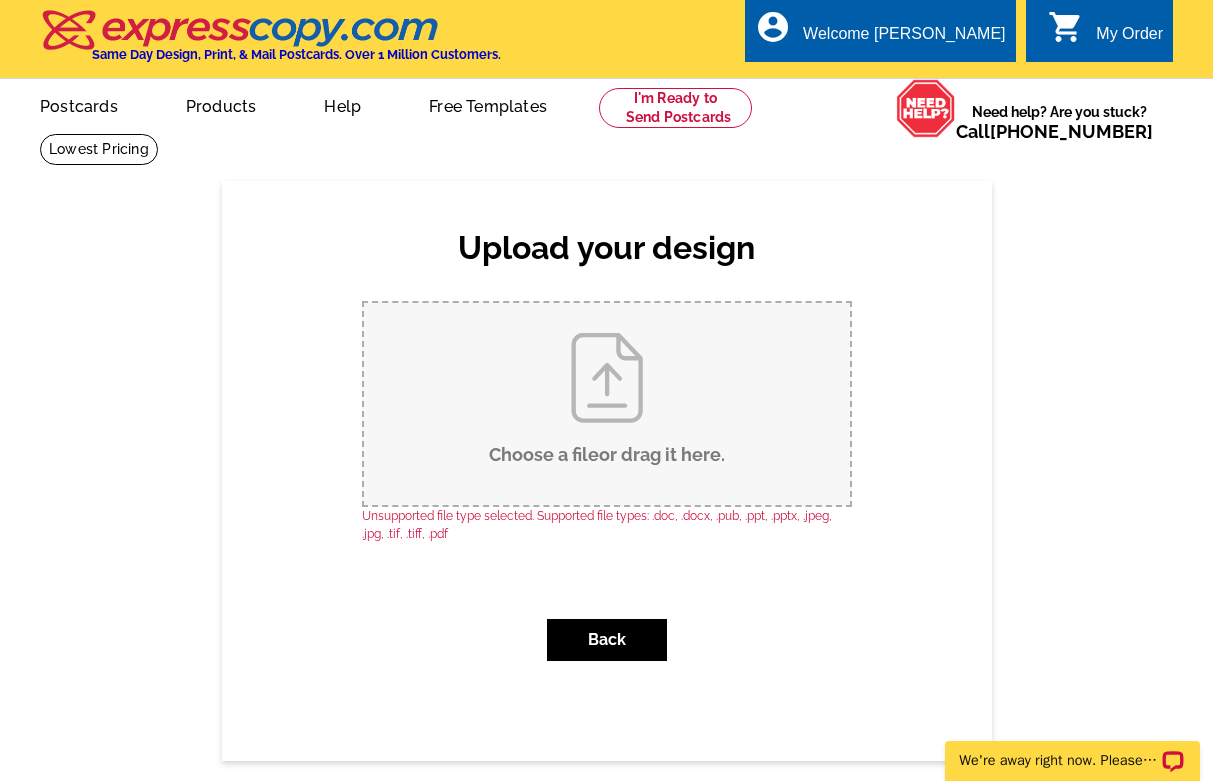 scroll, scrollTop: 0, scrollLeft: 0, axis: both 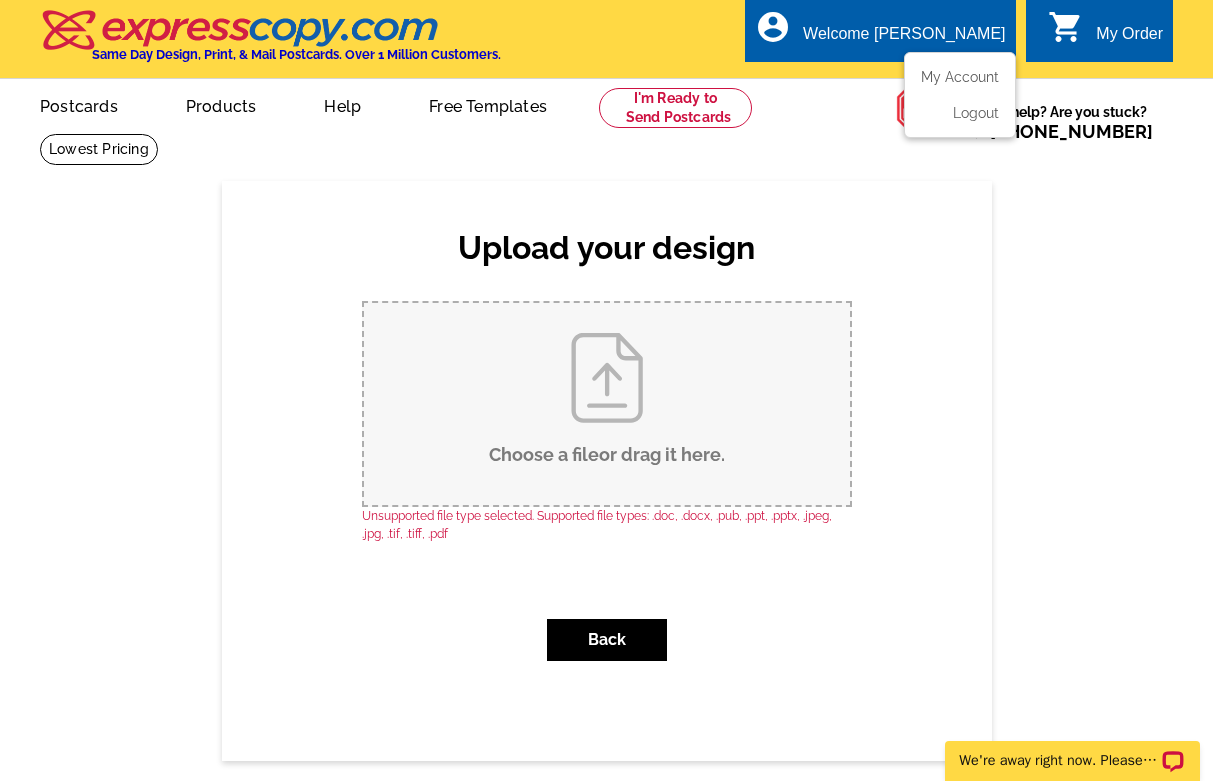 click on "account_circle
Welcome Michael
My Account Logout" at bounding box center [880, 30] 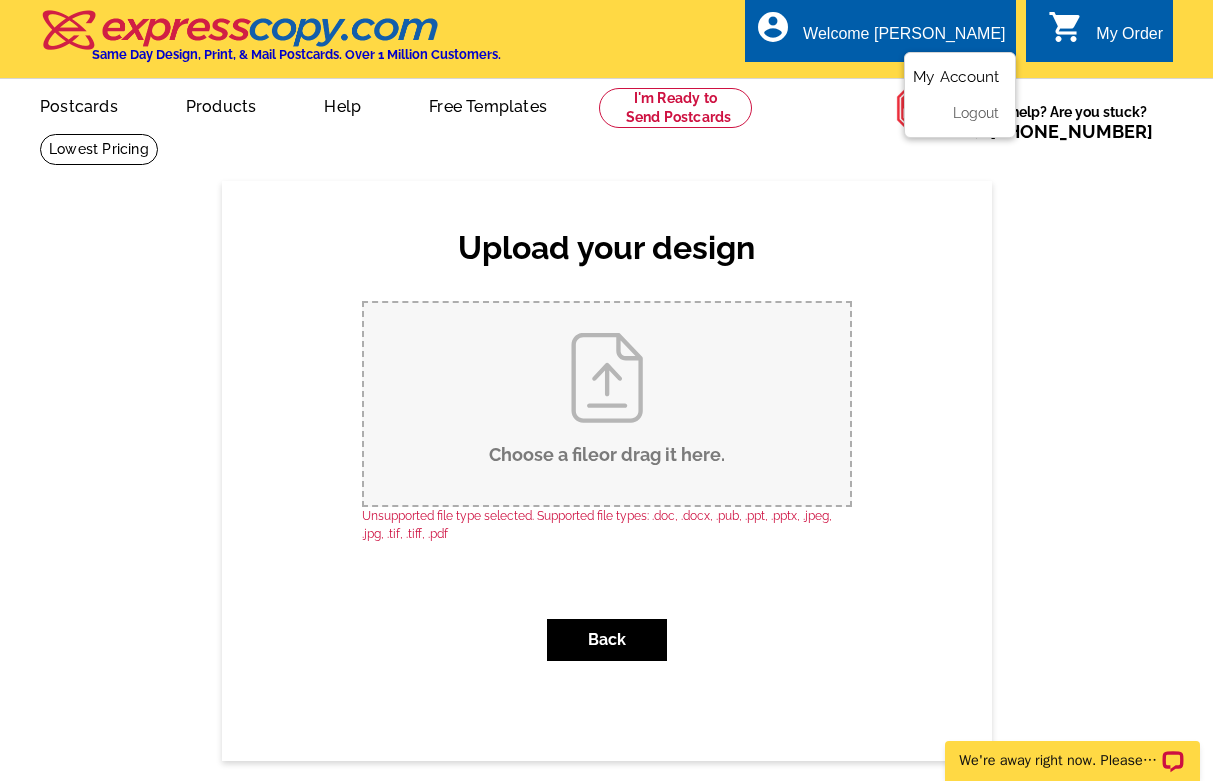 click on "My Account" at bounding box center (956, 77) 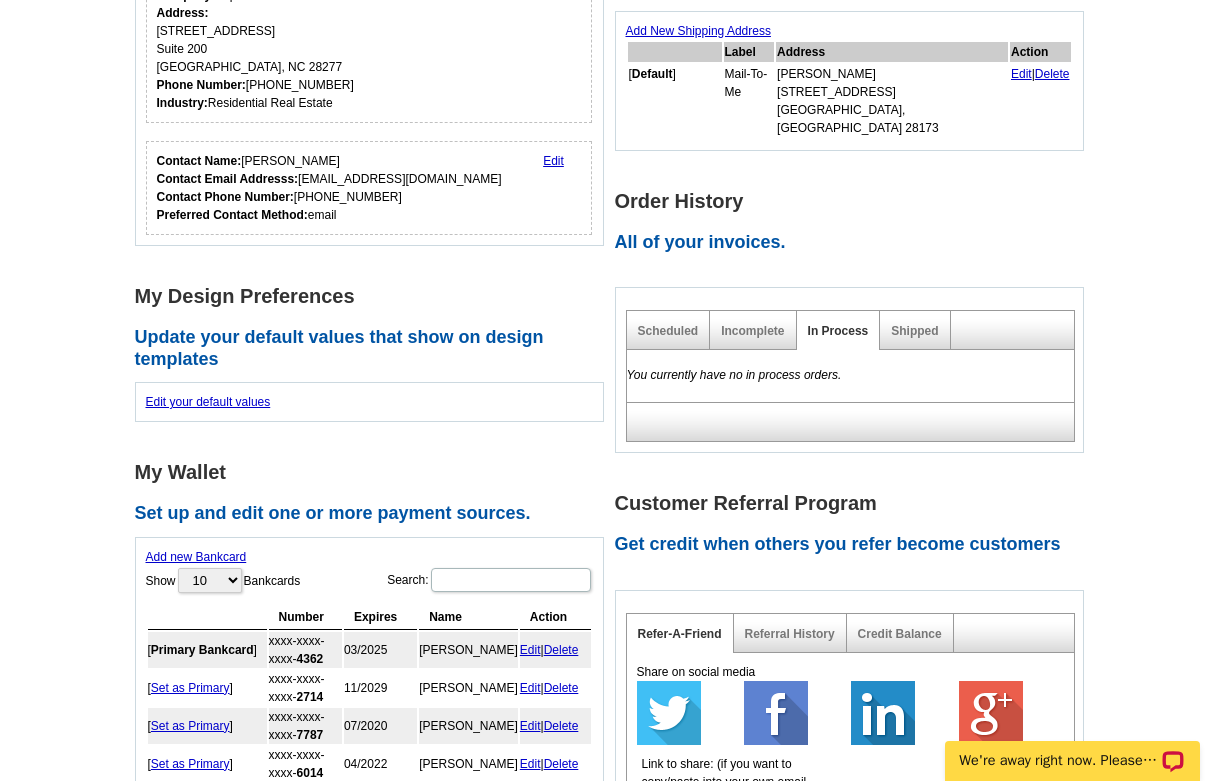 scroll, scrollTop: 411, scrollLeft: 0, axis: vertical 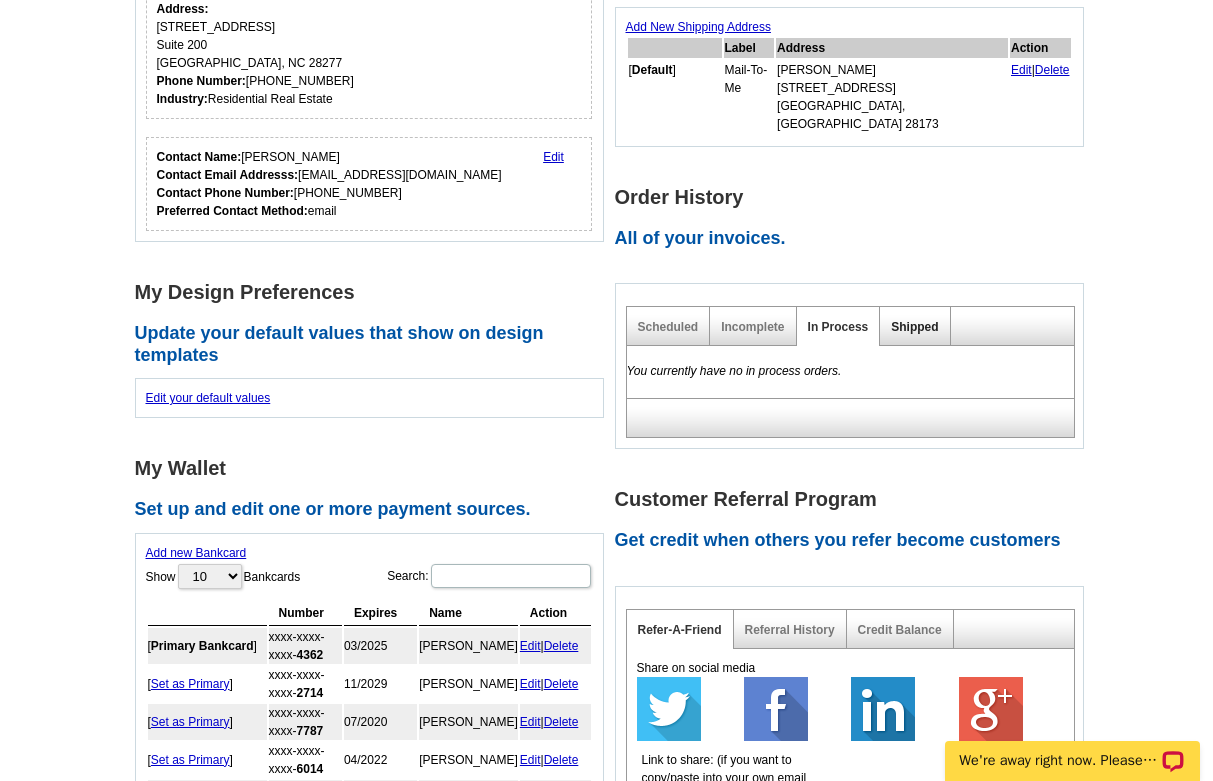 click on "Shipped" at bounding box center (914, 327) 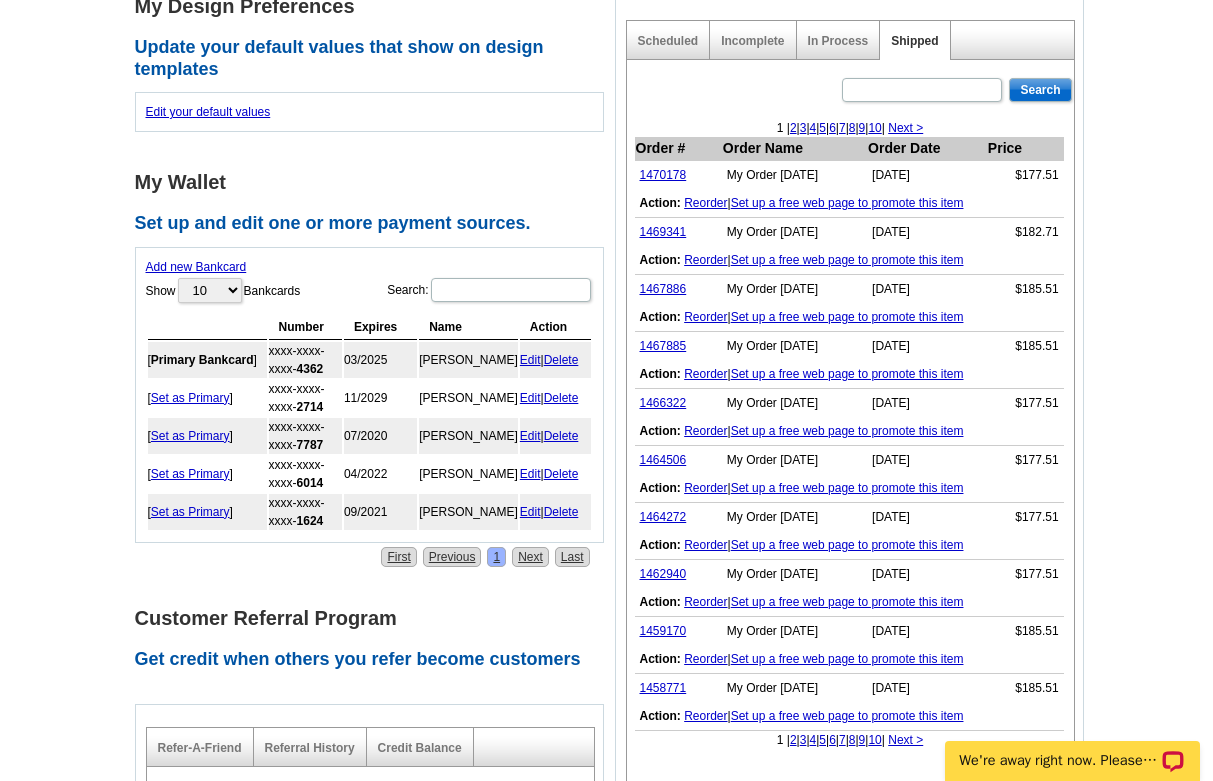 scroll, scrollTop: 697, scrollLeft: 0, axis: vertical 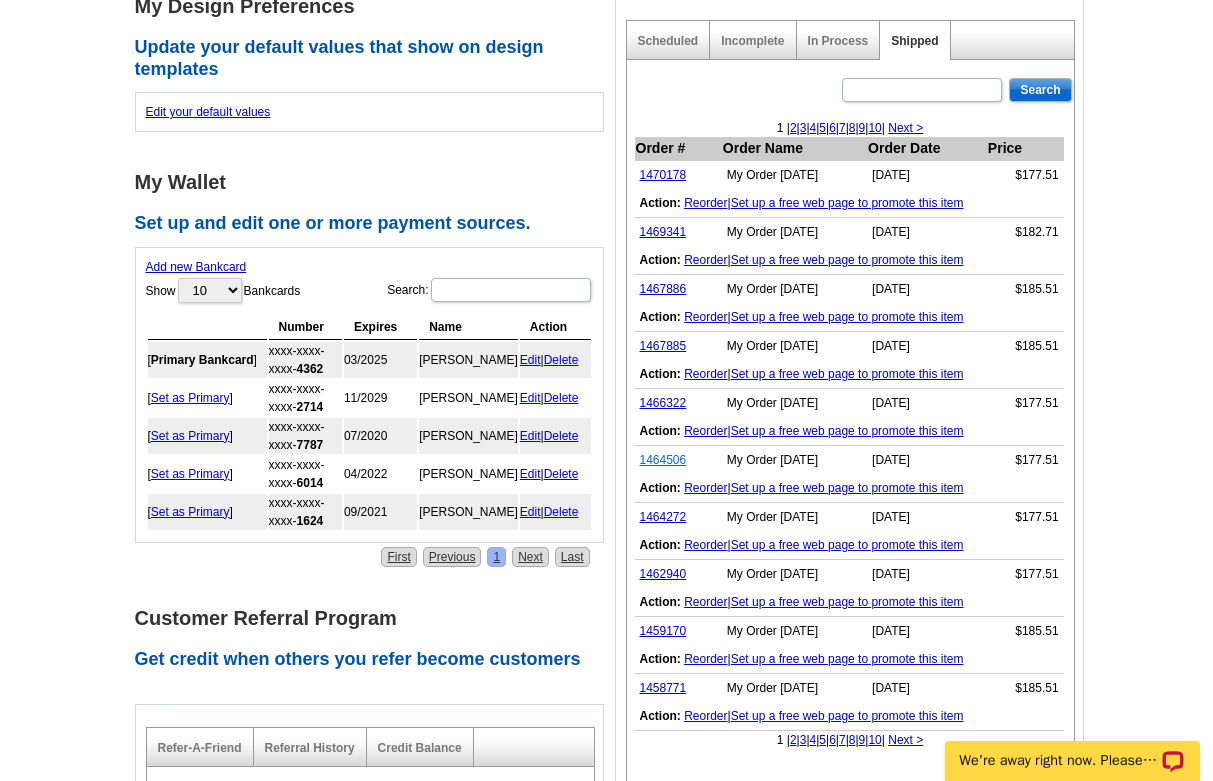 click on "1464506" at bounding box center (663, 460) 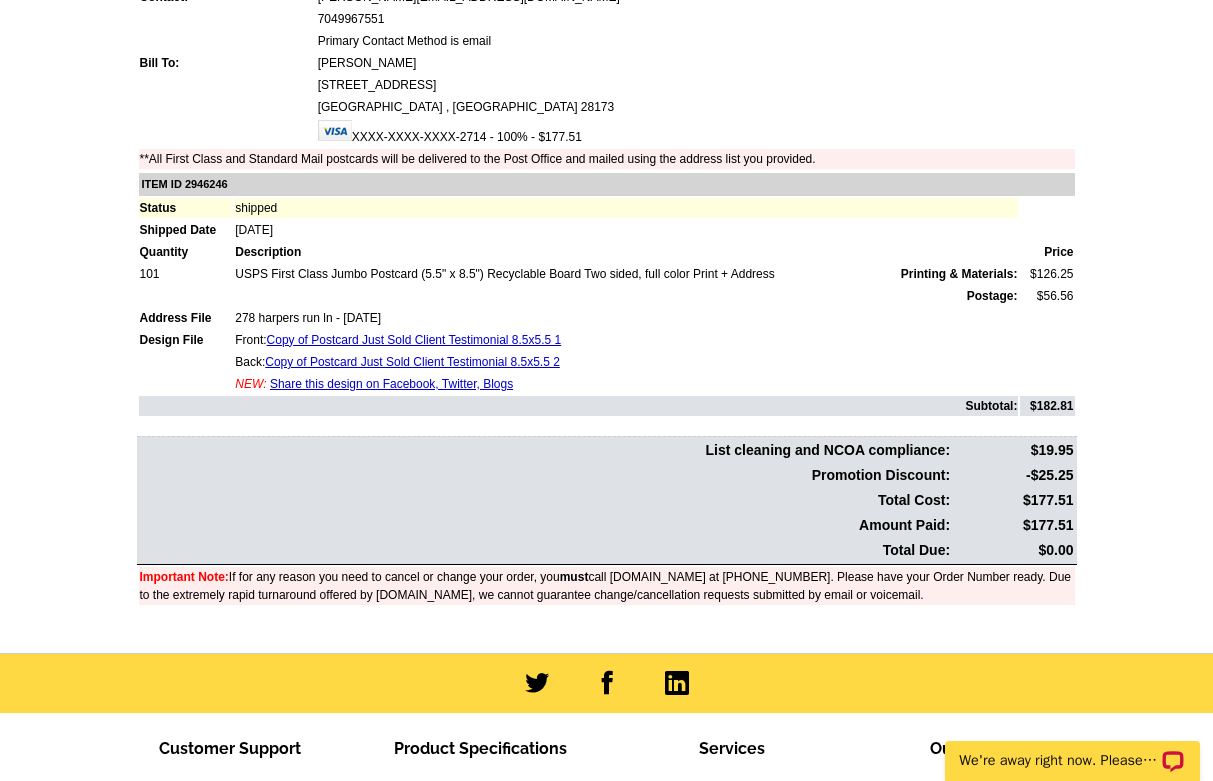 scroll, scrollTop: 215, scrollLeft: 0, axis: vertical 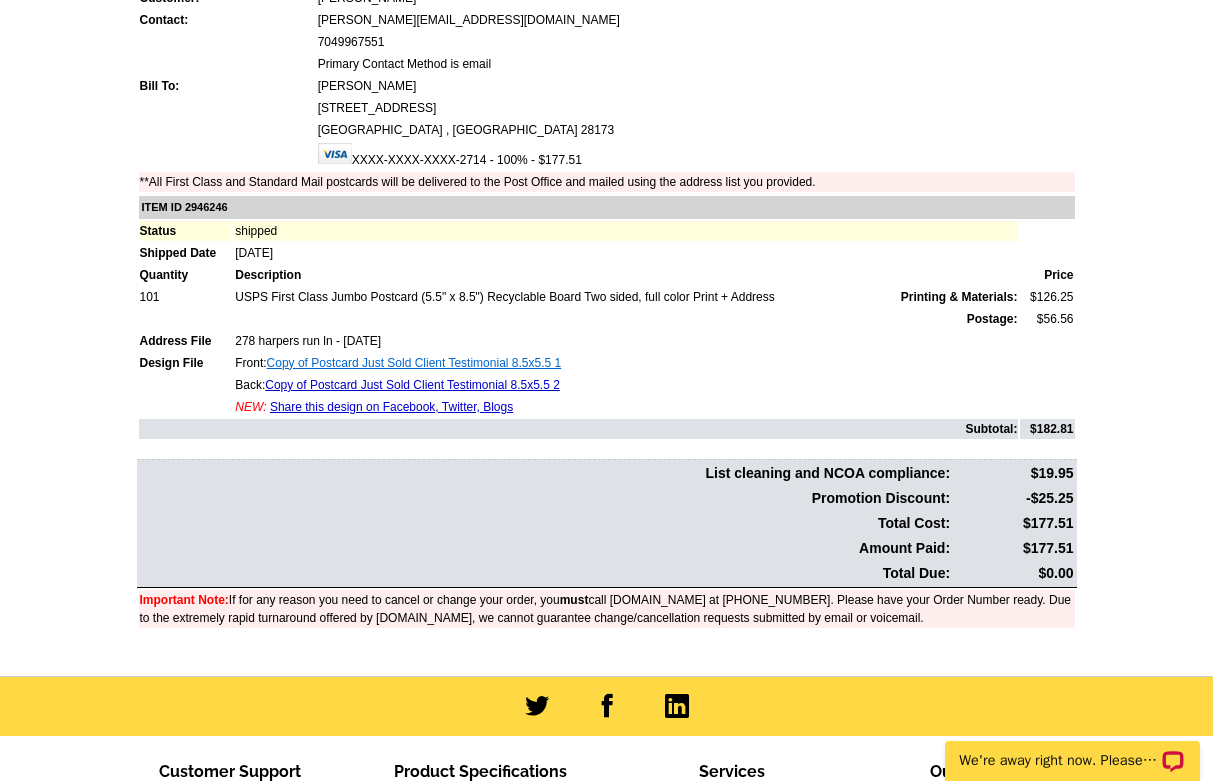 click on "Copy of Postcard Just Sold Client Testimonial 8.5x5.5 1" at bounding box center [414, 363] 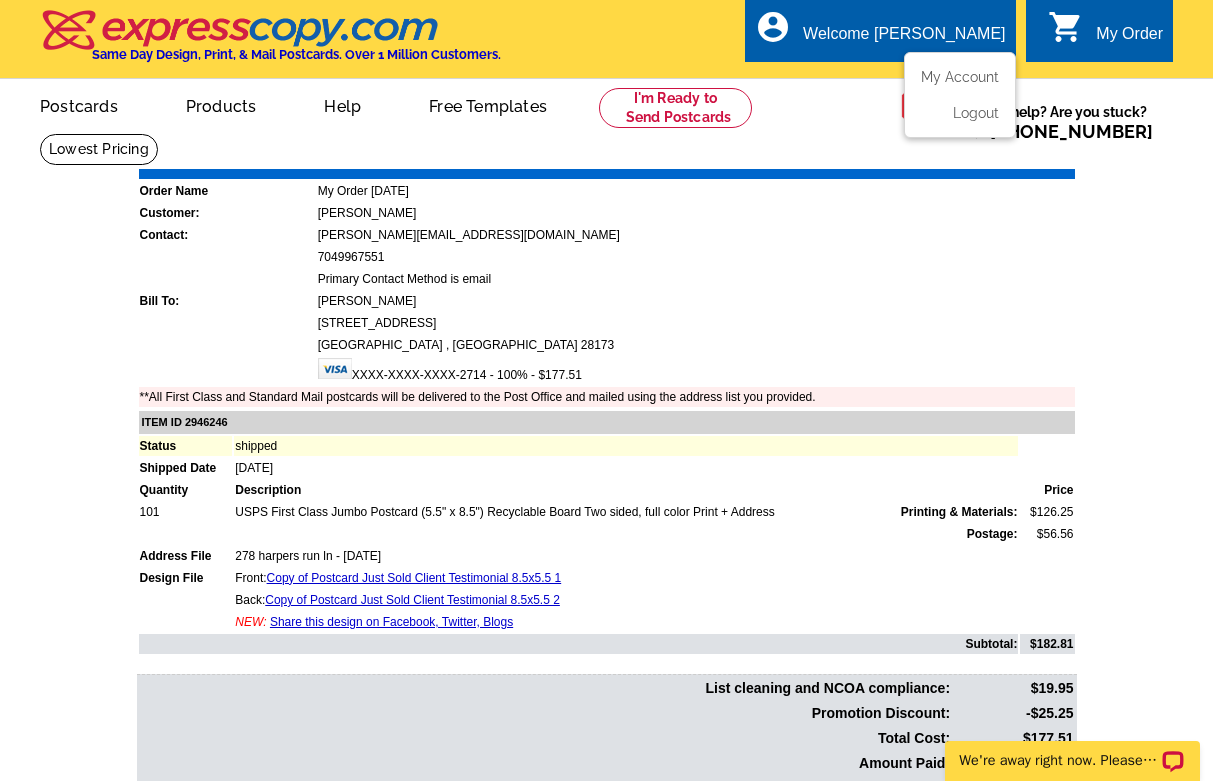scroll, scrollTop: 0, scrollLeft: 0, axis: both 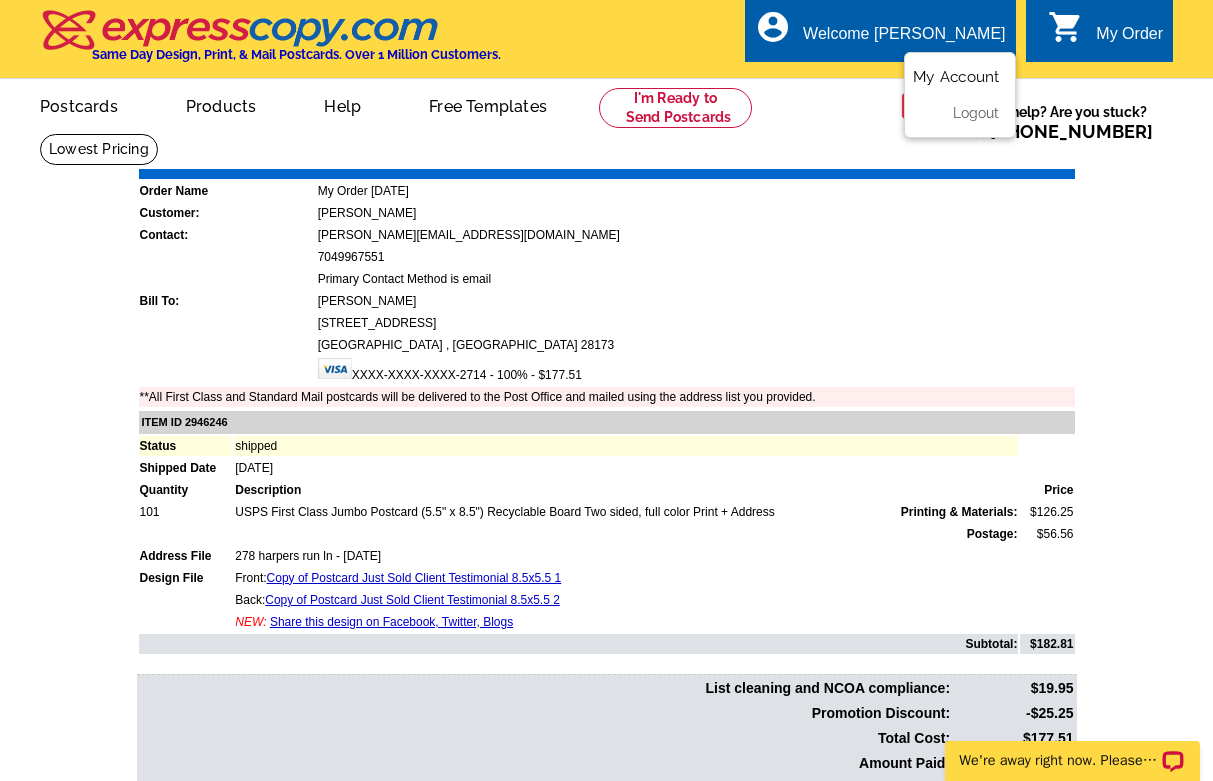click on "My Account" at bounding box center [956, 77] 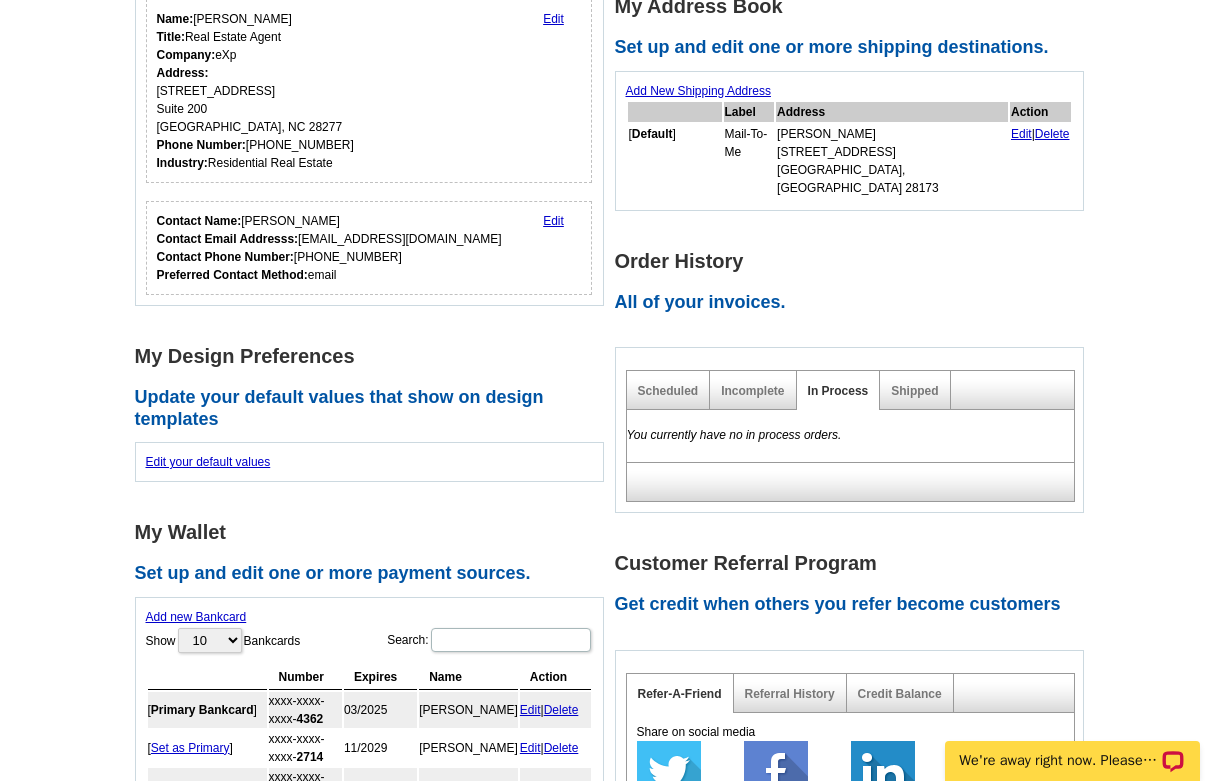 scroll, scrollTop: 346, scrollLeft: 0, axis: vertical 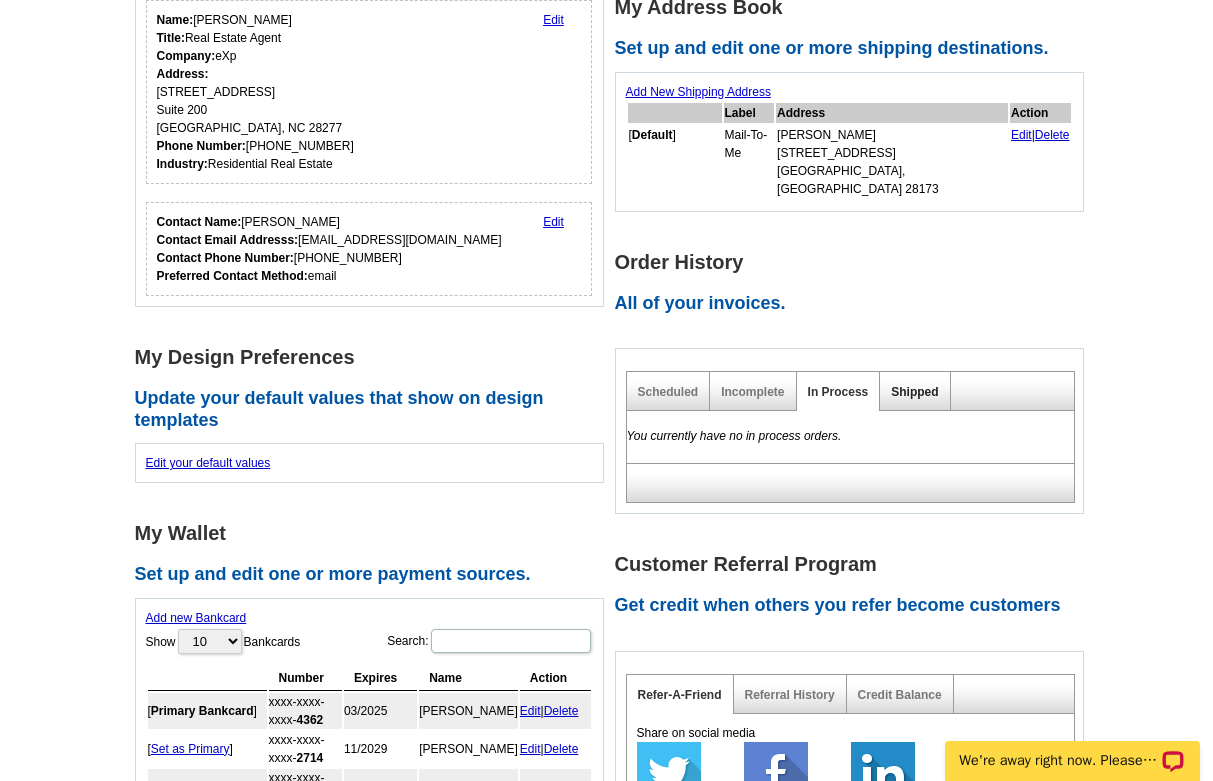 click on "Shipped" at bounding box center (914, 392) 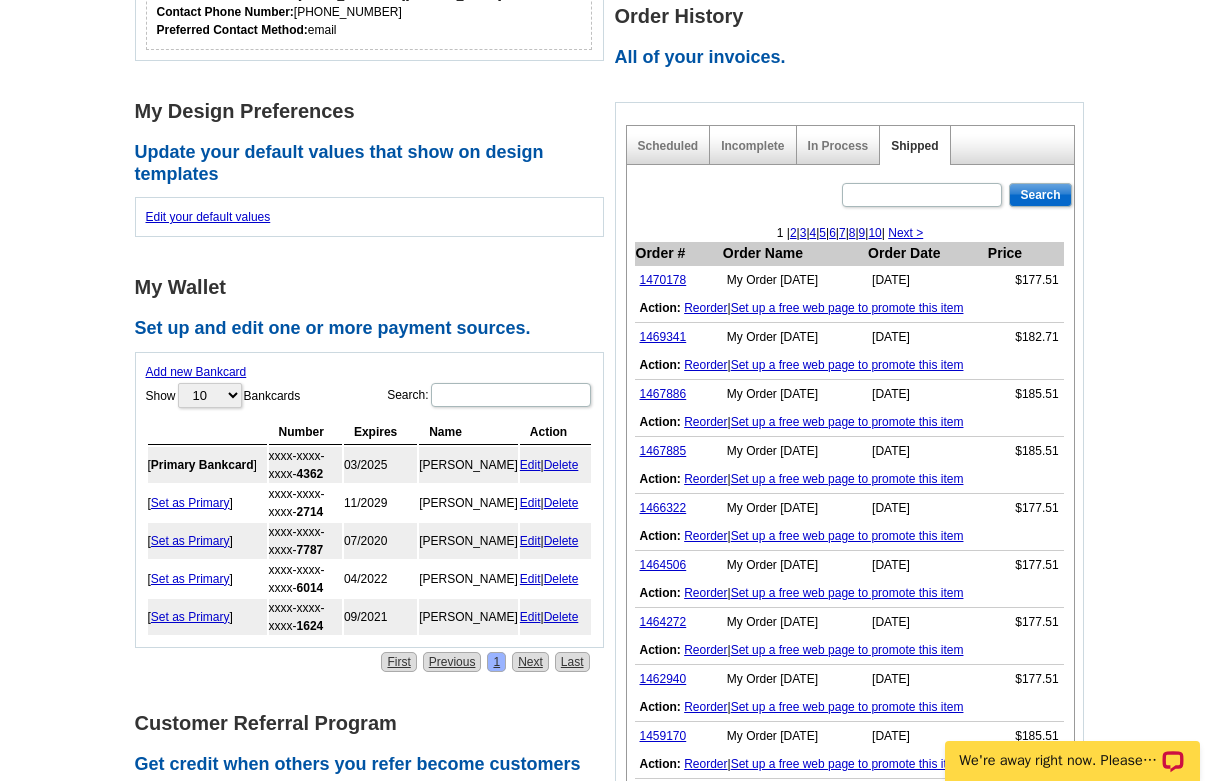 scroll, scrollTop: 592, scrollLeft: 0, axis: vertical 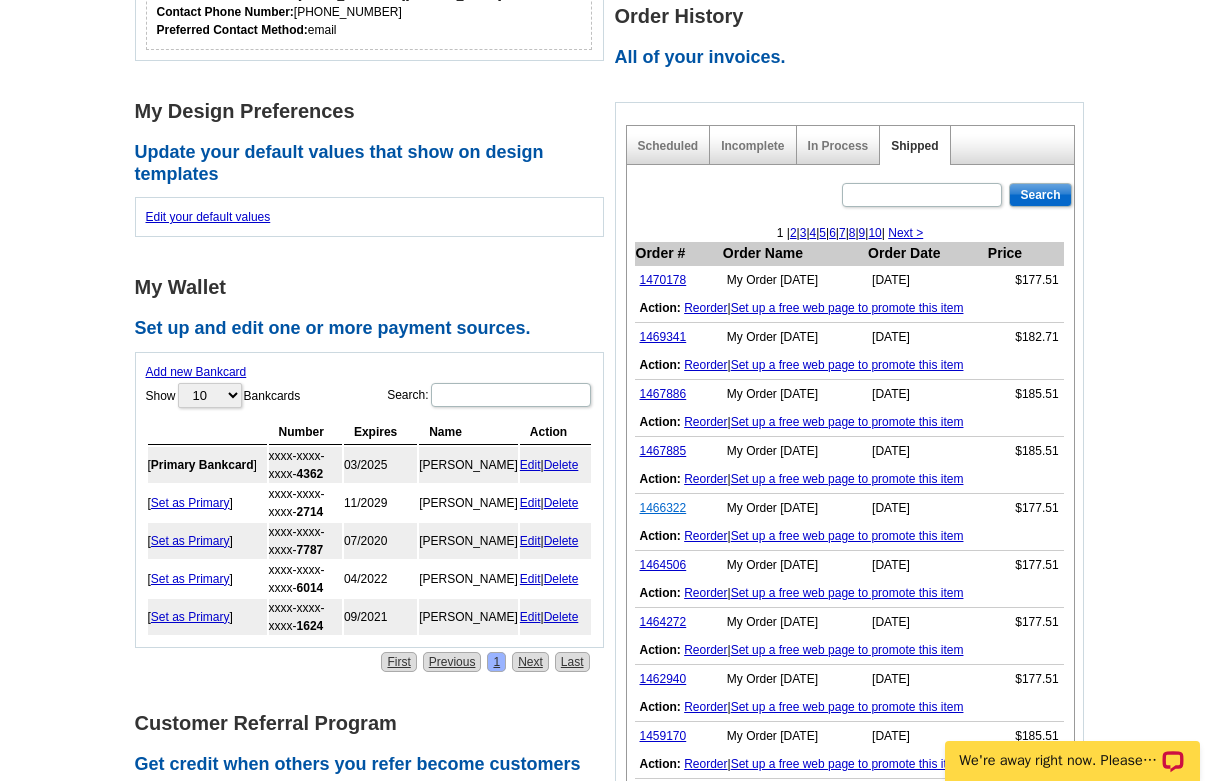 click on "1466322" at bounding box center [663, 508] 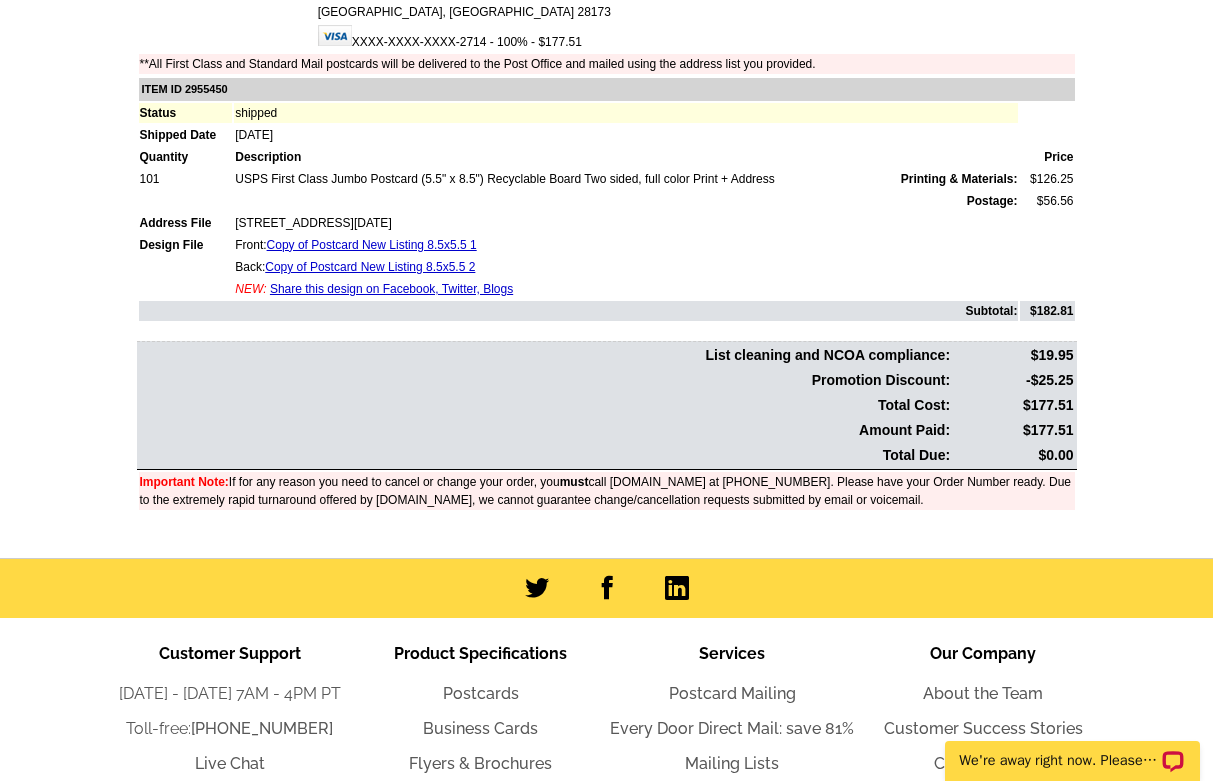 scroll, scrollTop: 343, scrollLeft: 0, axis: vertical 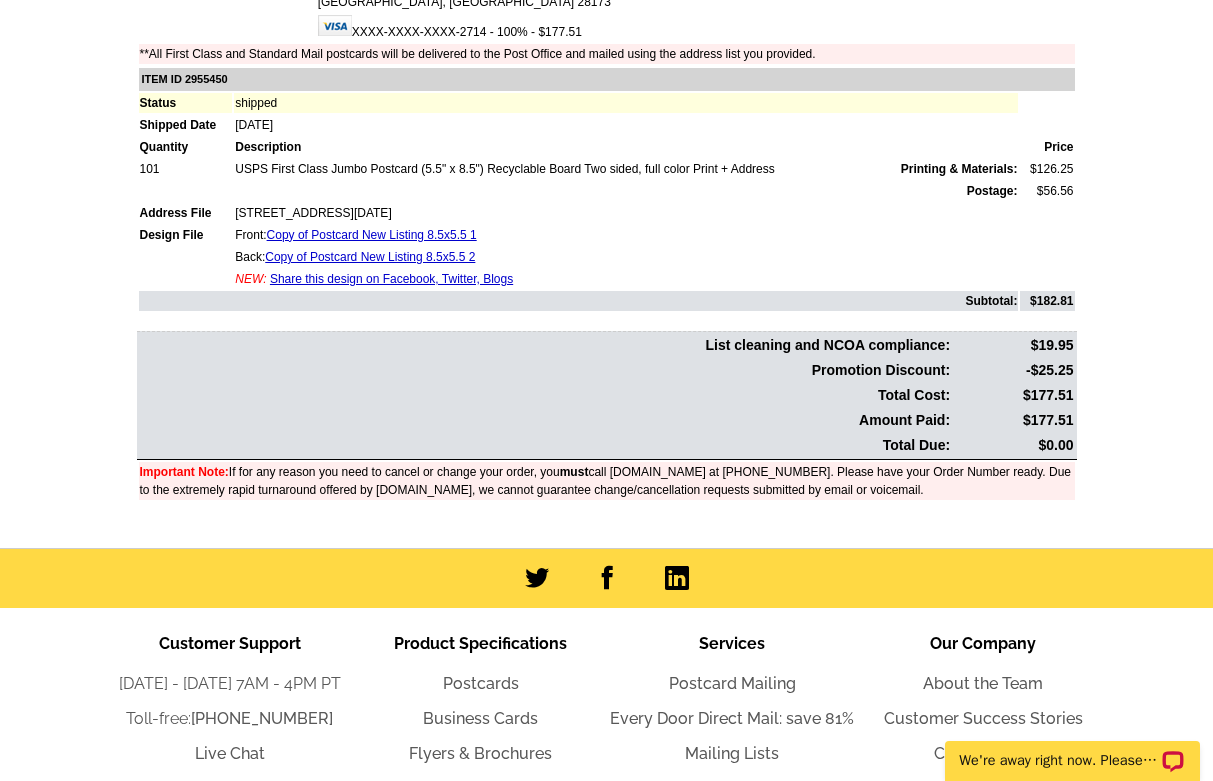 click on "Share this design on Facebook, Twitter, Blogs" at bounding box center [391, 279] 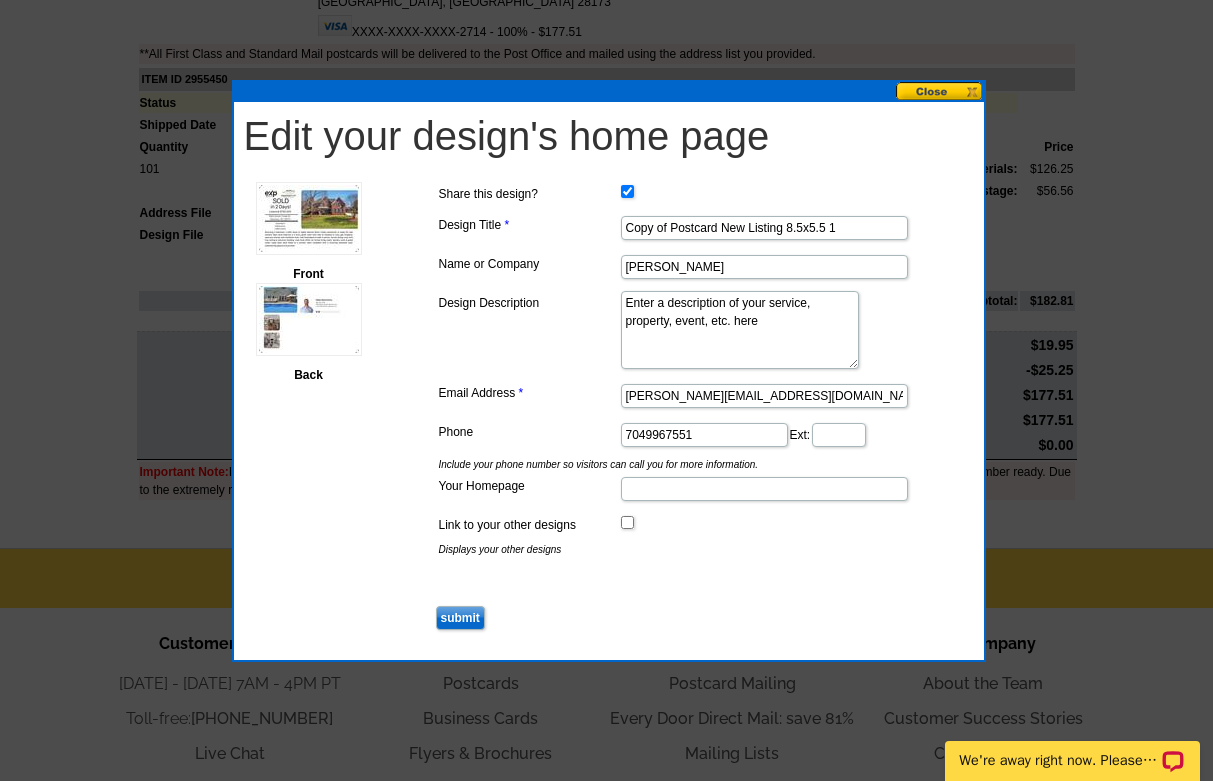 click at bounding box center (940, 91) 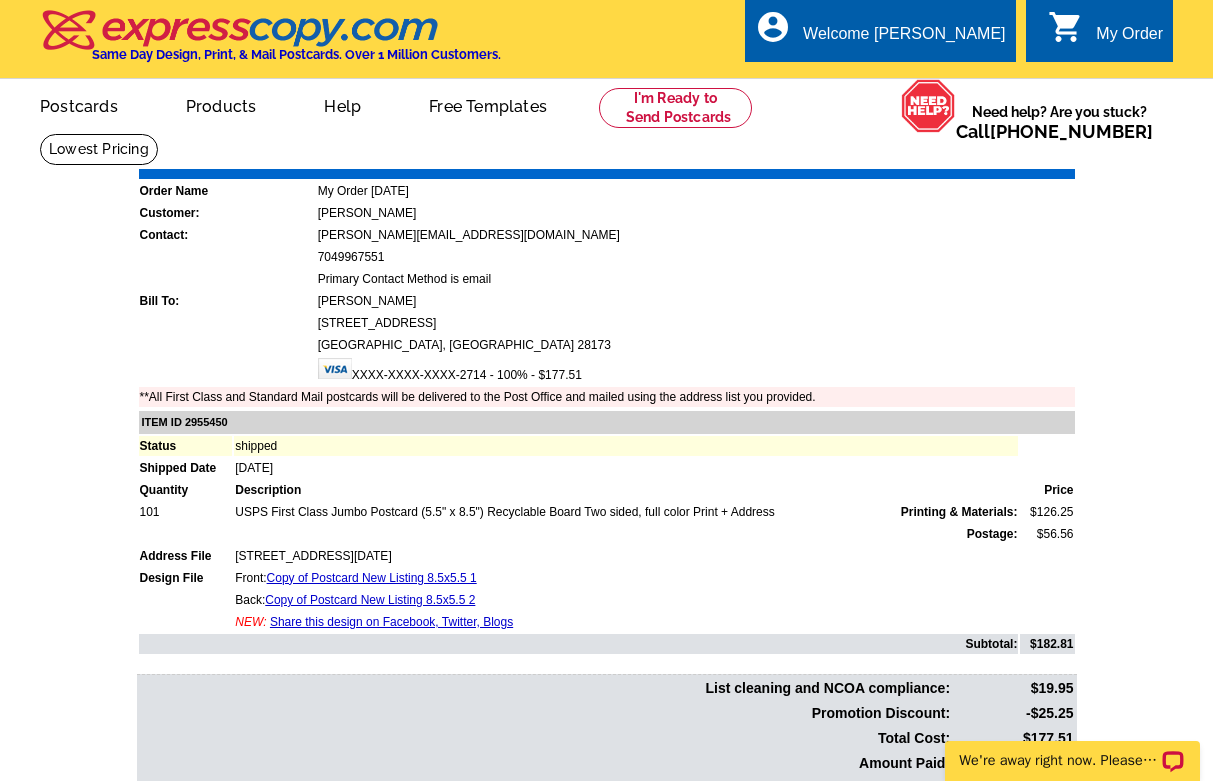 scroll, scrollTop: 0, scrollLeft: 0, axis: both 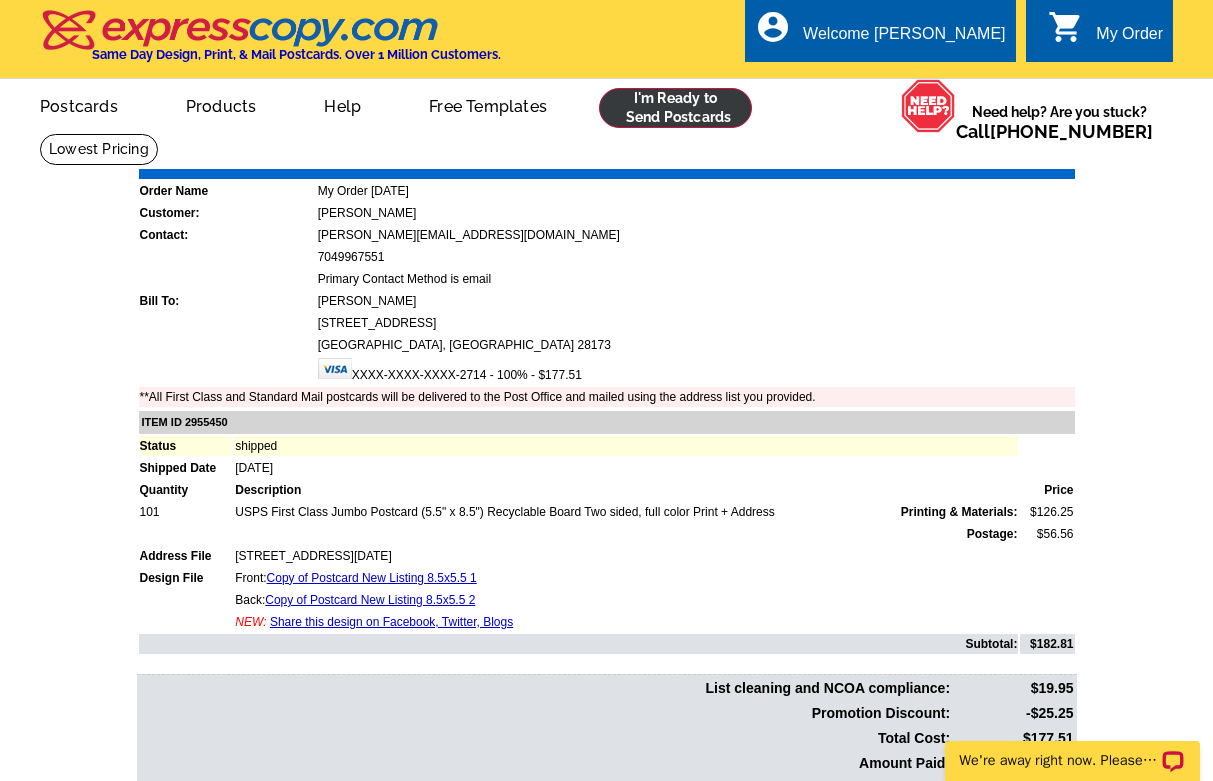 click at bounding box center (675, 108) 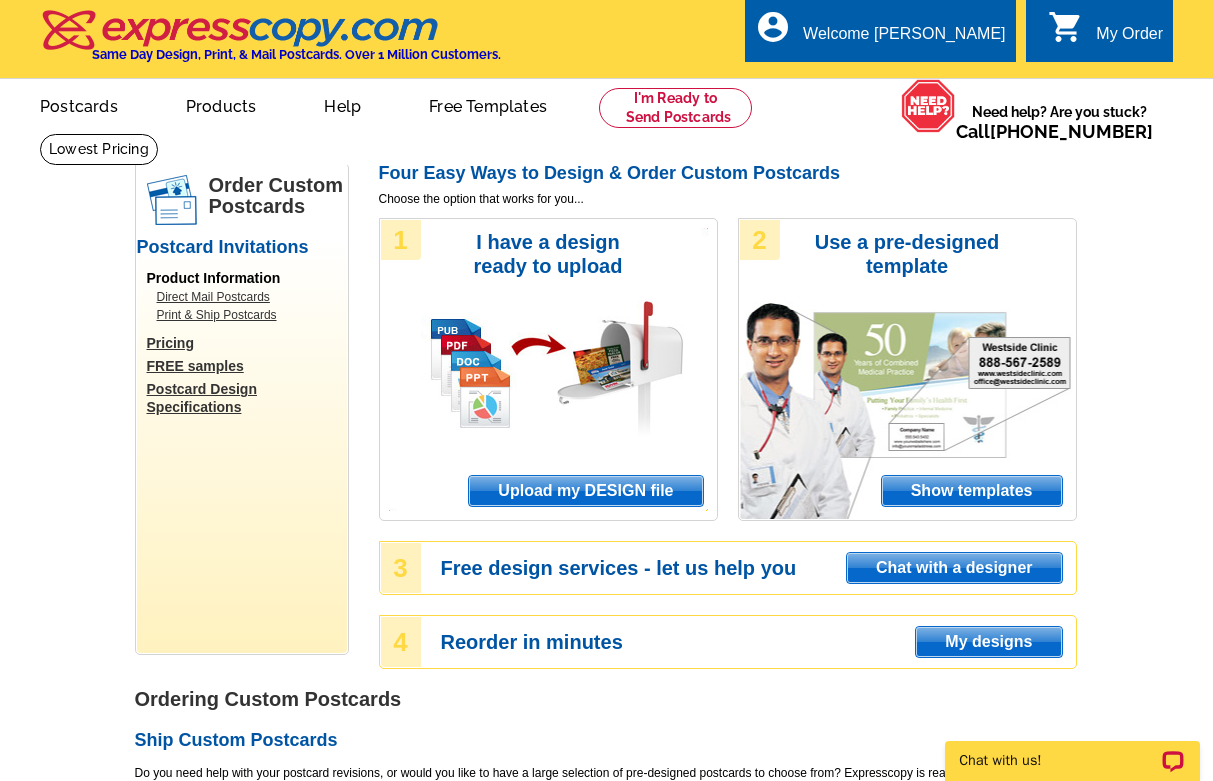scroll, scrollTop: 0, scrollLeft: 0, axis: both 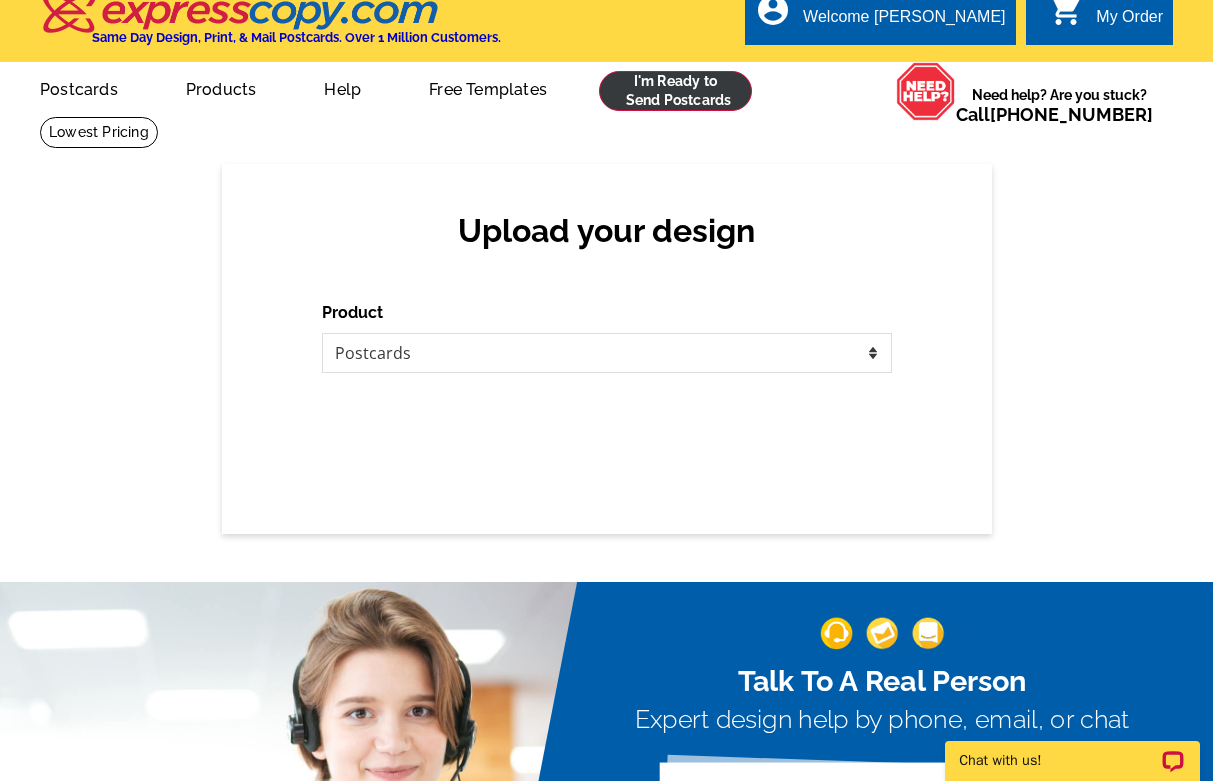 click at bounding box center (675, 91) 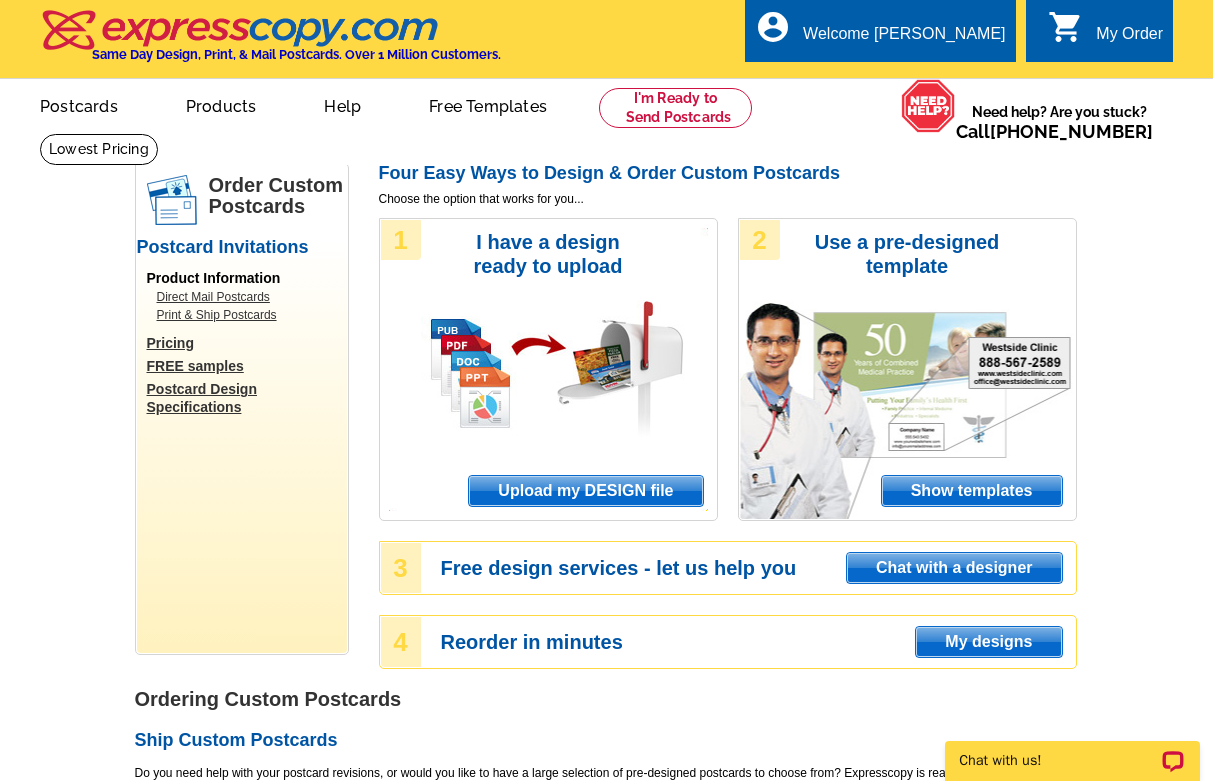 scroll, scrollTop: 0, scrollLeft: 0, axis: both 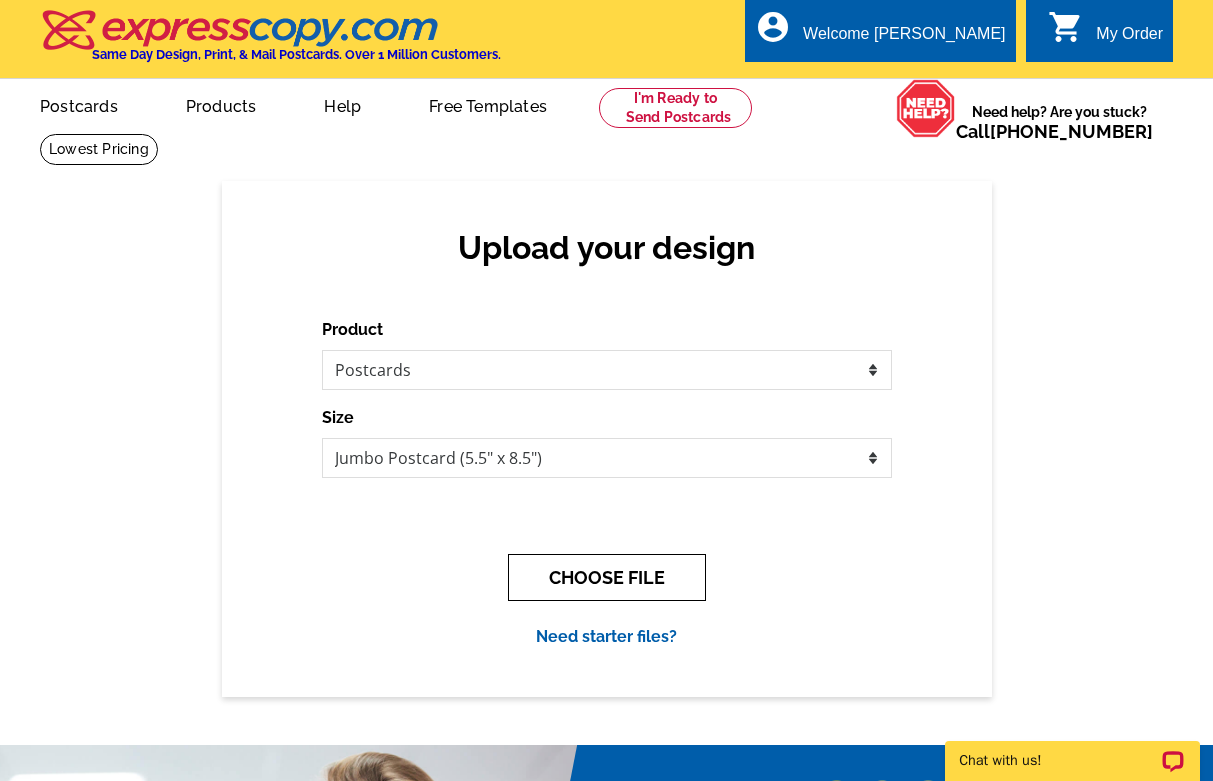 click on "CHOOSE FILE" at bounding box center (607, 577) 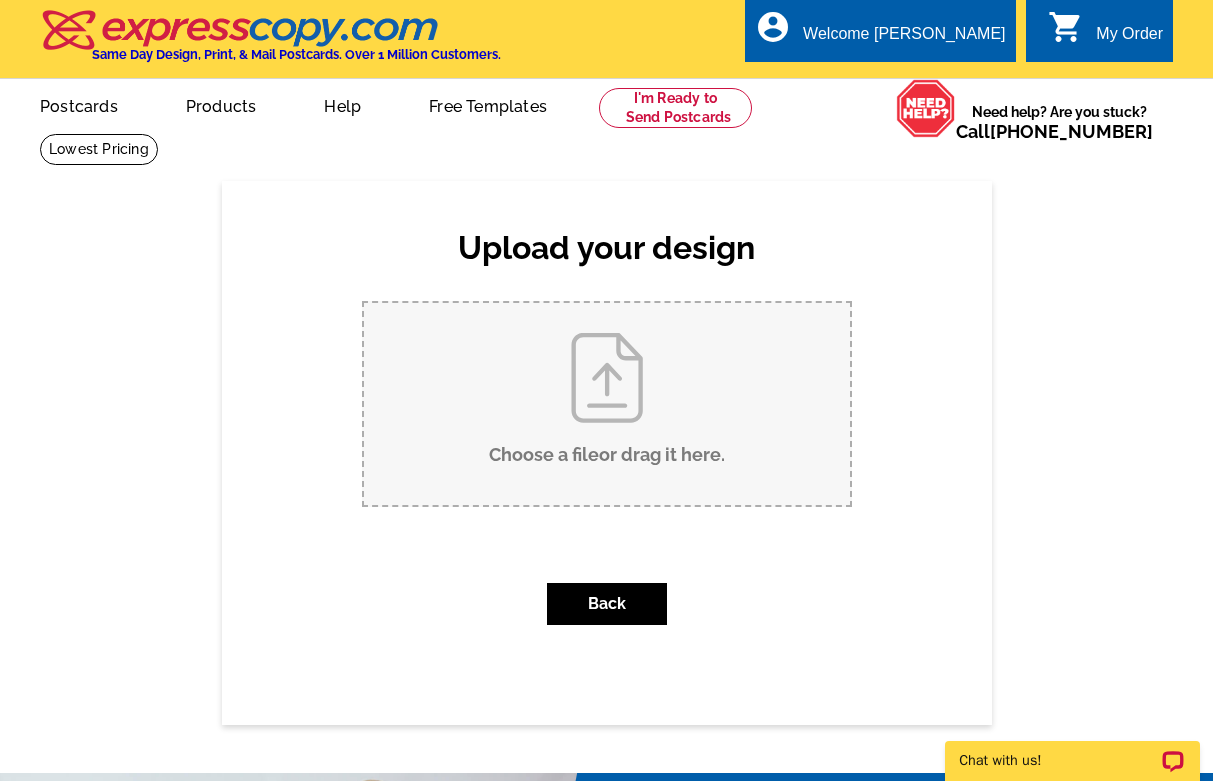 click on "Choose a file  or drag it here ." at bounding box center [607, 404] 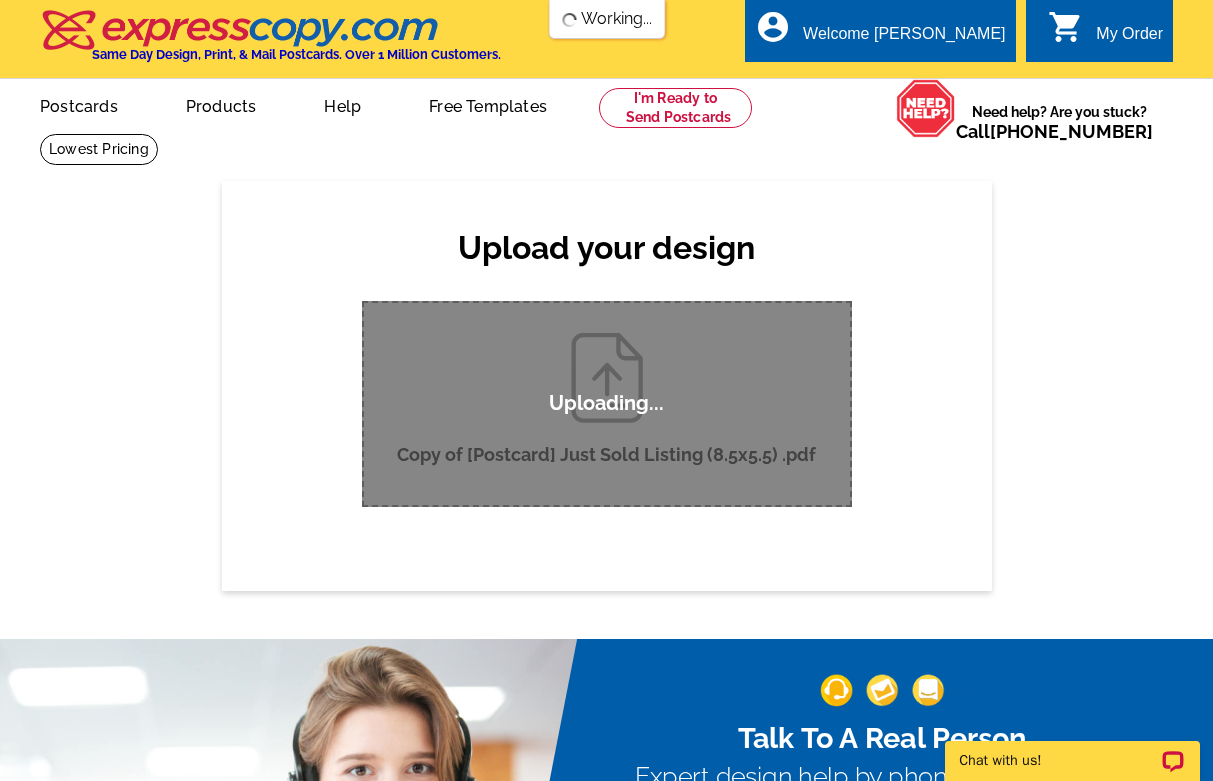 scroll, scrollTop: 0, scrollLeft: 0, axis: both 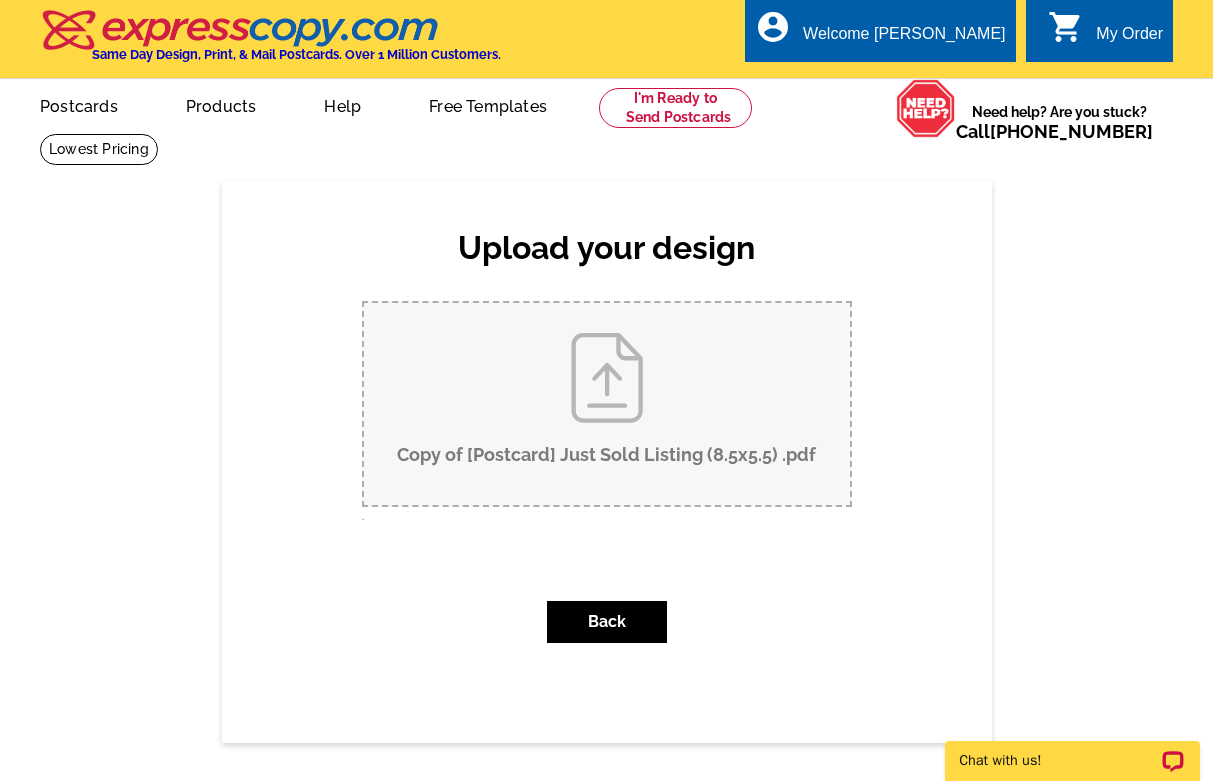 click on "Copy of [Postcard] Just Sold Listing (8.5x5.5) .pdf" at bounding box center [607, 404] 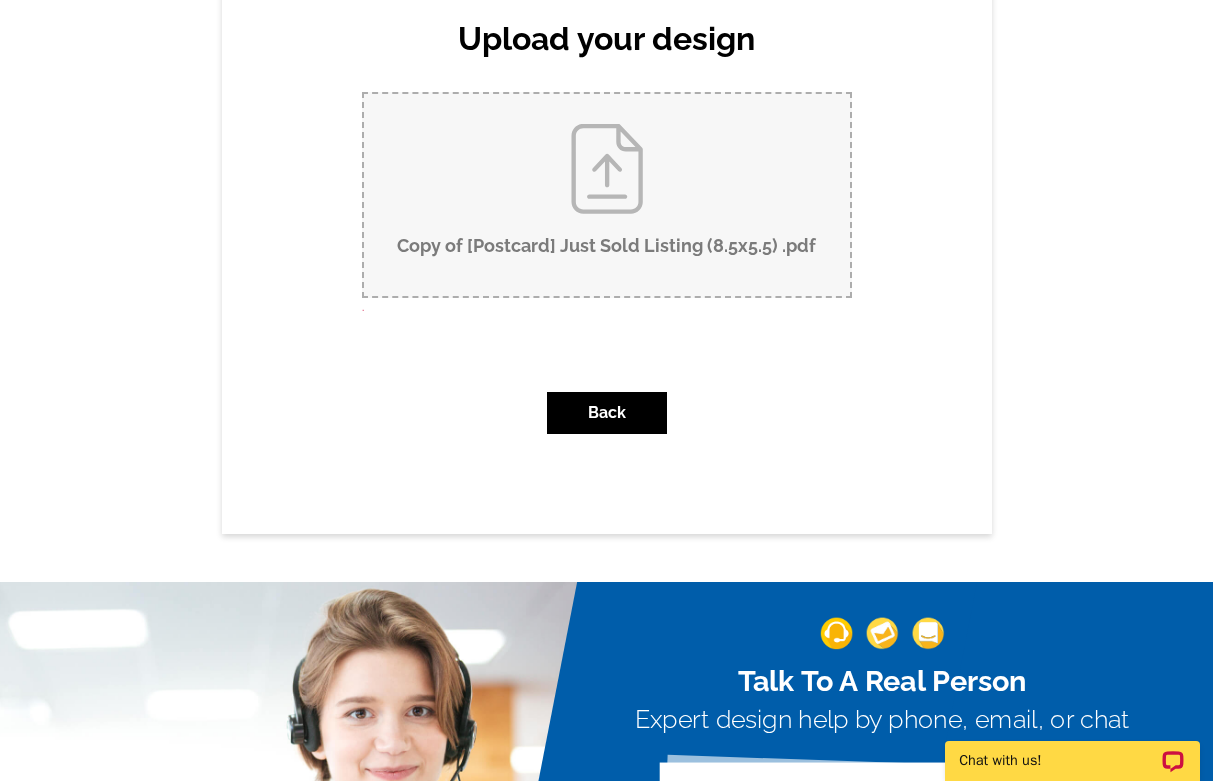 scroll, scrollTop: 0, scrollLeft: 0, axis: both 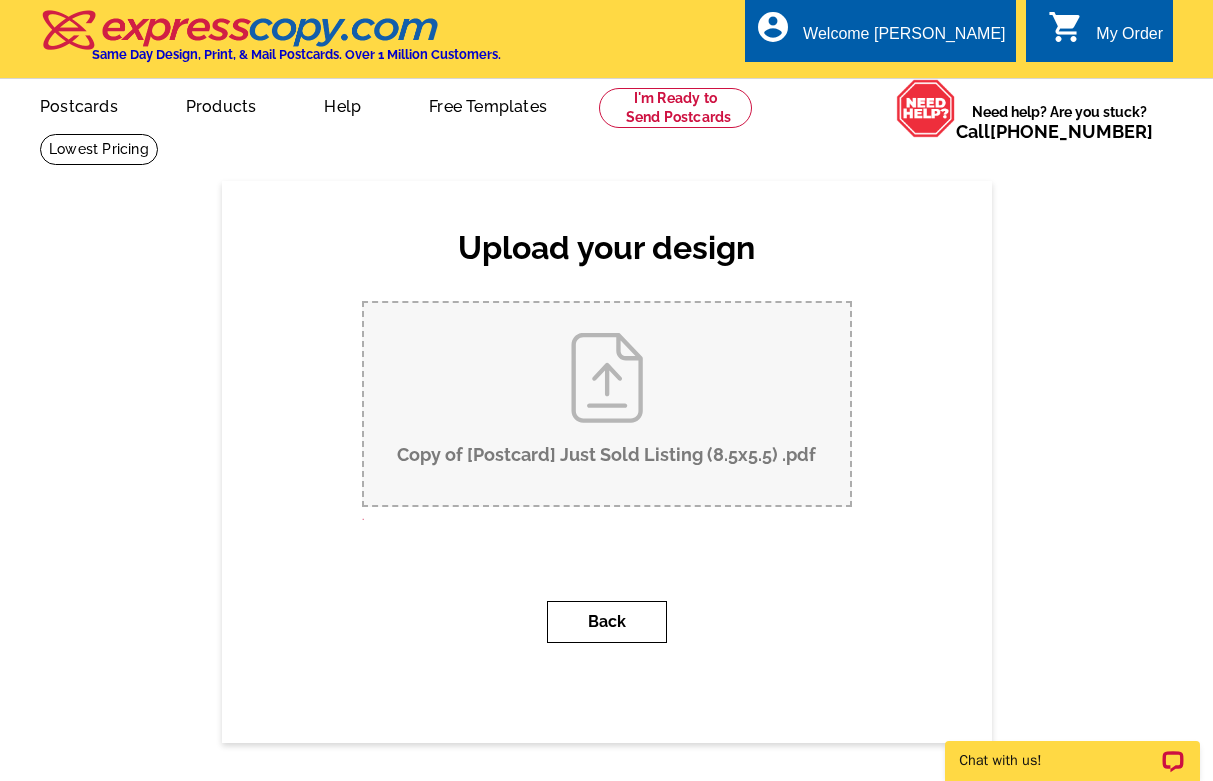 click on "Back" at bounding box center [607, 622] 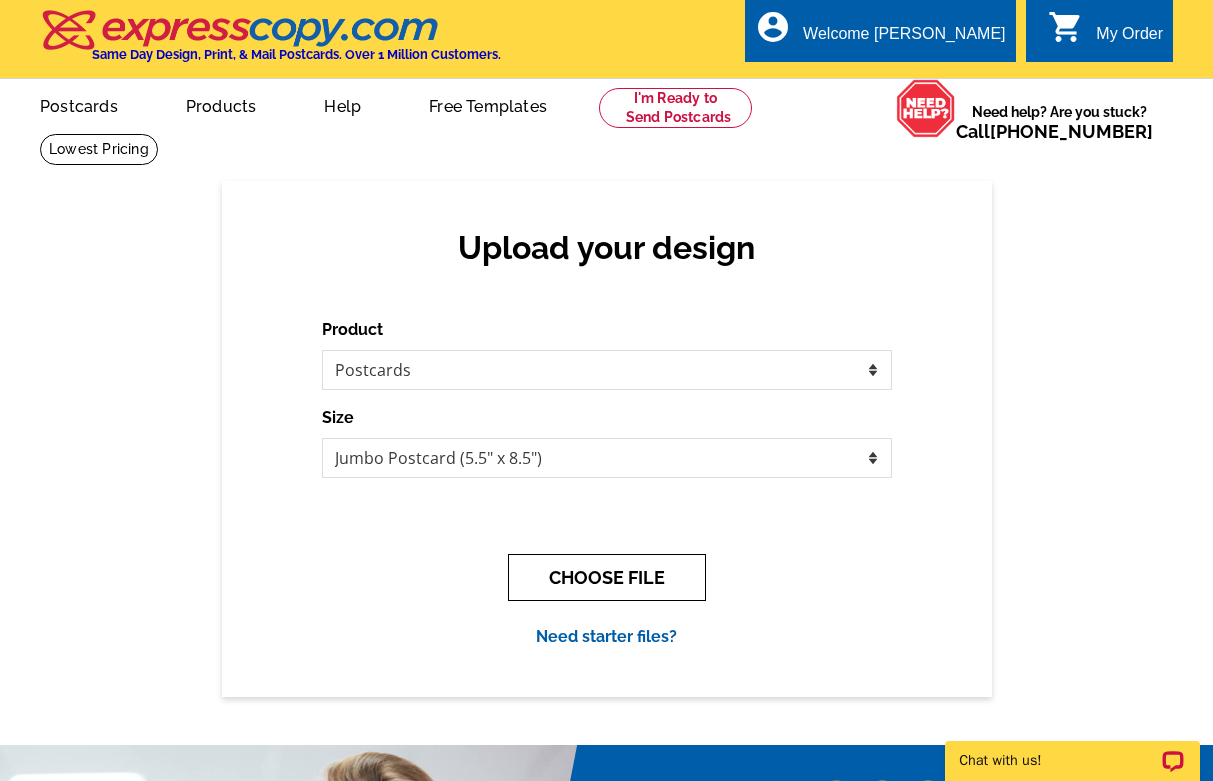 click on "CHOOSE FILE" at bounding box center (607, 577) 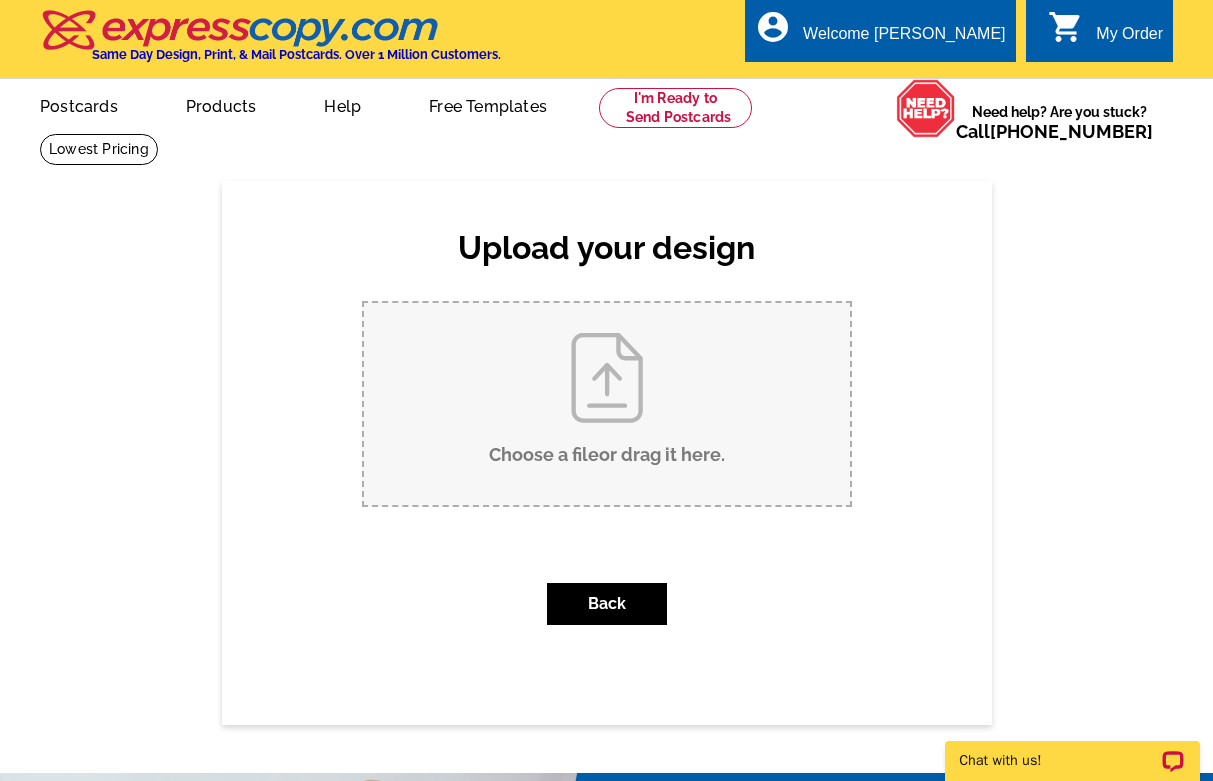 click on "Choose a file  or drag it here ." at bounding box center (607, 404) 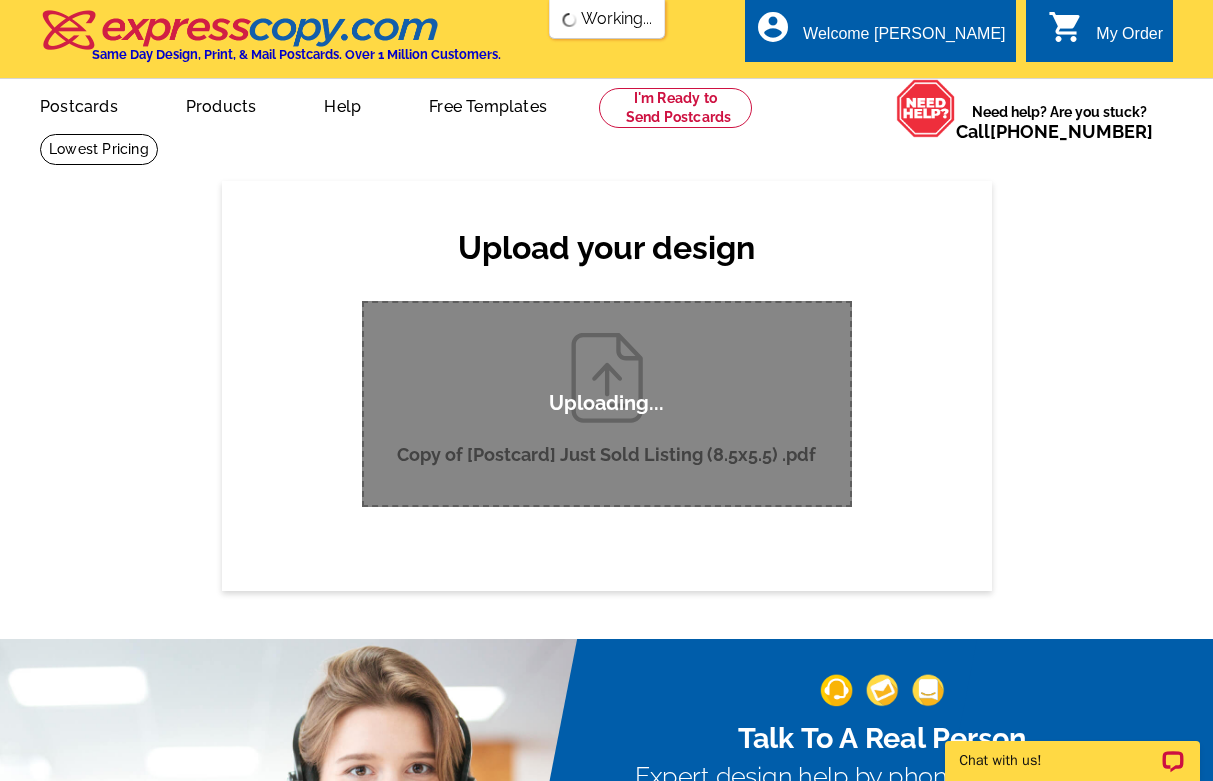 type 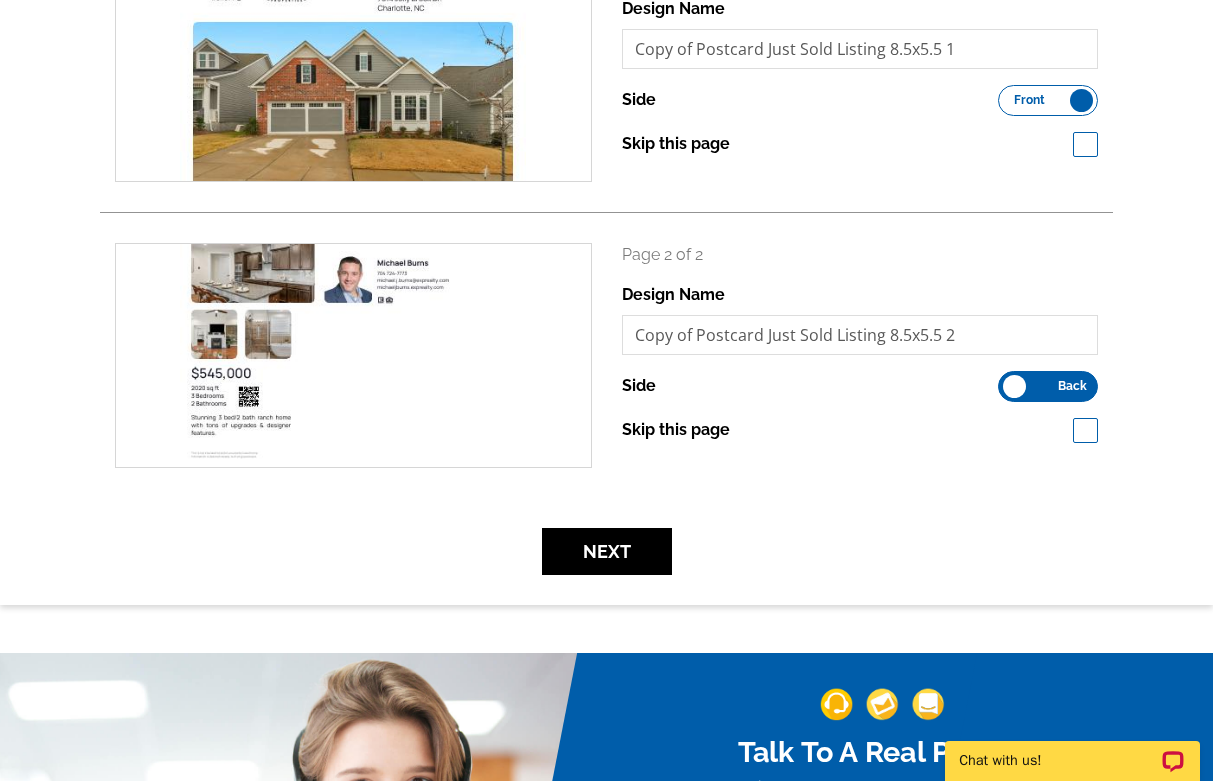 scroll, scrollTop: 375, scrollLeft: 0, axis: vertical 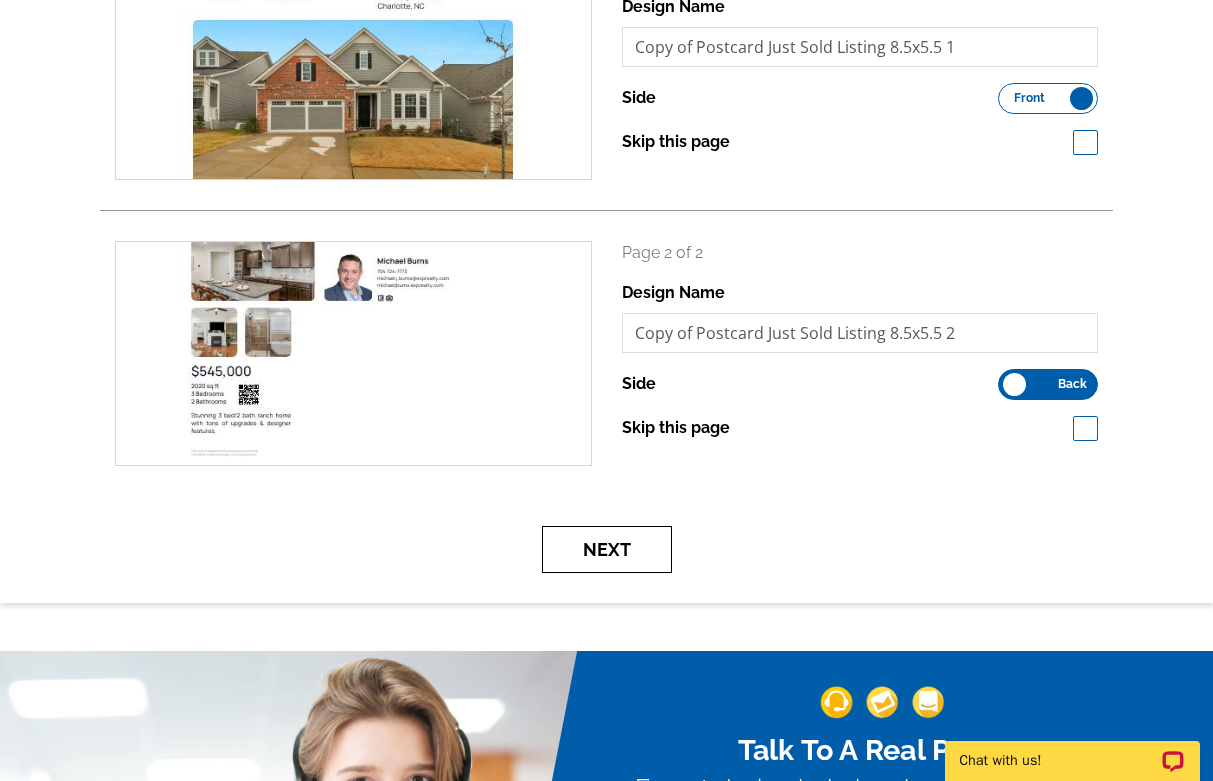 click on "Next" at bounding box center [607, 549] 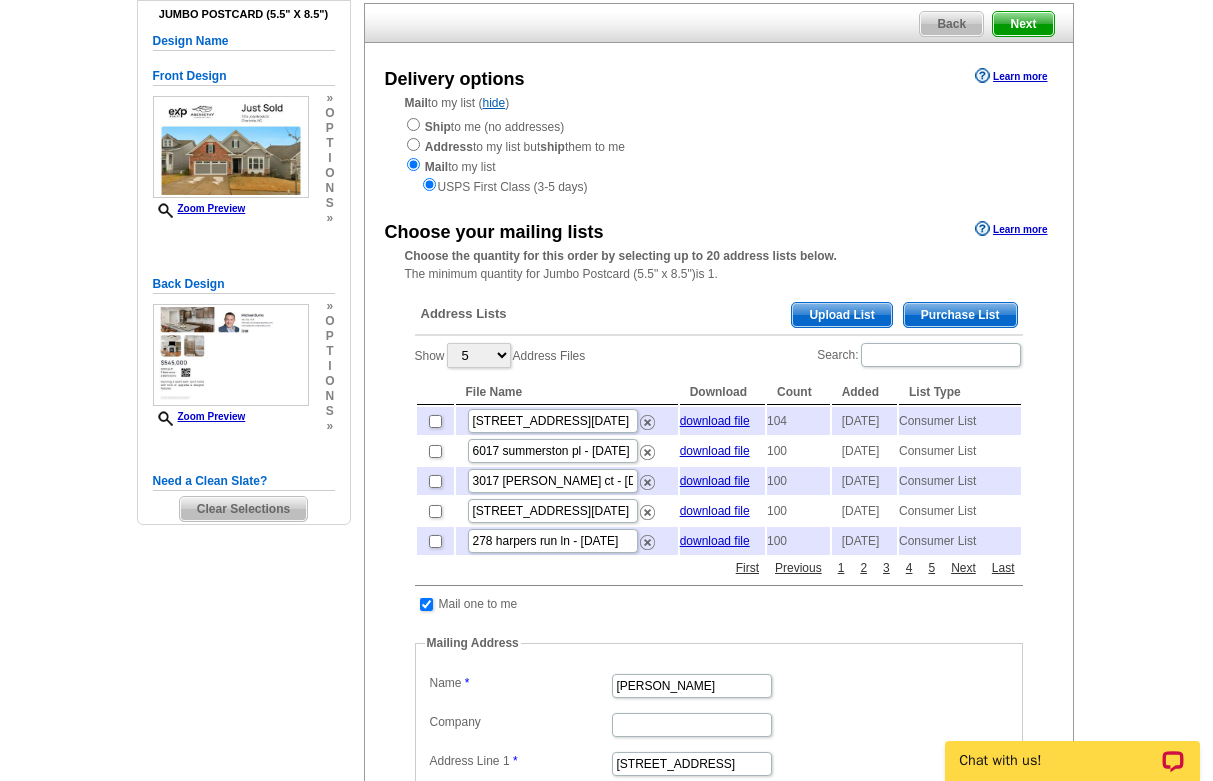 scroll, scrollTop: 178, scrollLeft: 0, axis: vertical 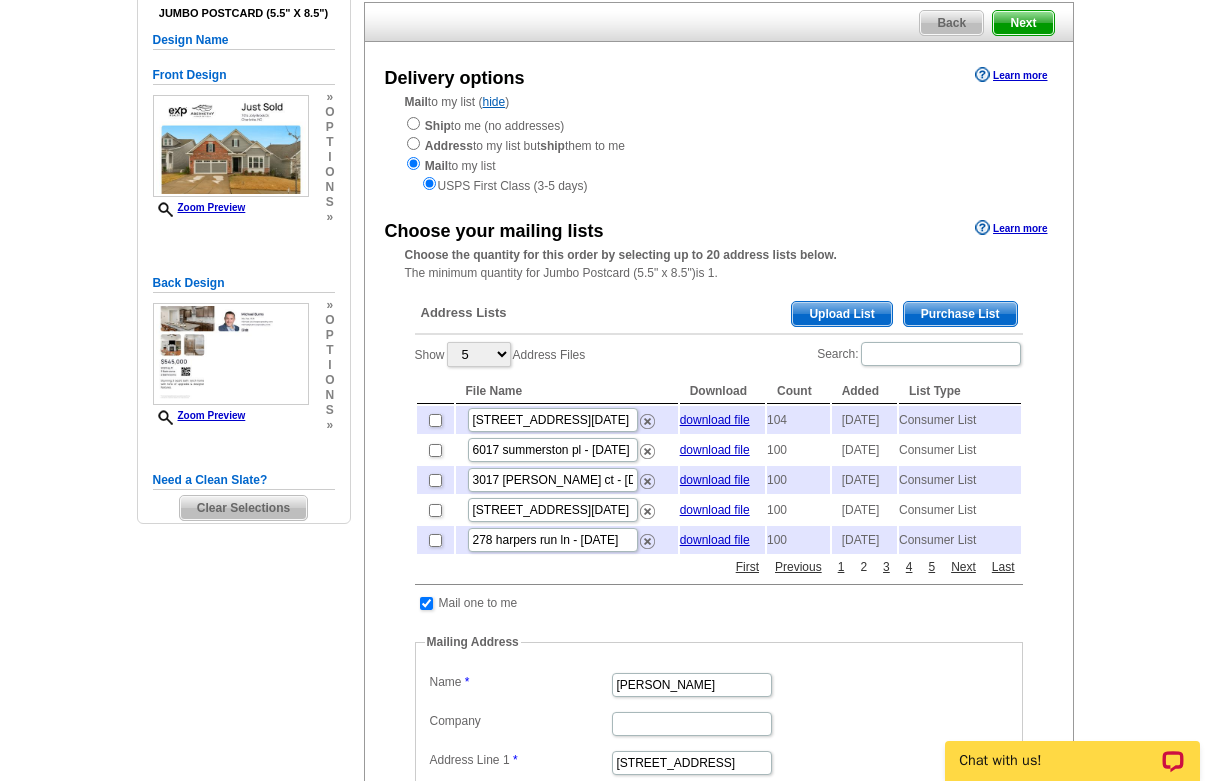 click on "2" at bounding box center (863, 567) 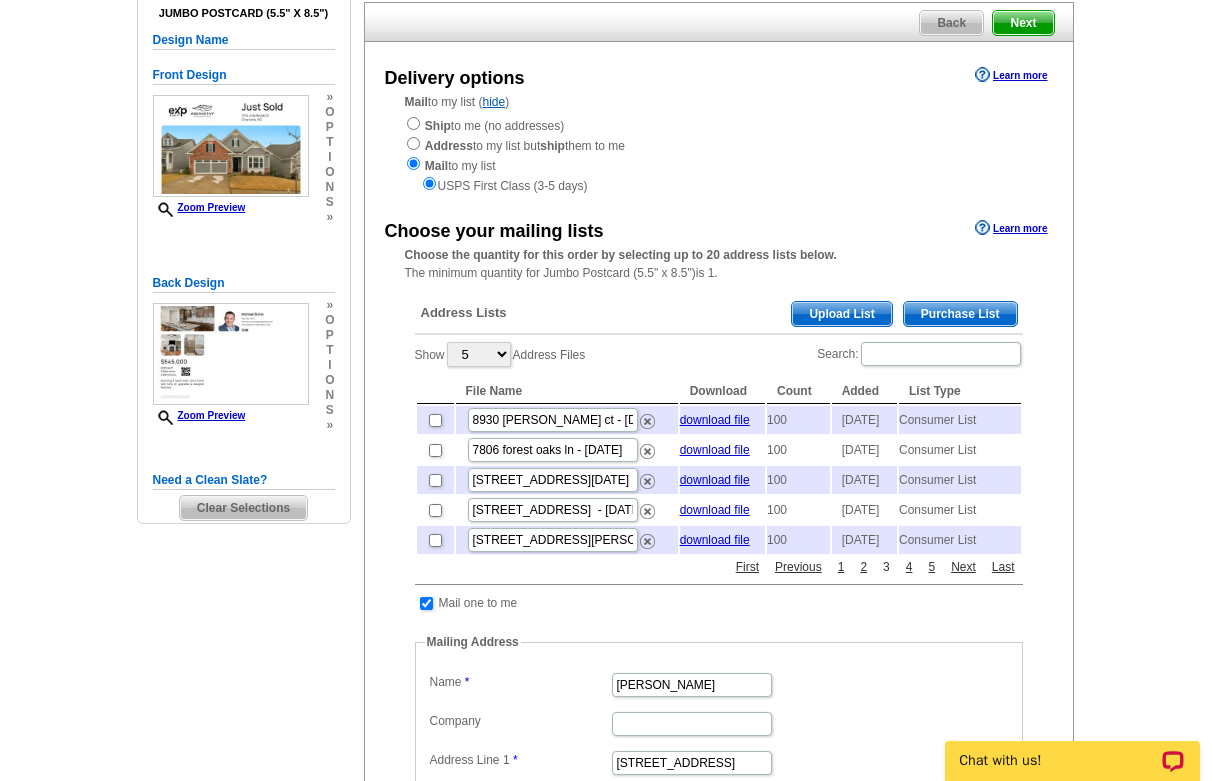 click on "3" at bounding box center [886, 567] 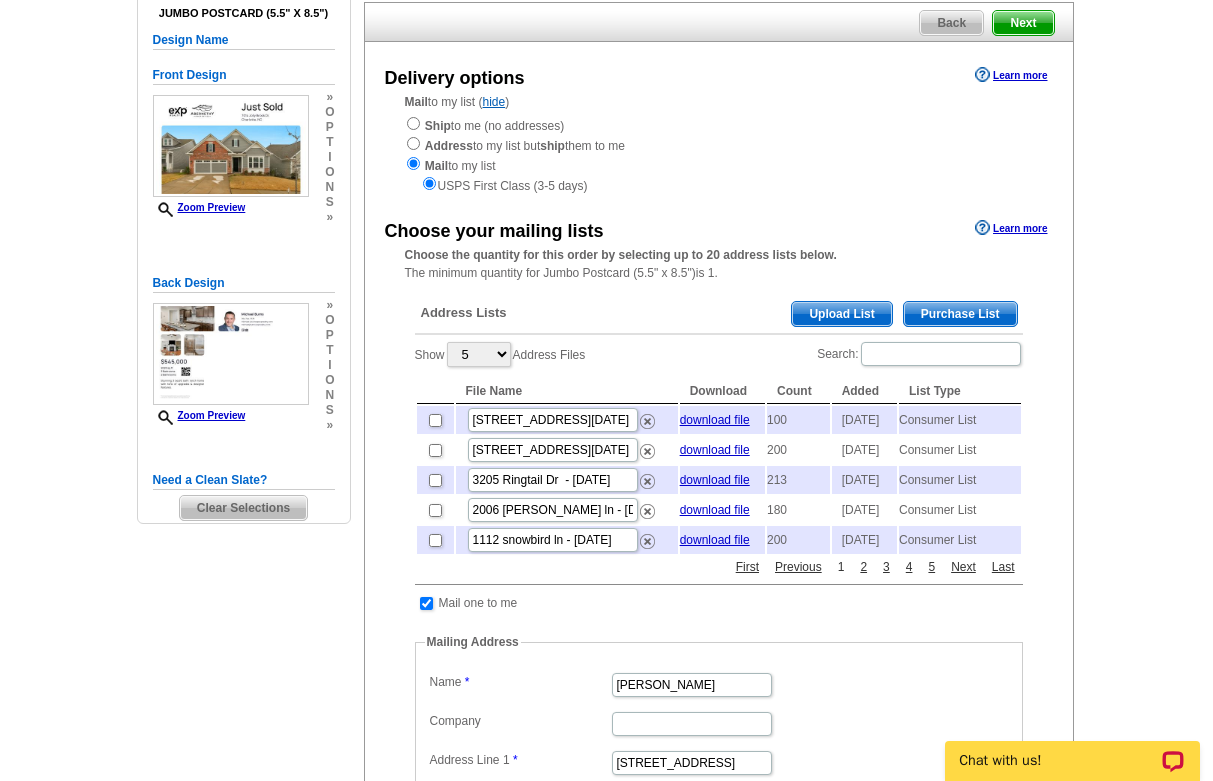 click on "1" at bounding box center [841, 567] 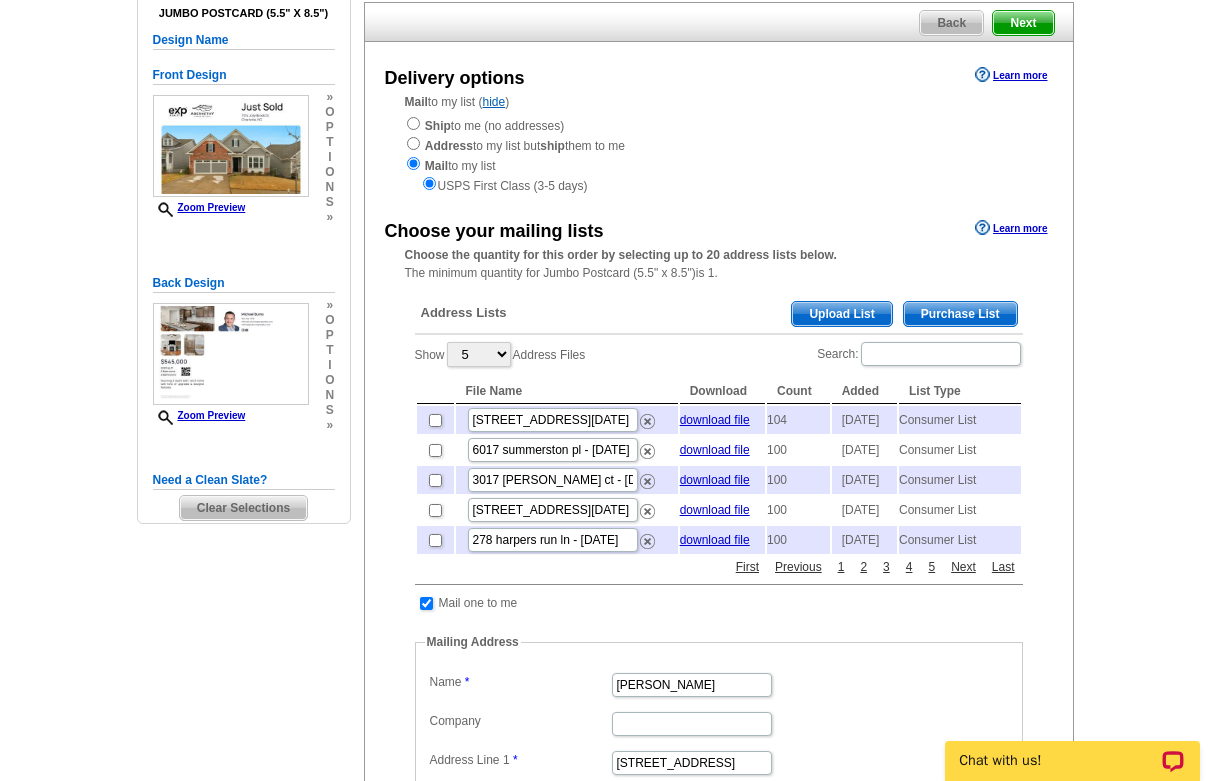 click on "Purchase List" at bounding box center [960, 314] 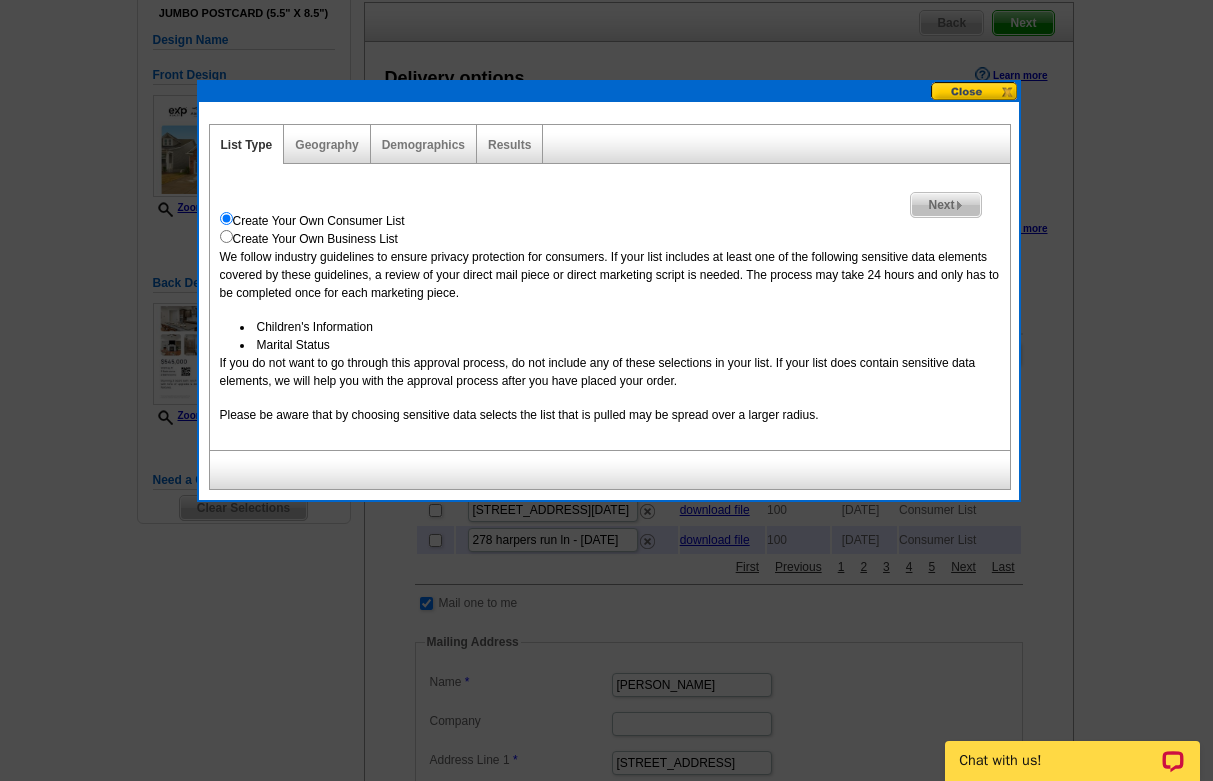 click on "Next" at bounding box center [945, 205] 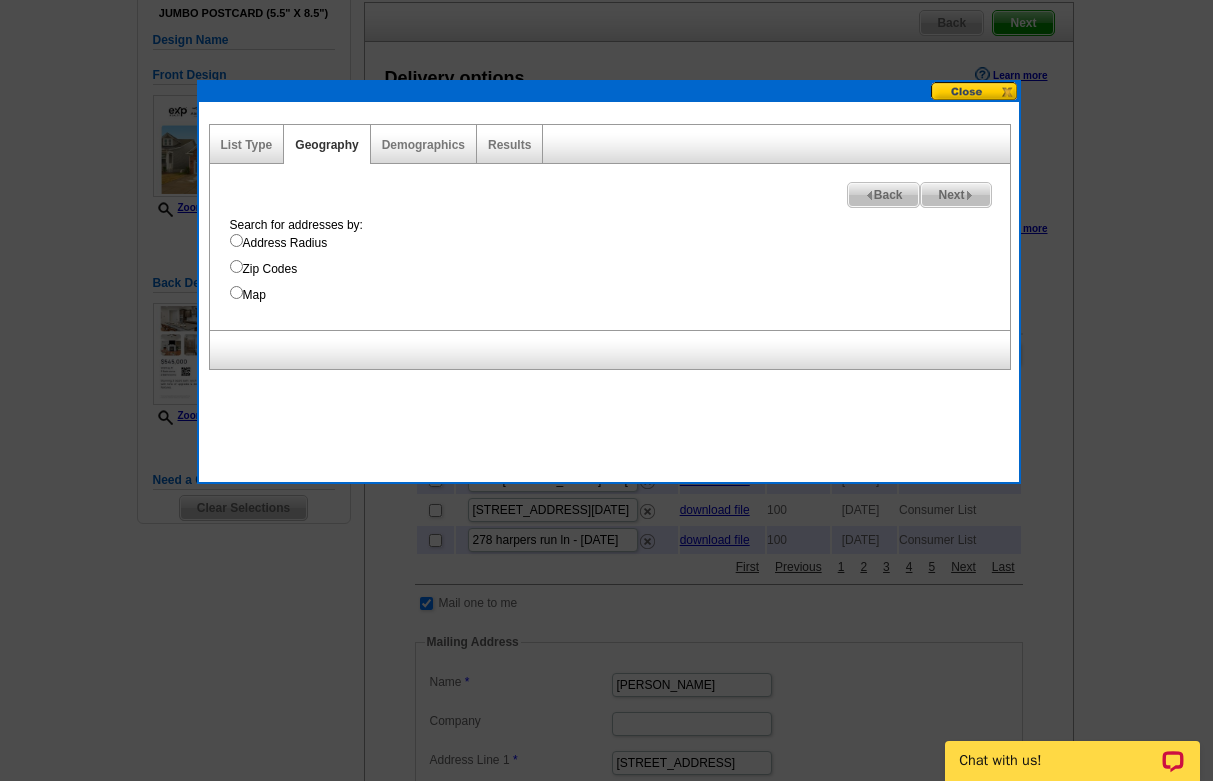 click on "Address Radius" at bounding box center (236, 240) 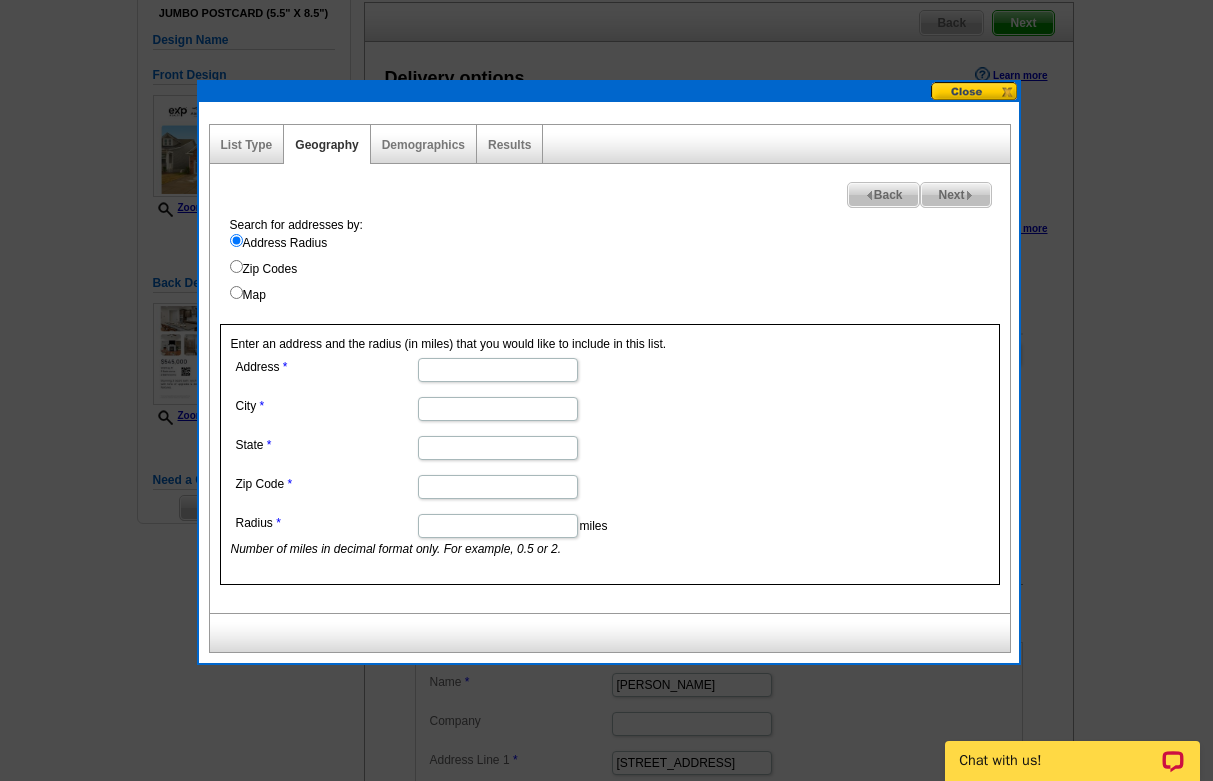 click at bounding box center [609, 92] 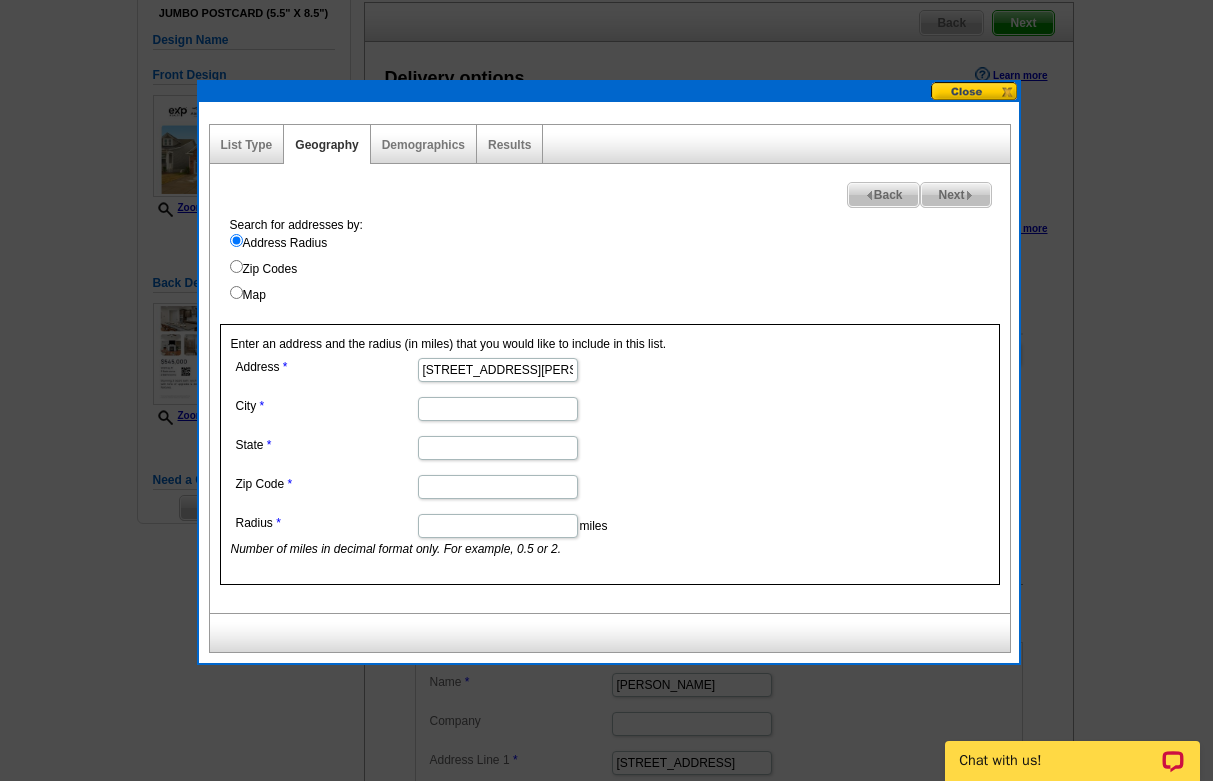 type on "7014 Jolly Brook Dr" 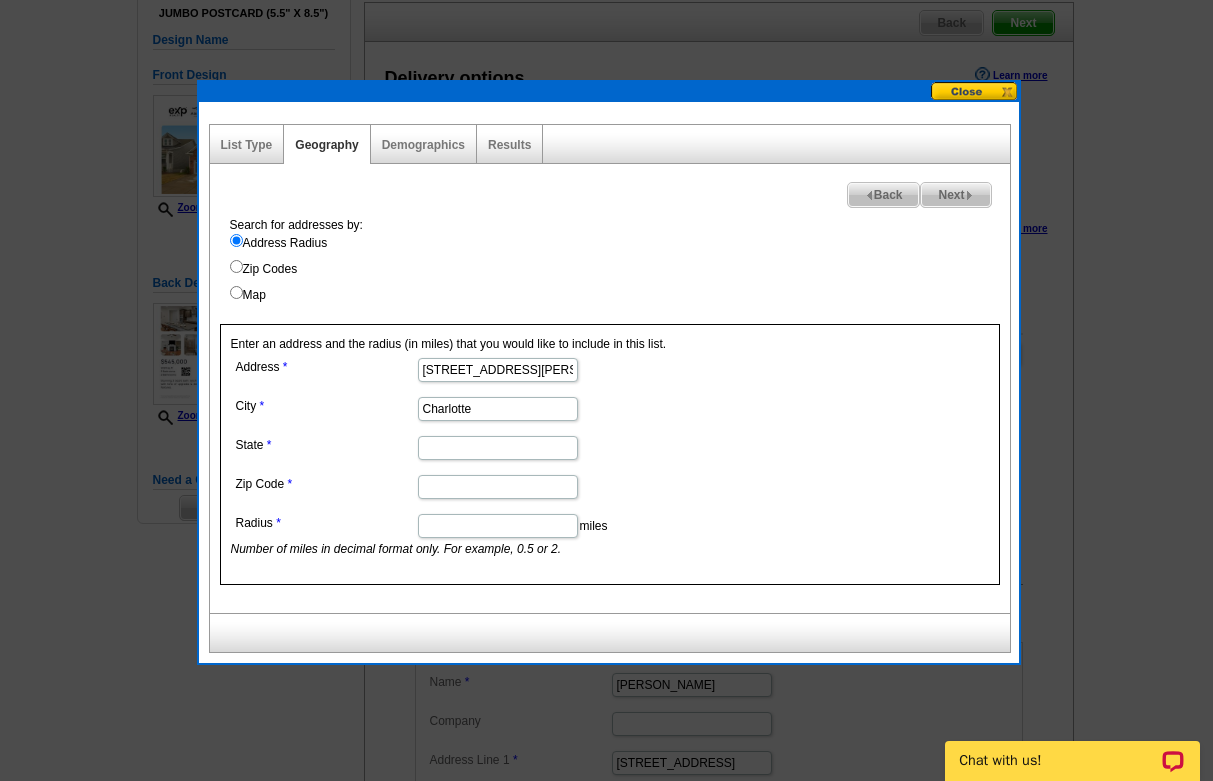 type on "Charlotte" 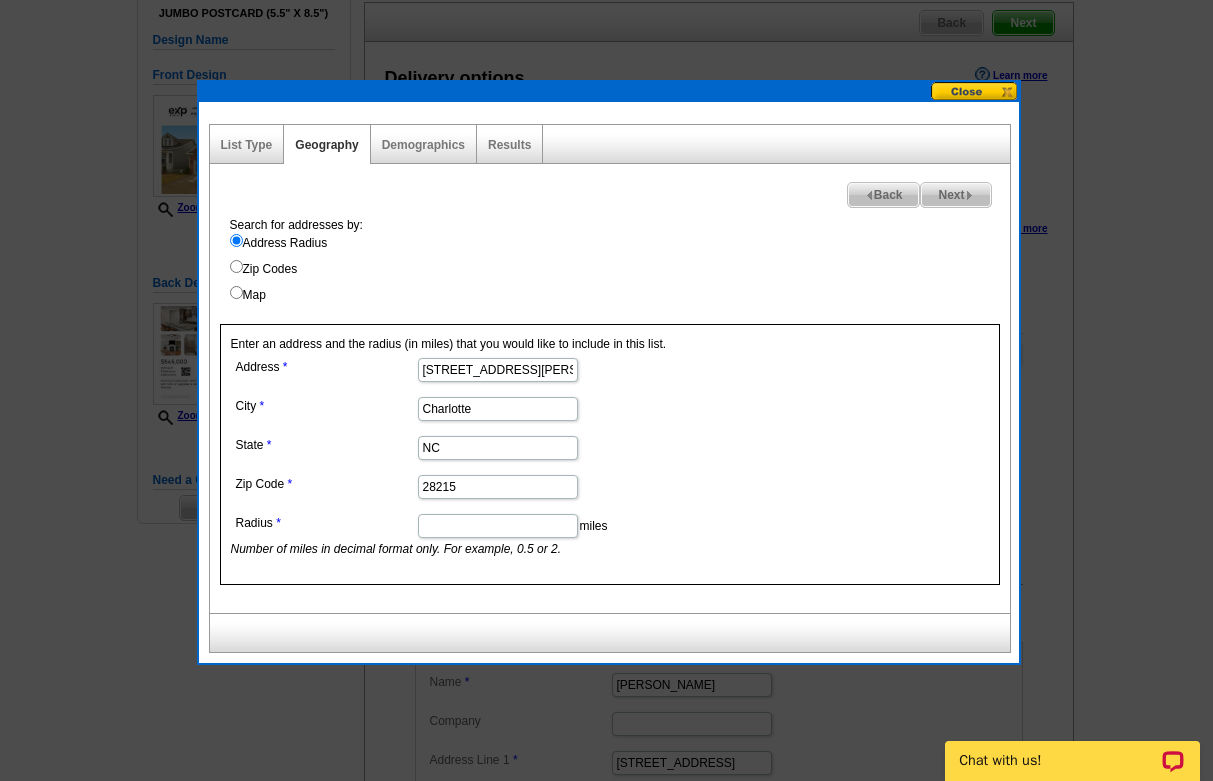 type on "28215" 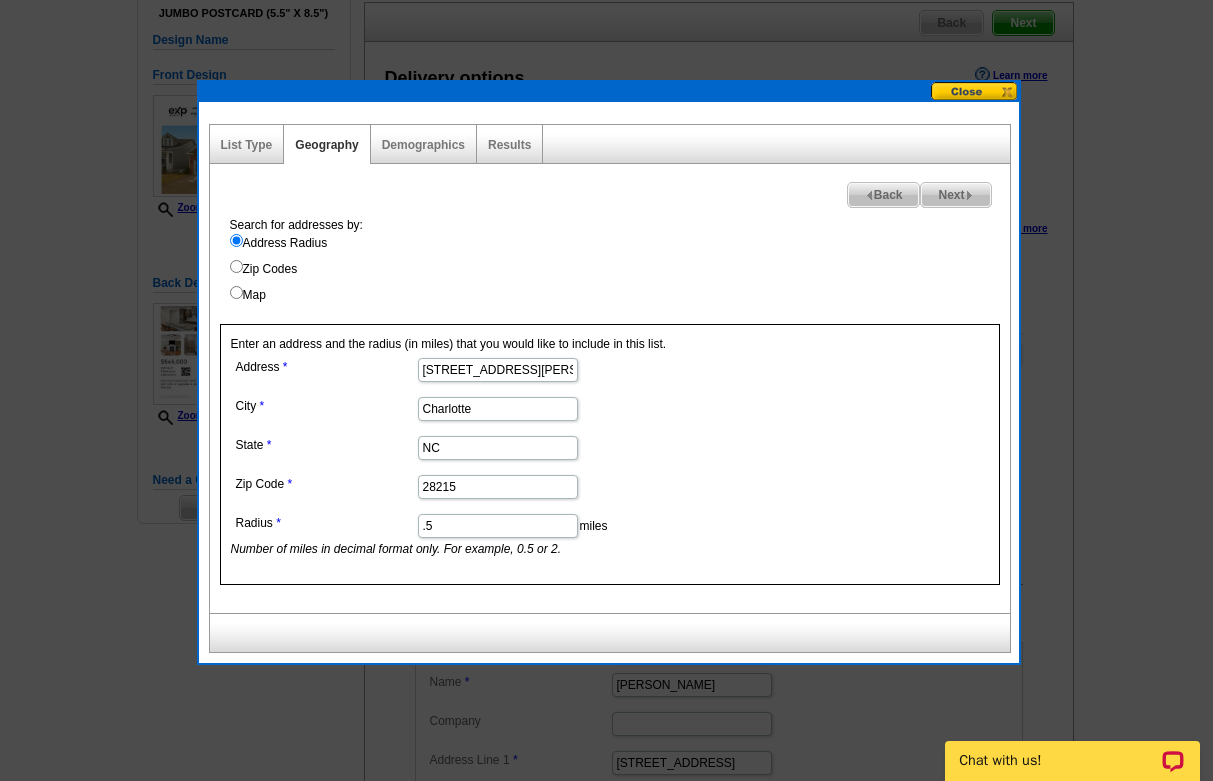 type on ".5" 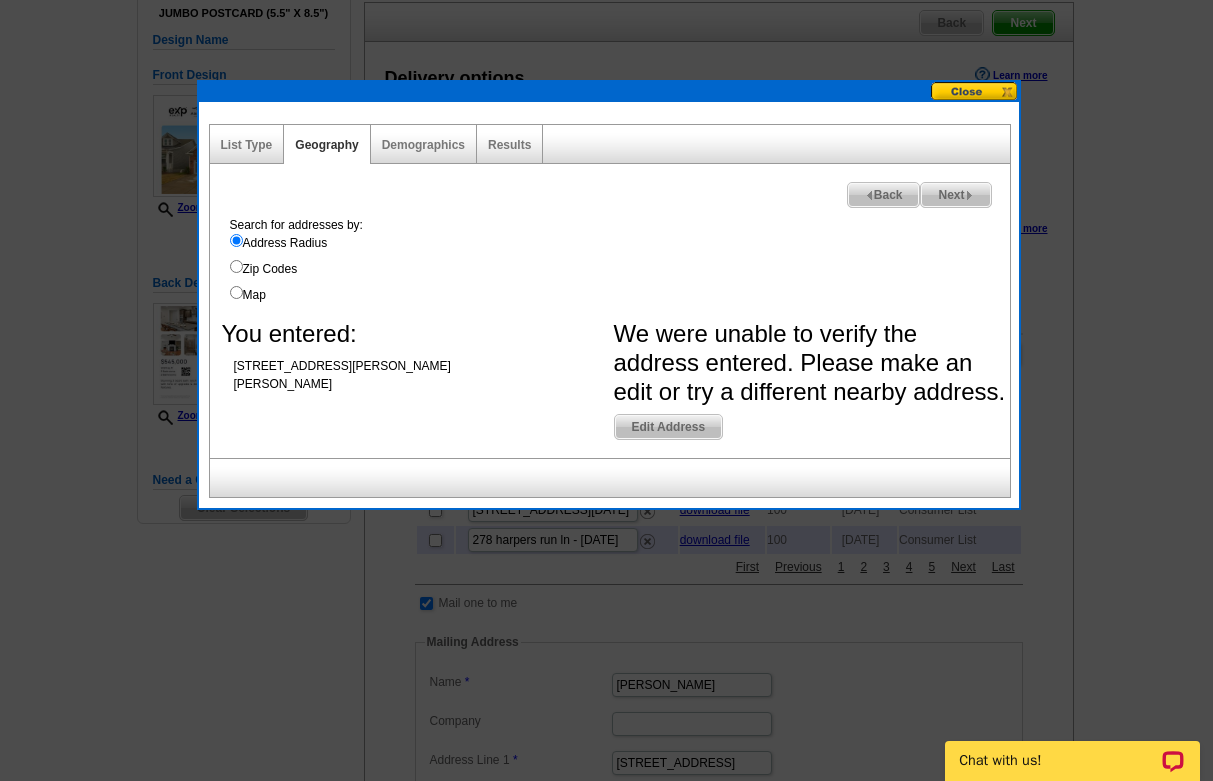 click on "Edit Address" at bounding box center [669, 427] 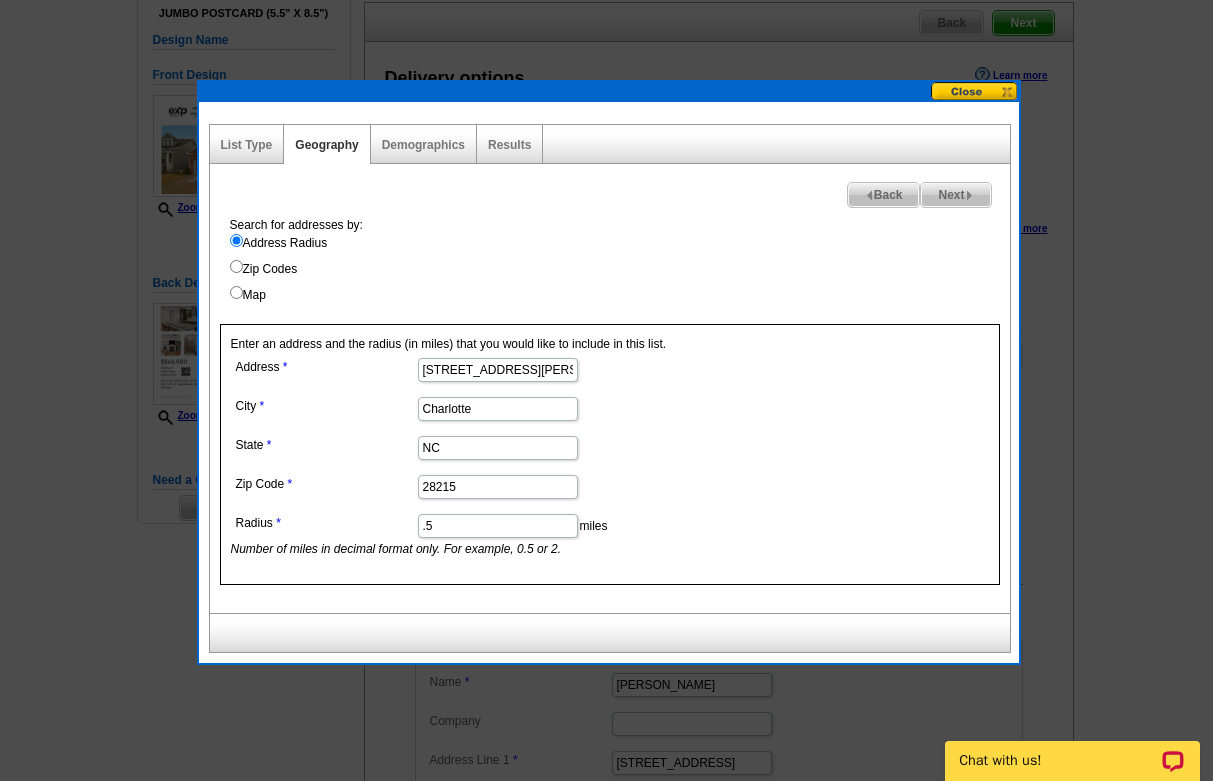 click on "Next" at bounding box center (955, 195) 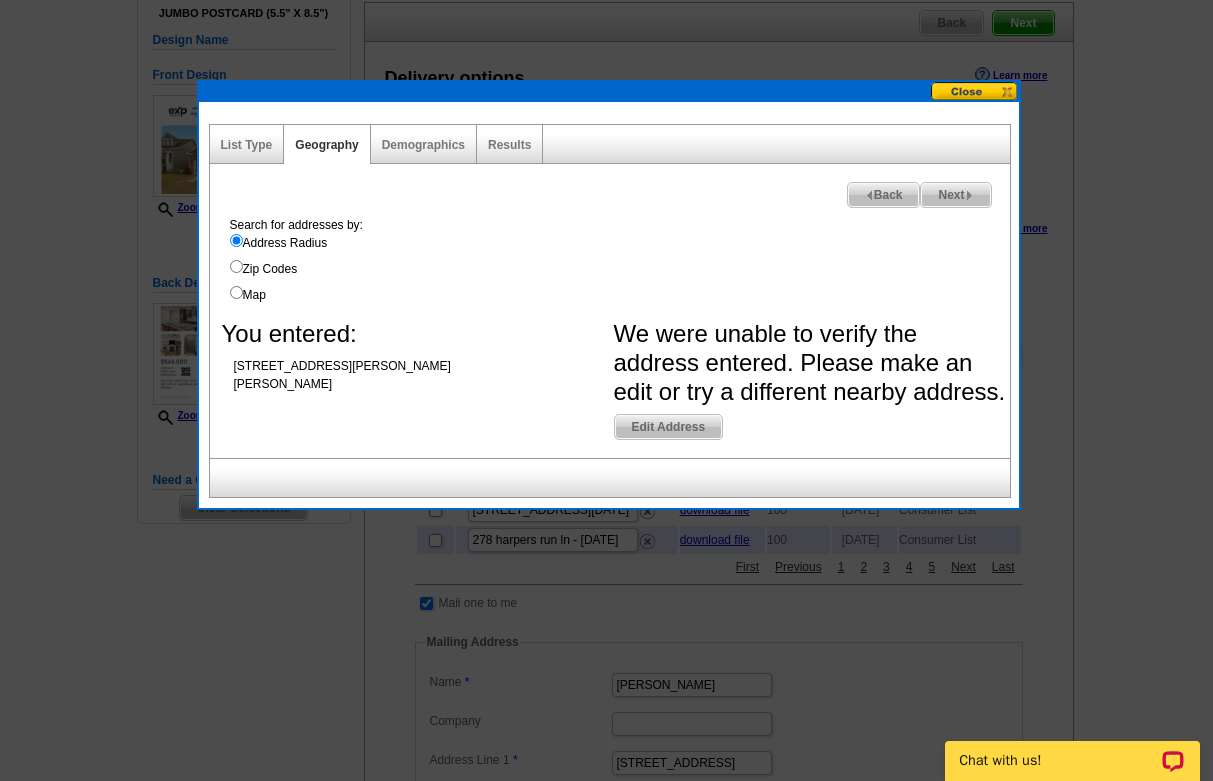 click on "Edit Address" at bounding box center (669, 427) 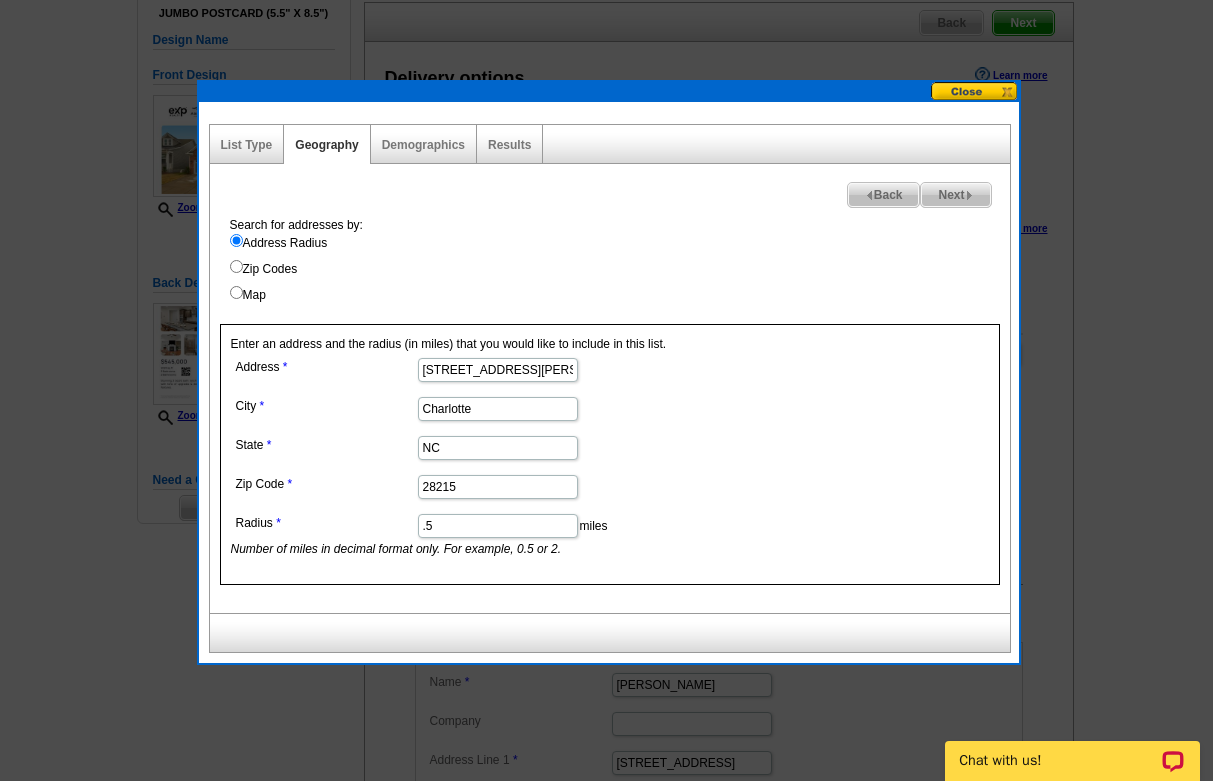 type on "7012 Jolly Brook Dr" 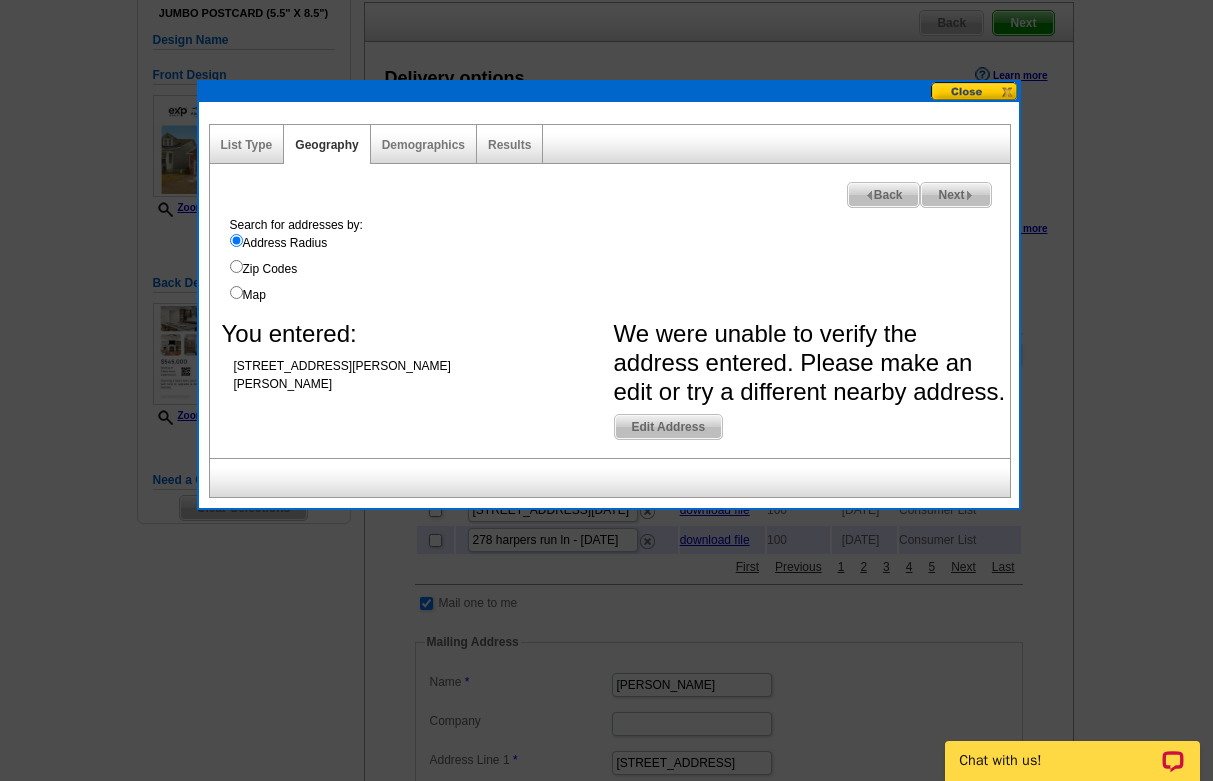 click on "Edit Address" at bounding box center [669, 427] 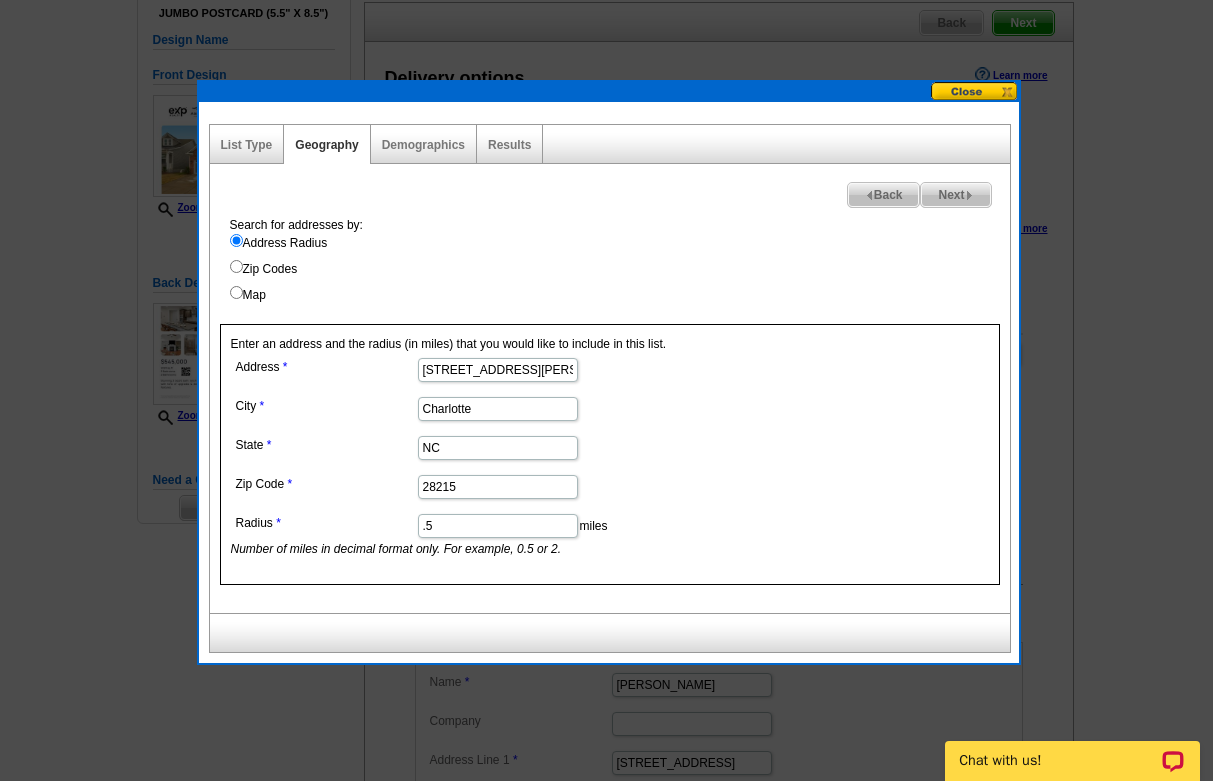 click at bounding box center [975, 91] 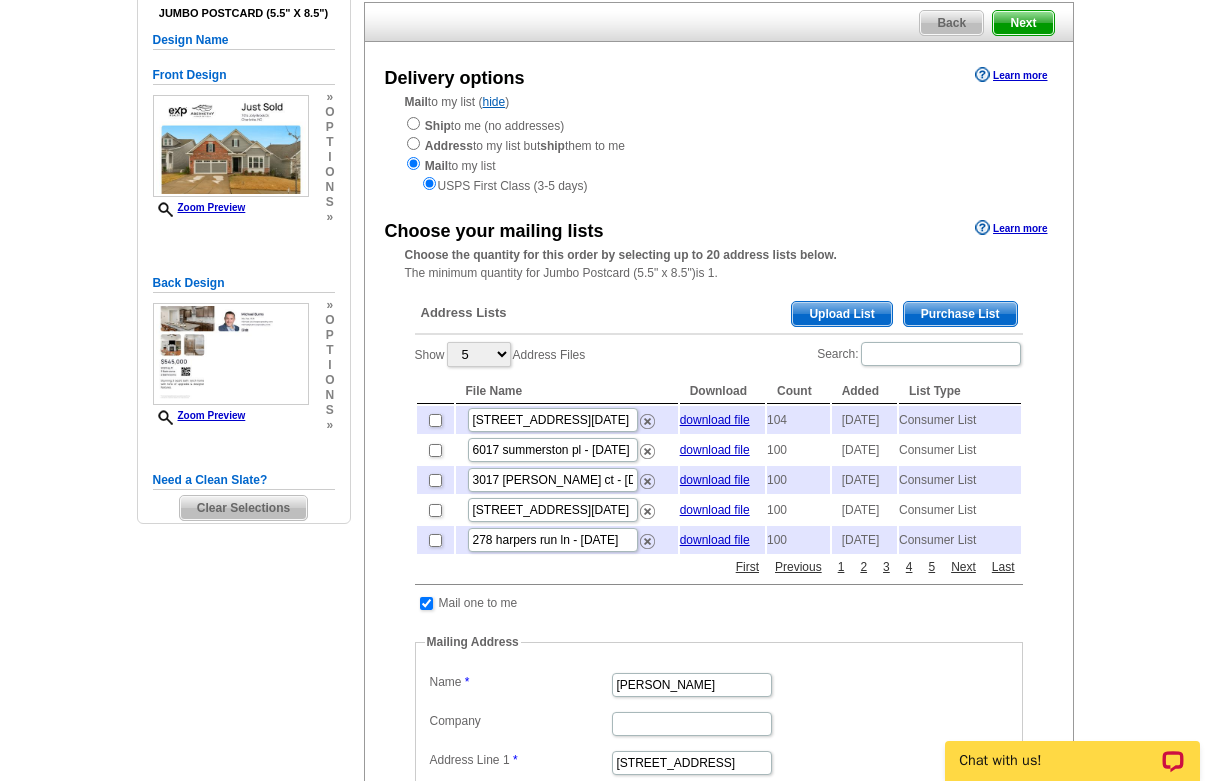 click on "Upload List" at bounding box center [841, 314] 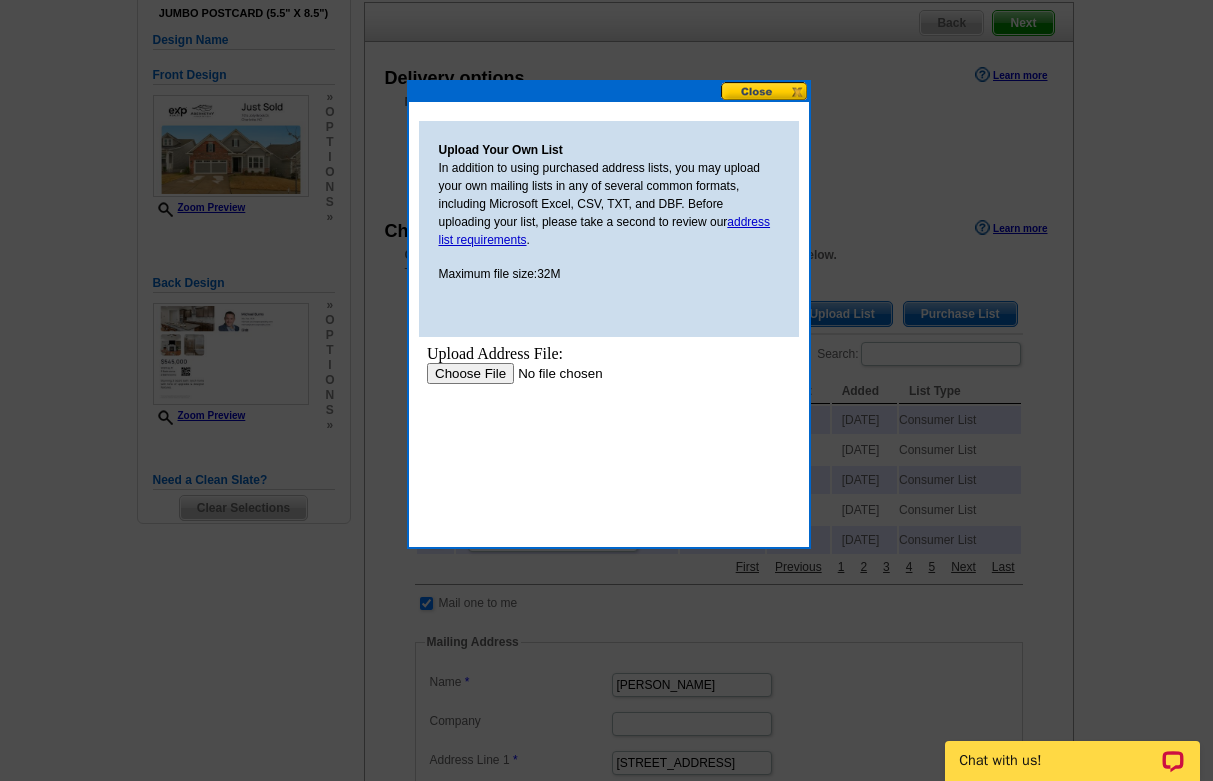 scroll, scrollTop: 0, scrollLeft: 0, axis: both 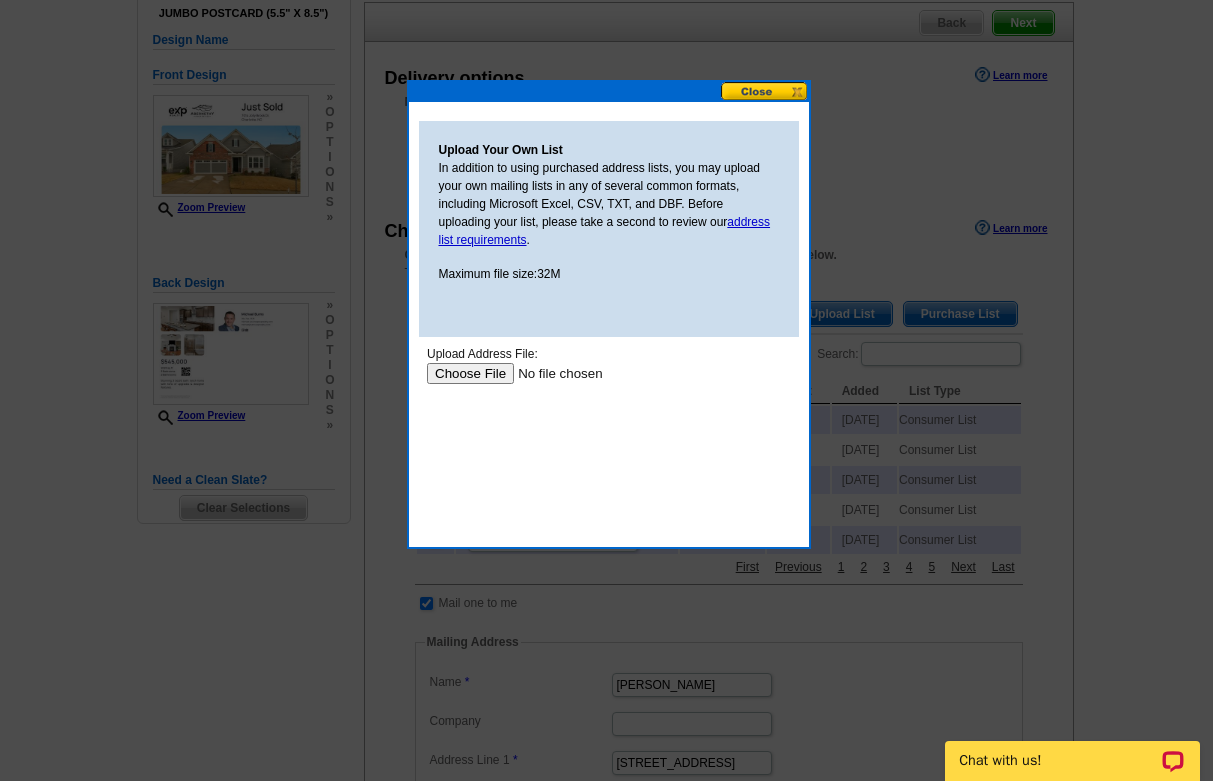 click at bounding box center (765, 91) 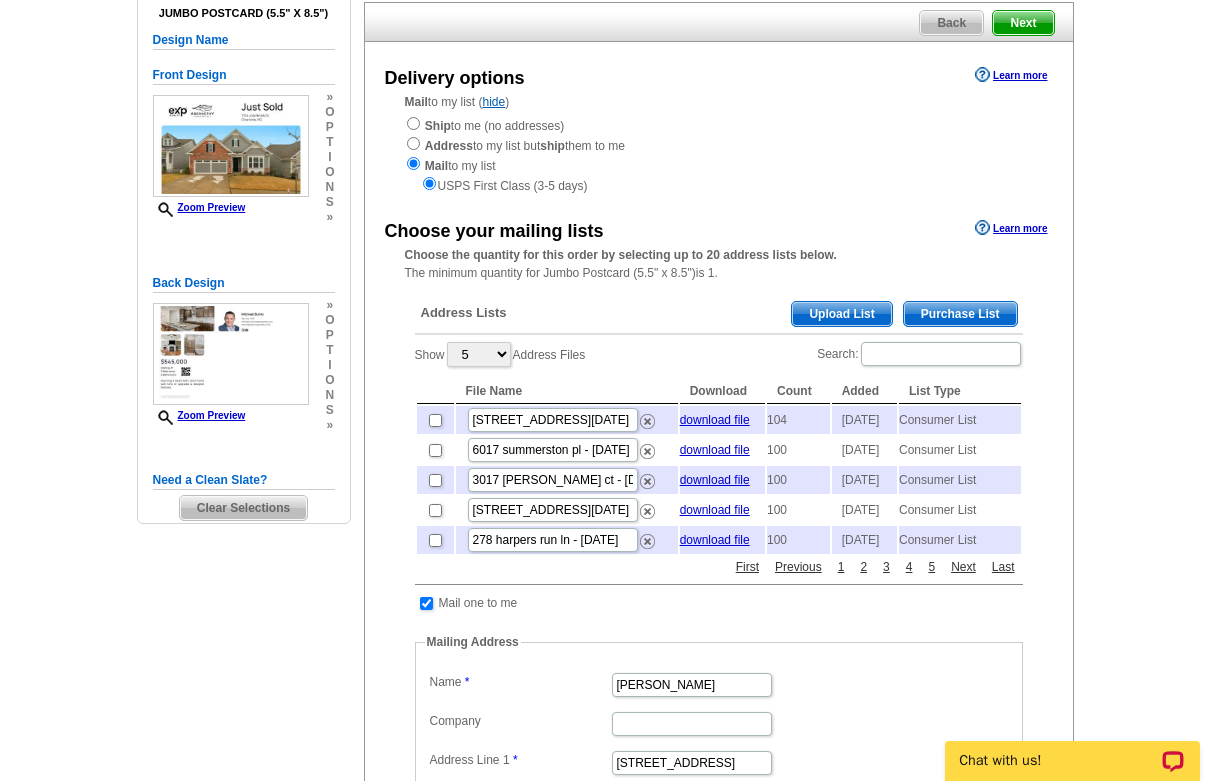 click on "Purchase List" at bounding box center (960, 314) 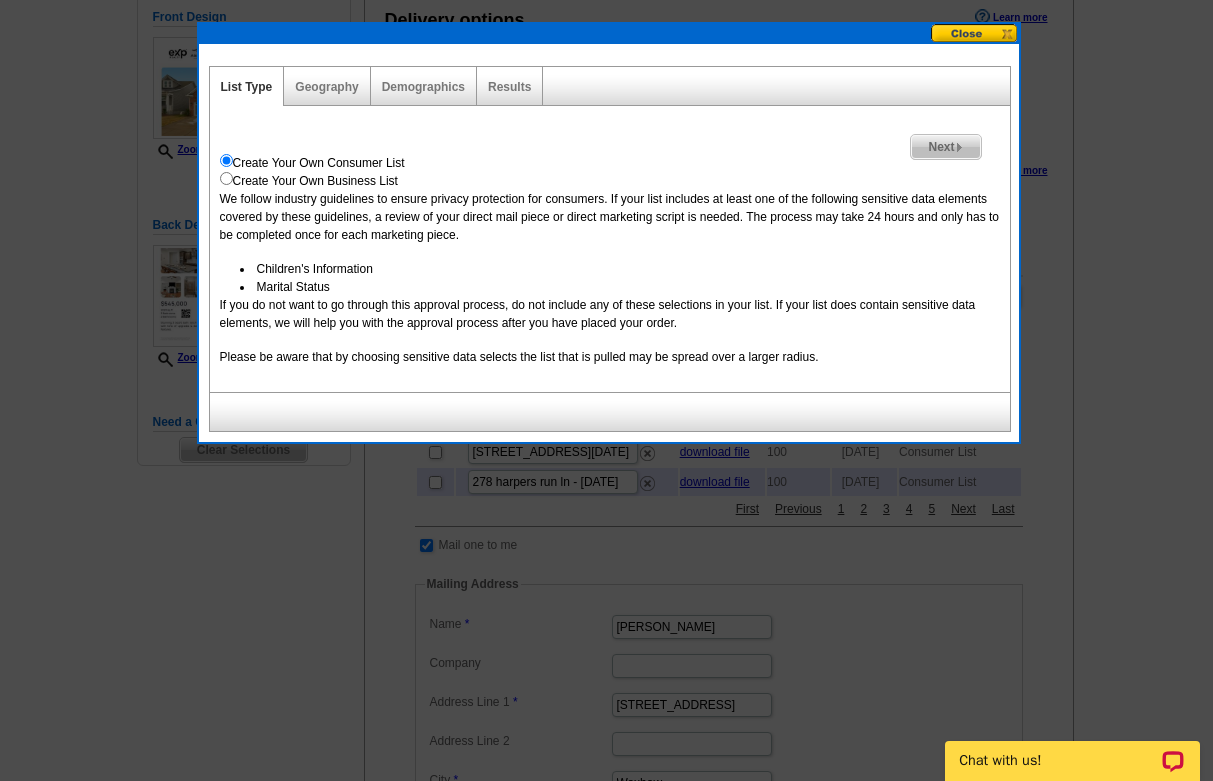 scroll, scrollTop: 236, scrollLeft: 0, axis: vertical 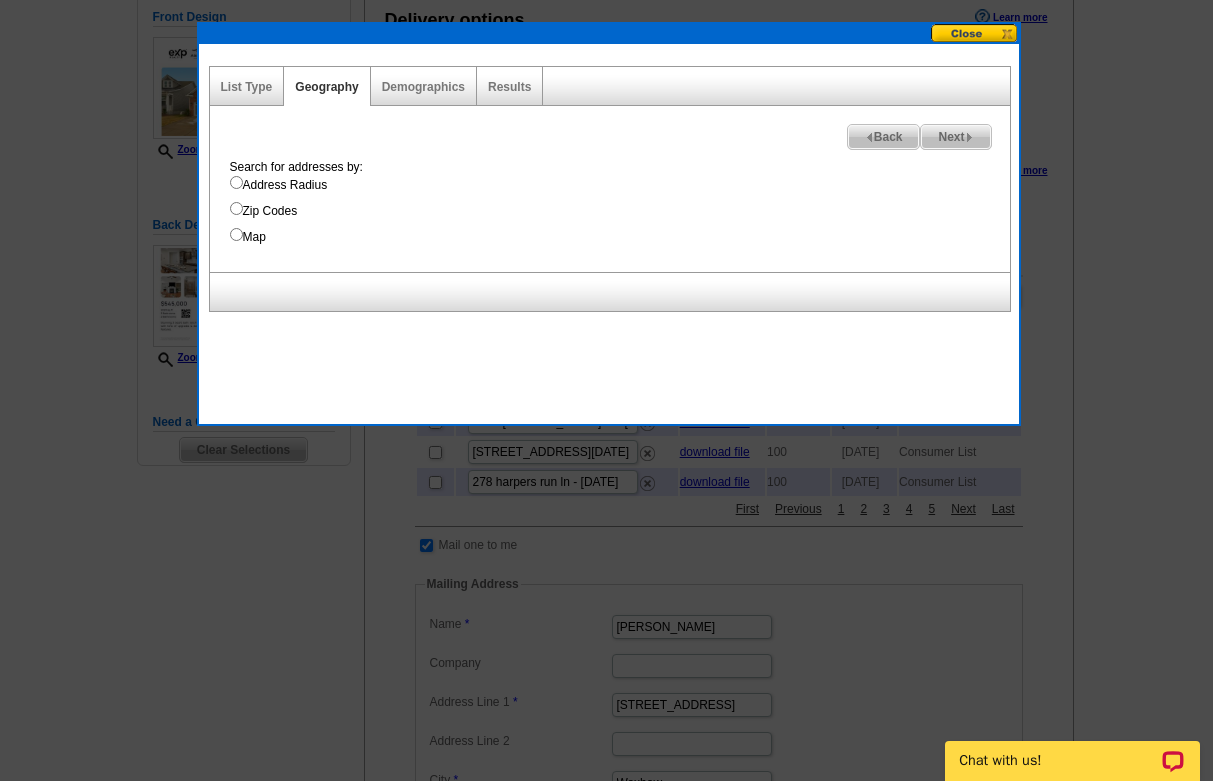 click on "Zip Codes" at bounding box center [236, 208] 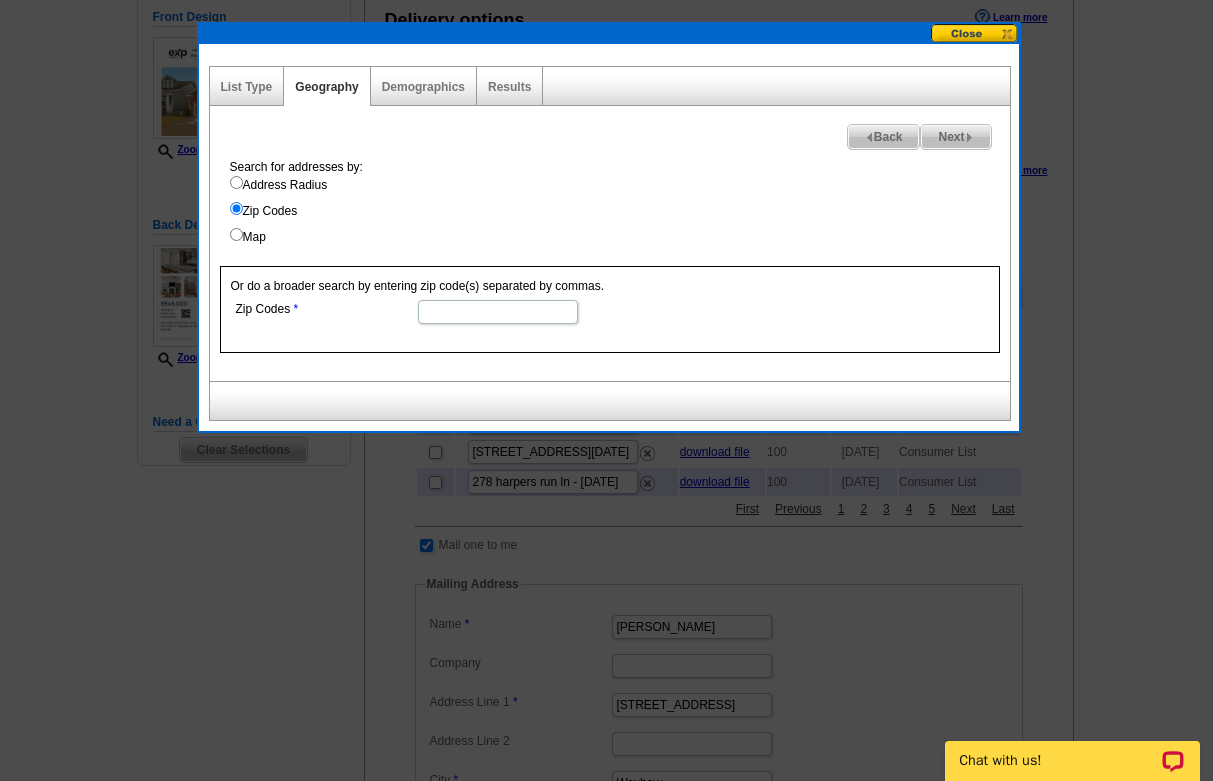 click on "Zip Codes" at bounding box center (498, 312) 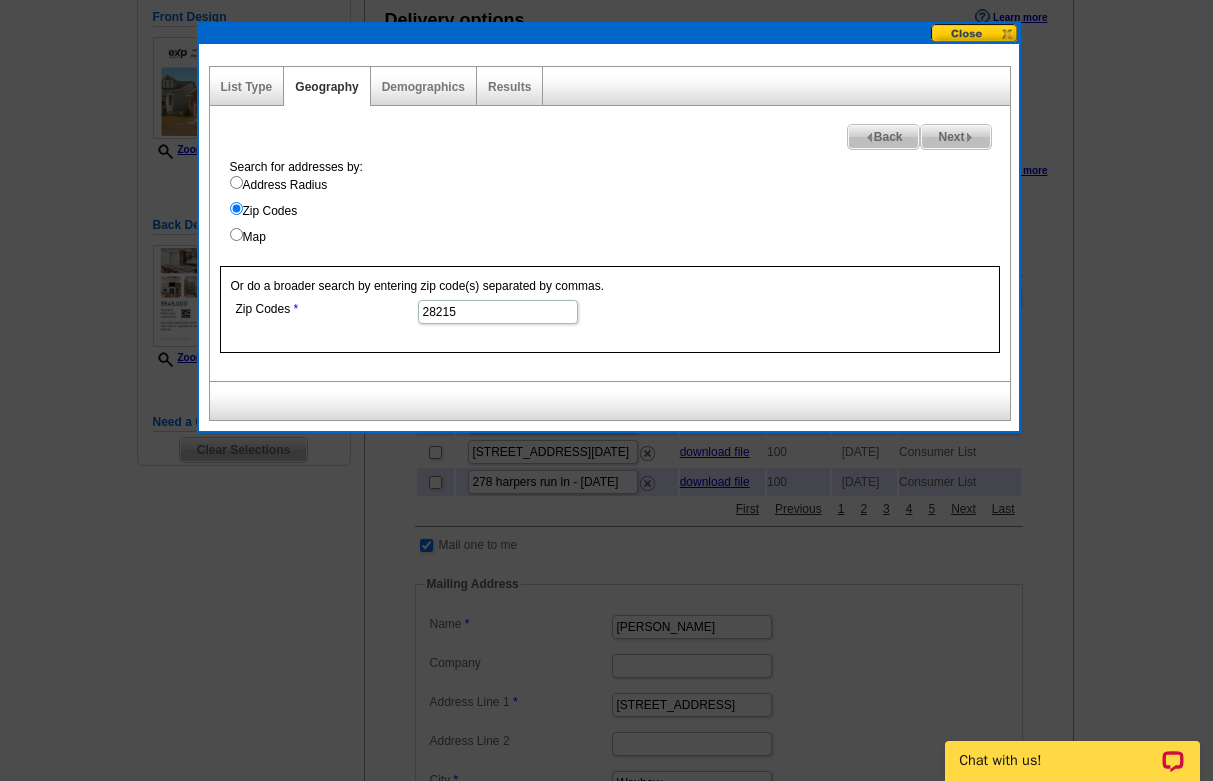 type on "28215" 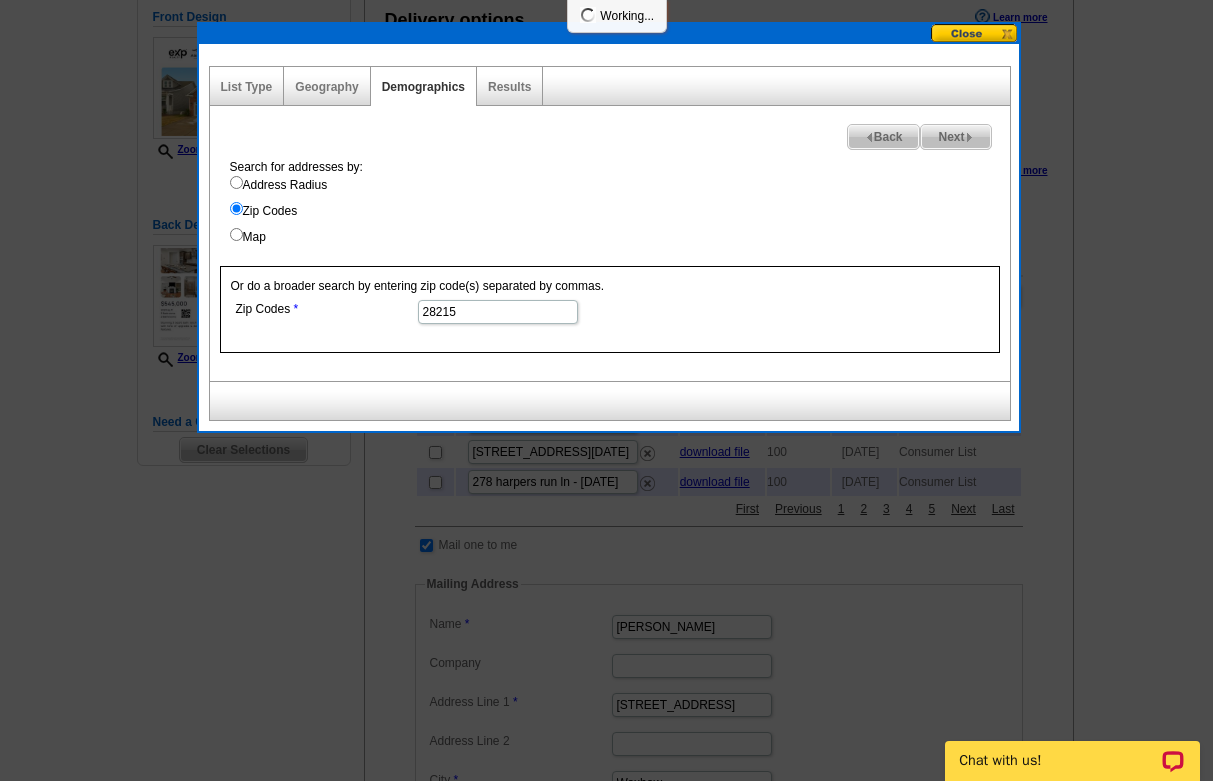 select 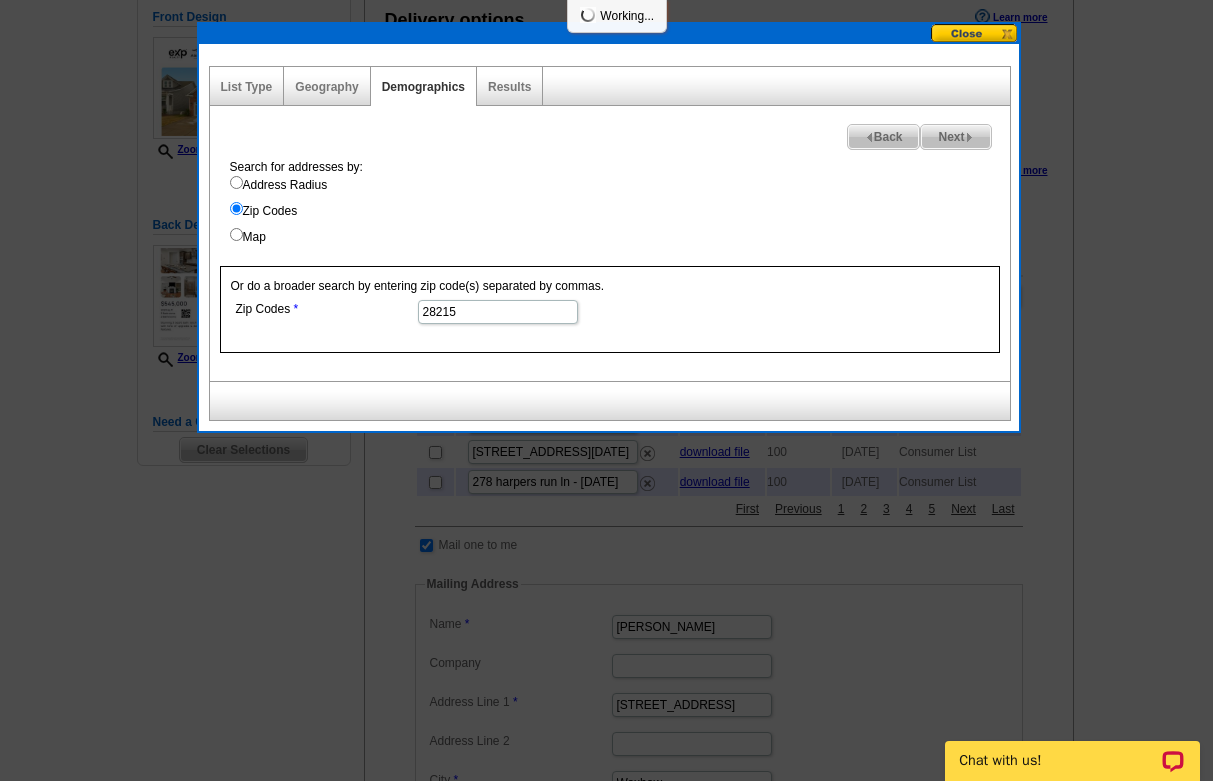 select 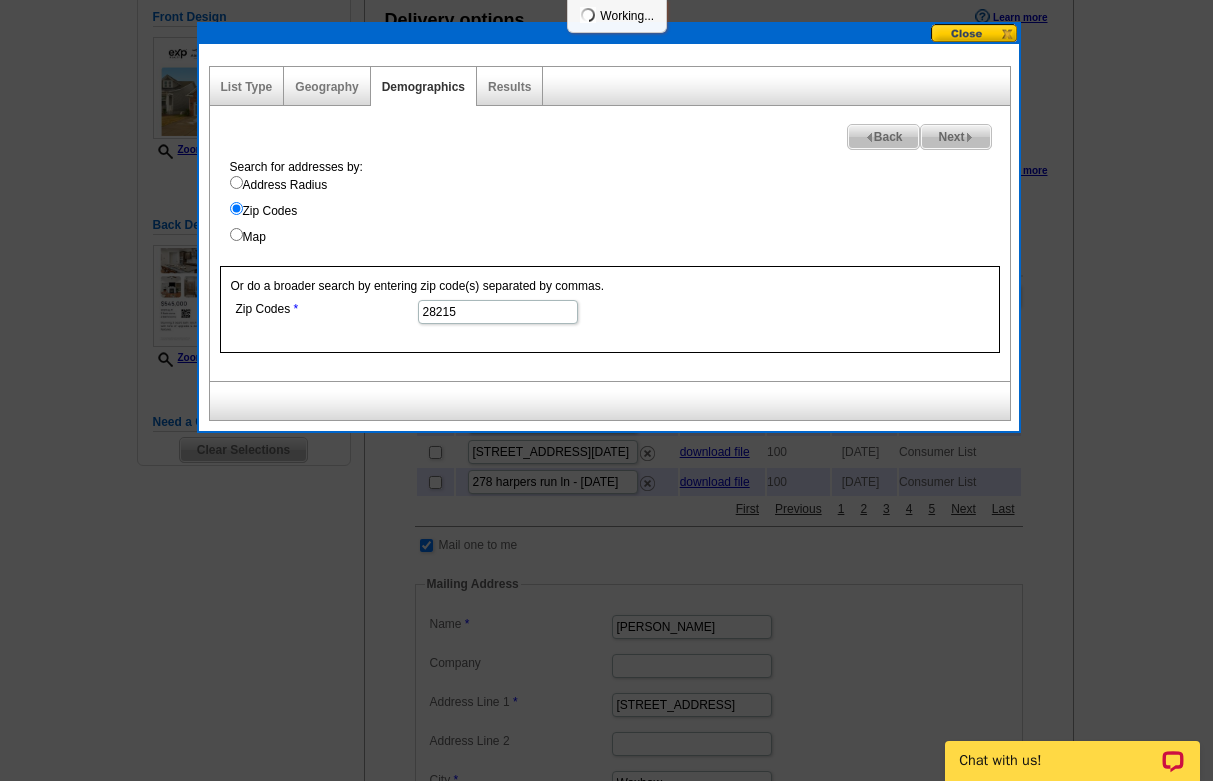 select 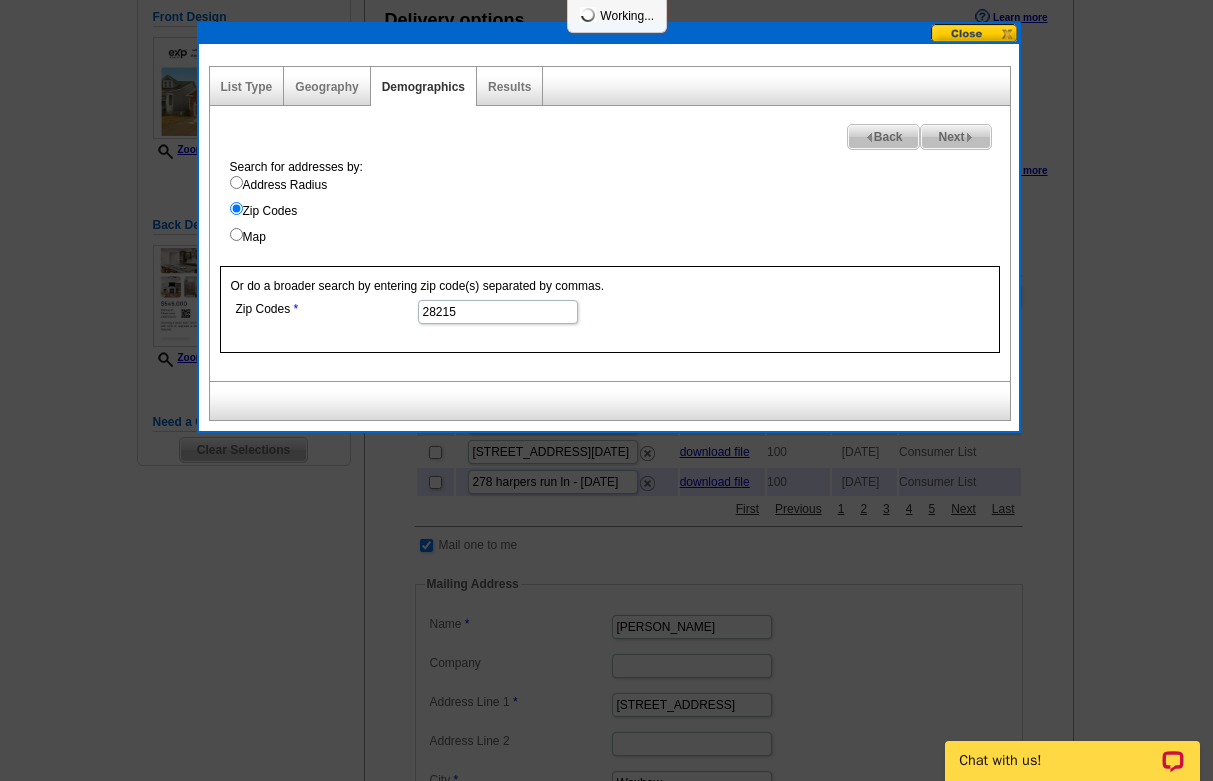 select 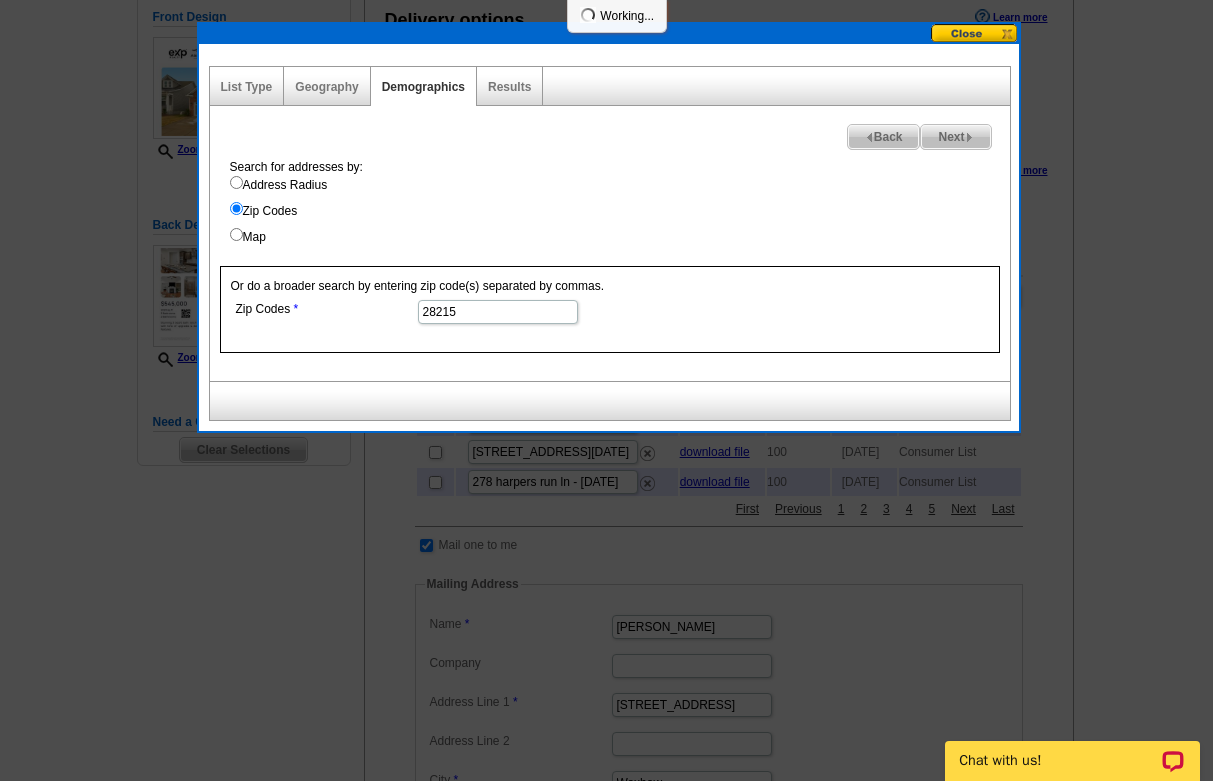 select 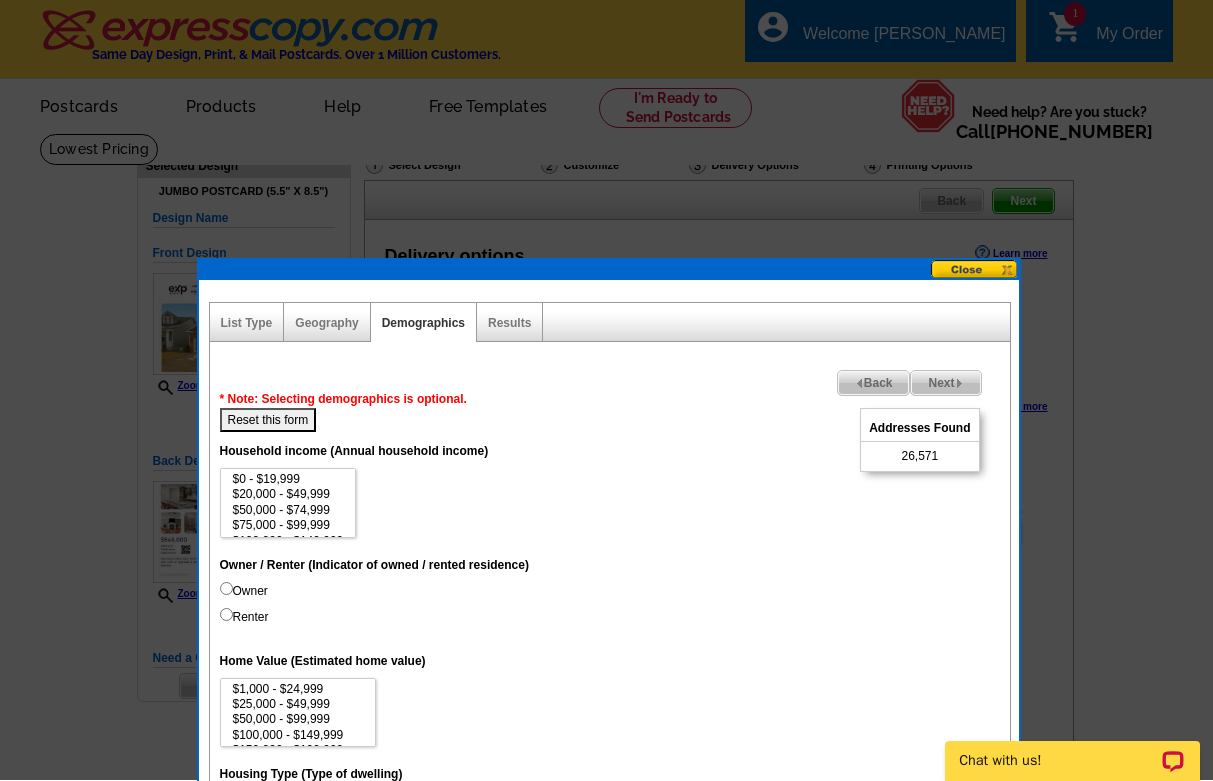 scroll, scrollTop: 0, scrollLeft: 0, axis: both 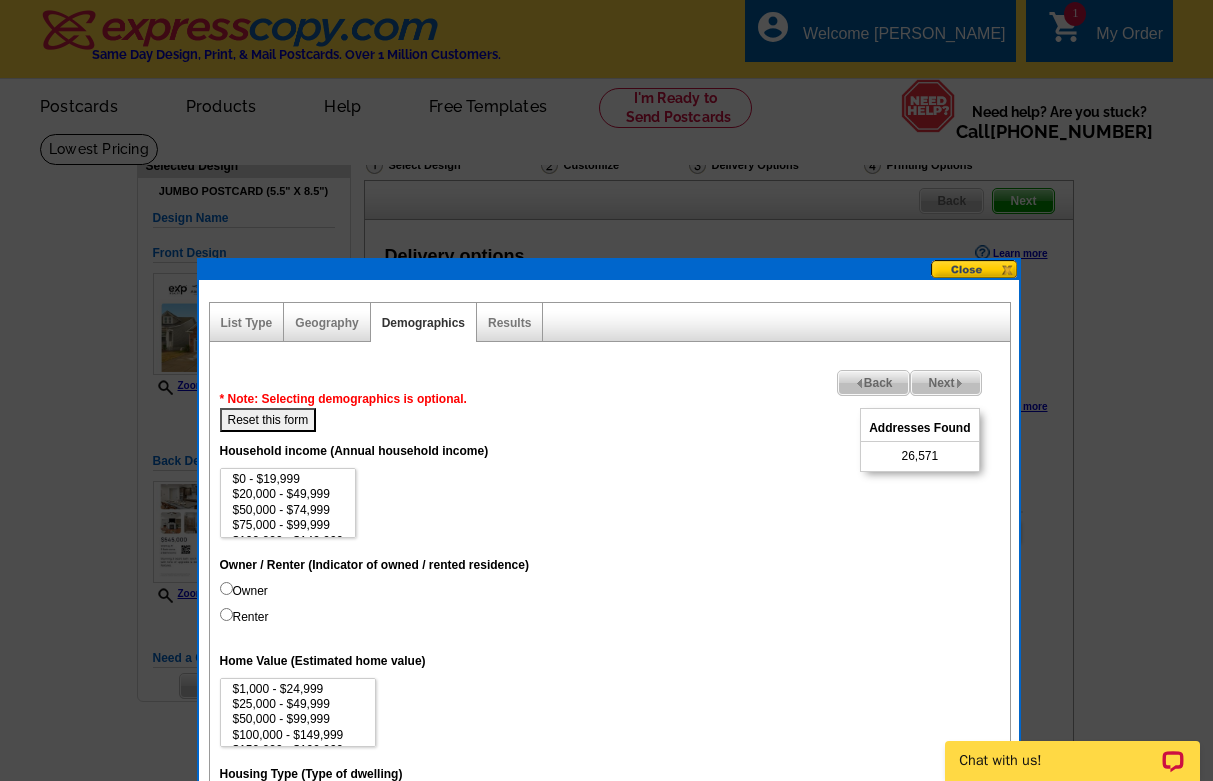 click at bounding box center [975, 269] 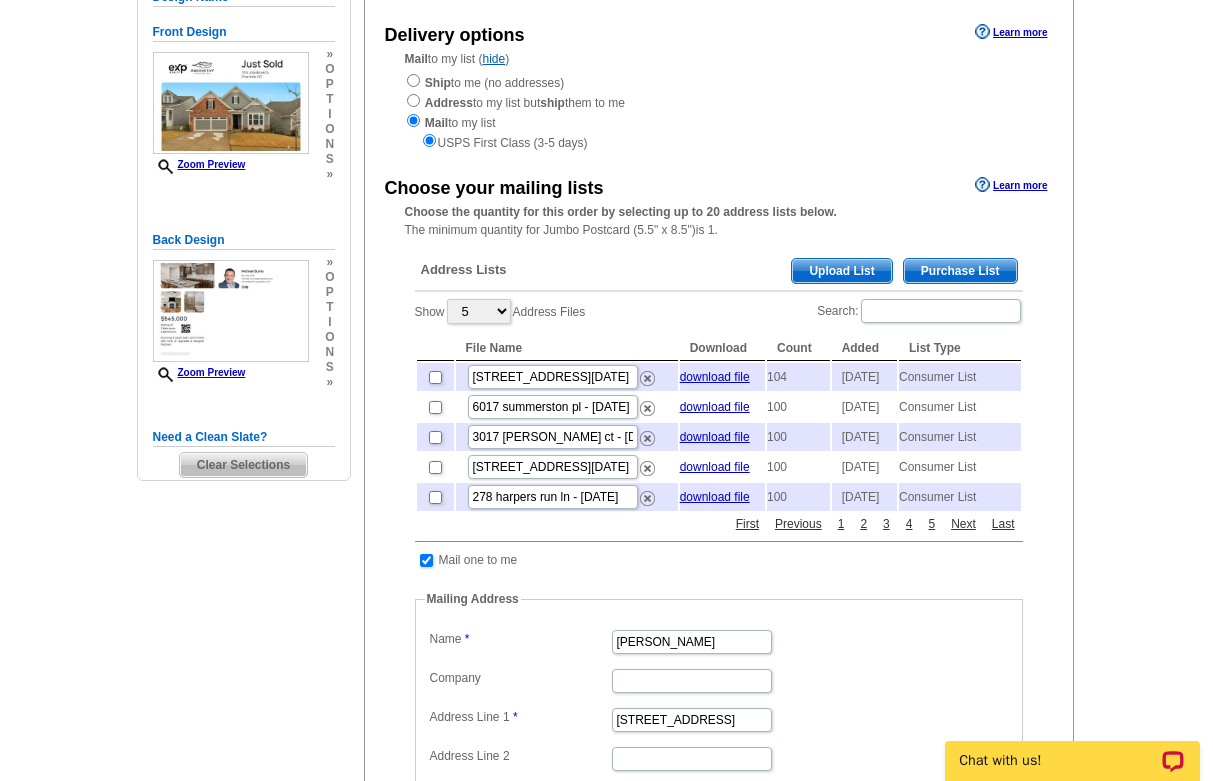 scroll, scrollTop: 221, scrollLeft: 0, axis: vertical 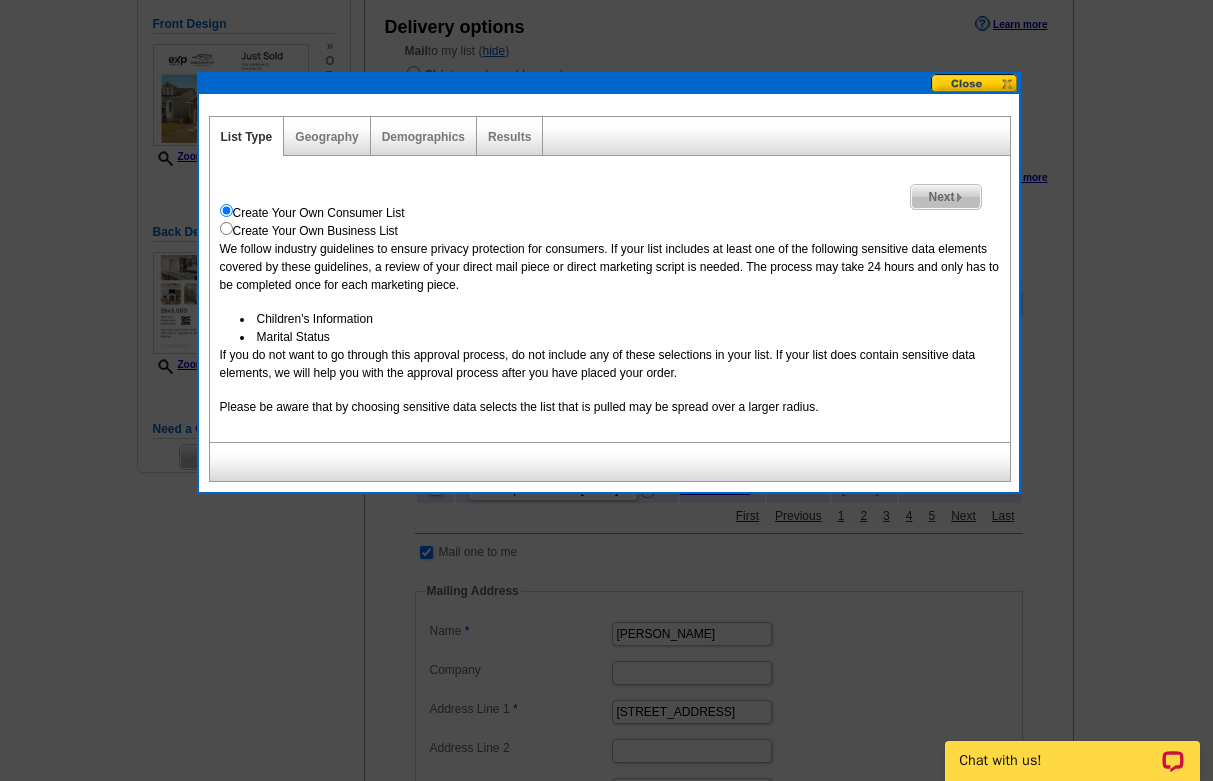 click on "Next" at bounding box center (945, 197) 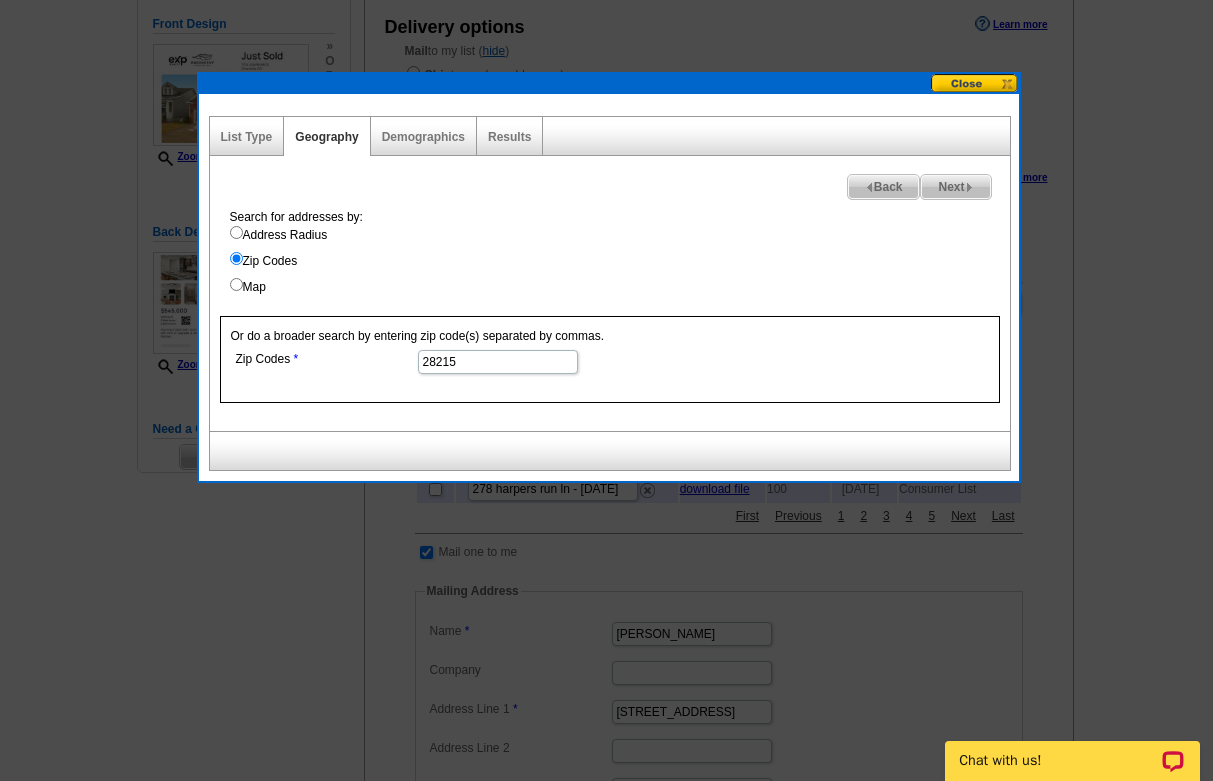 click on "Address Radius" at bounding box center [620, 235] 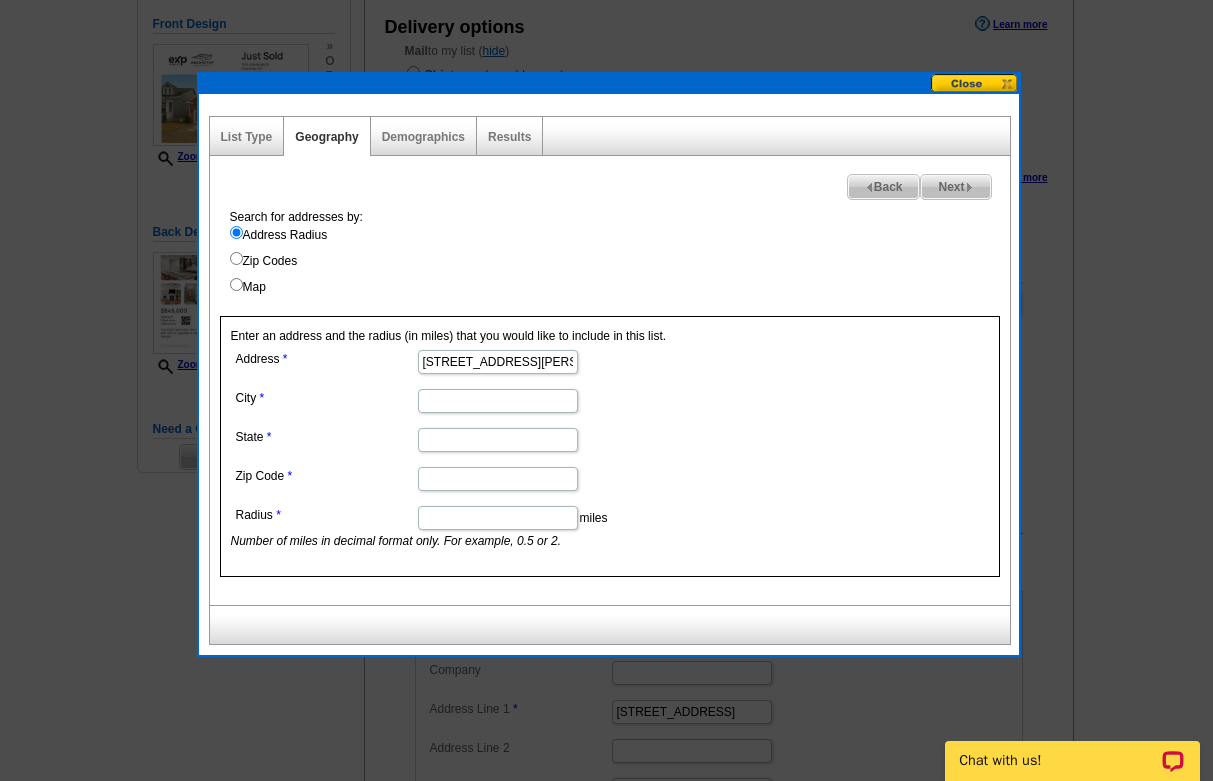 type on "7014 Jolly Brook Dr" 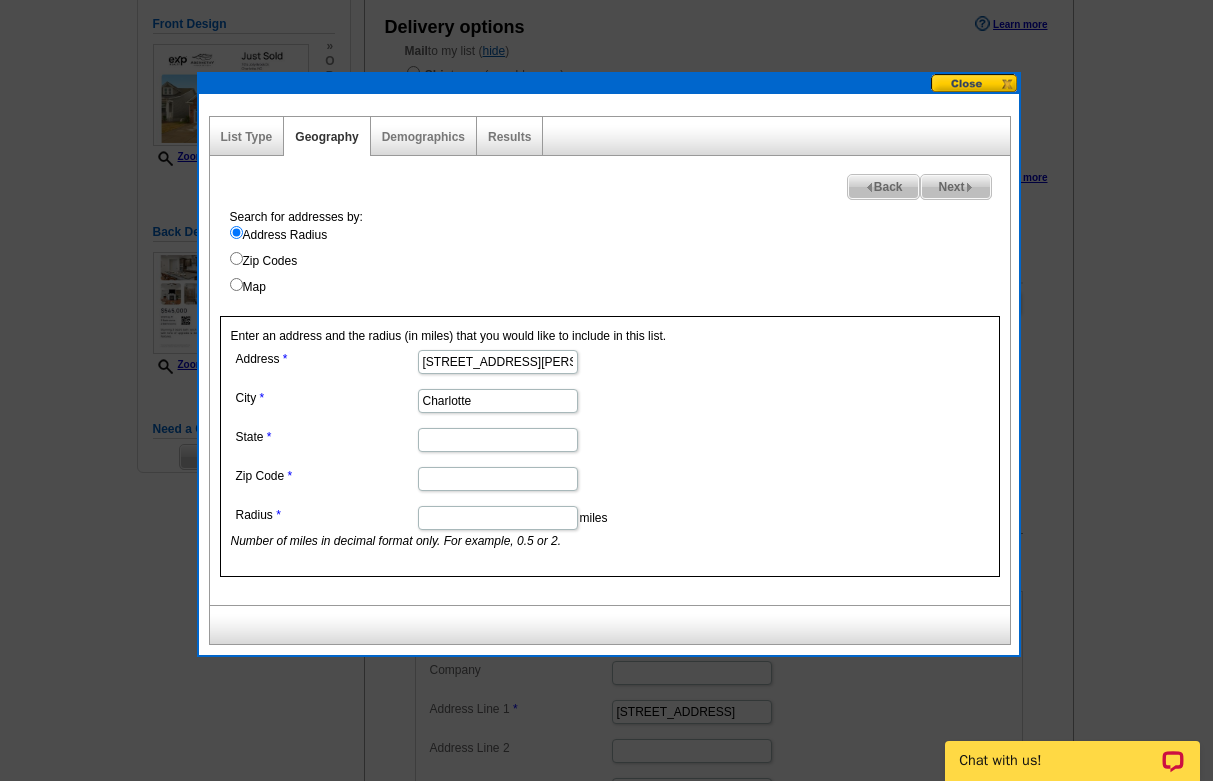 type on "Charlotte" 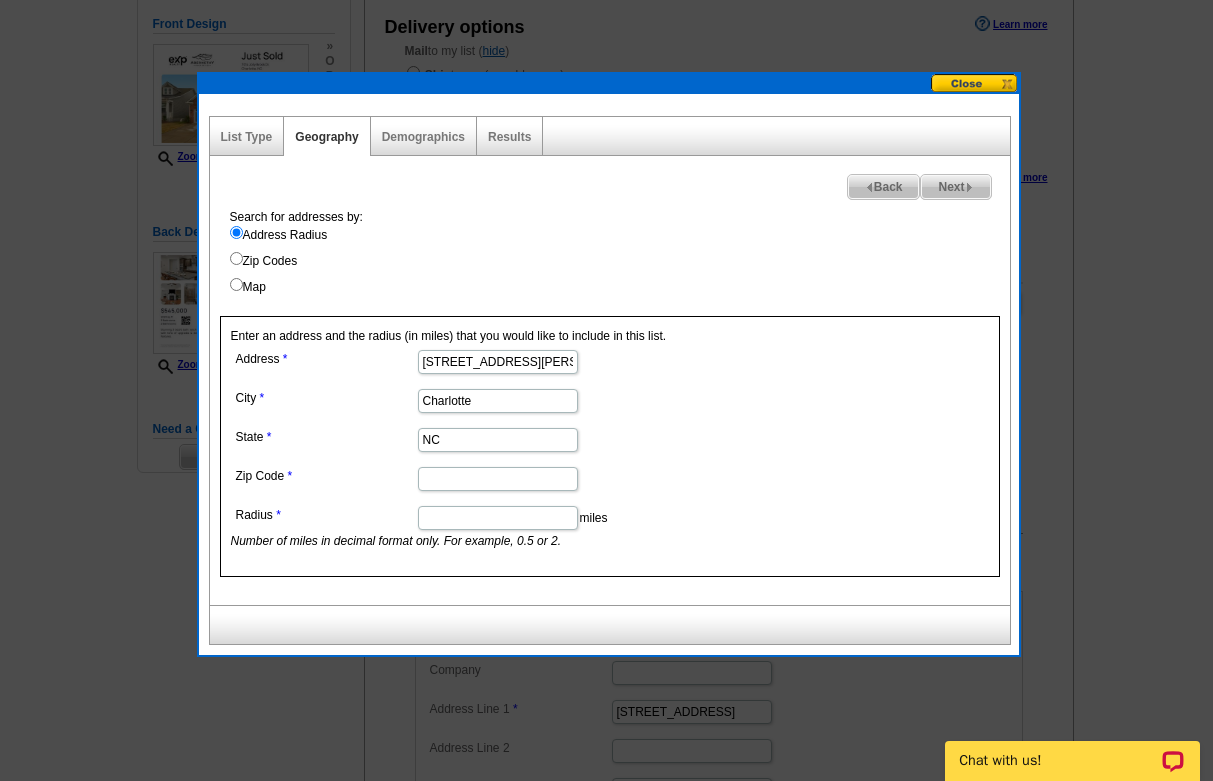 click on "NC" at bounding box center [498, 440] 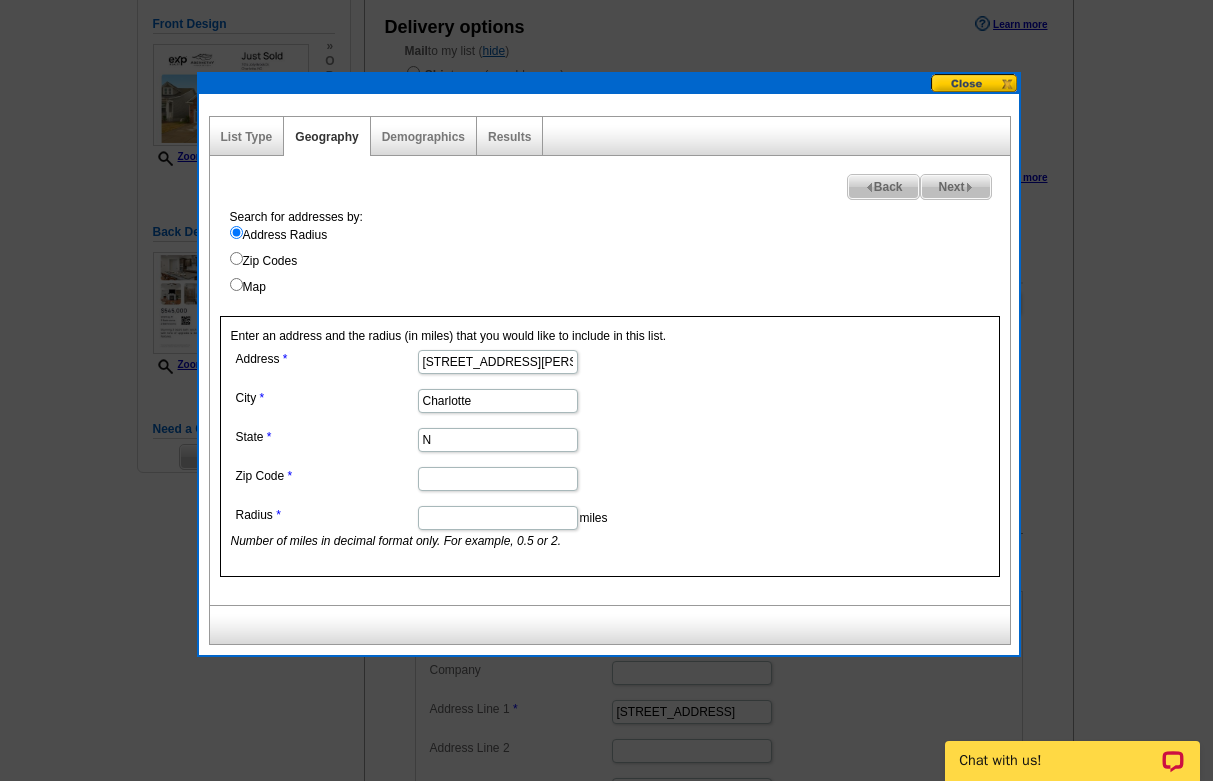 type on "NC" 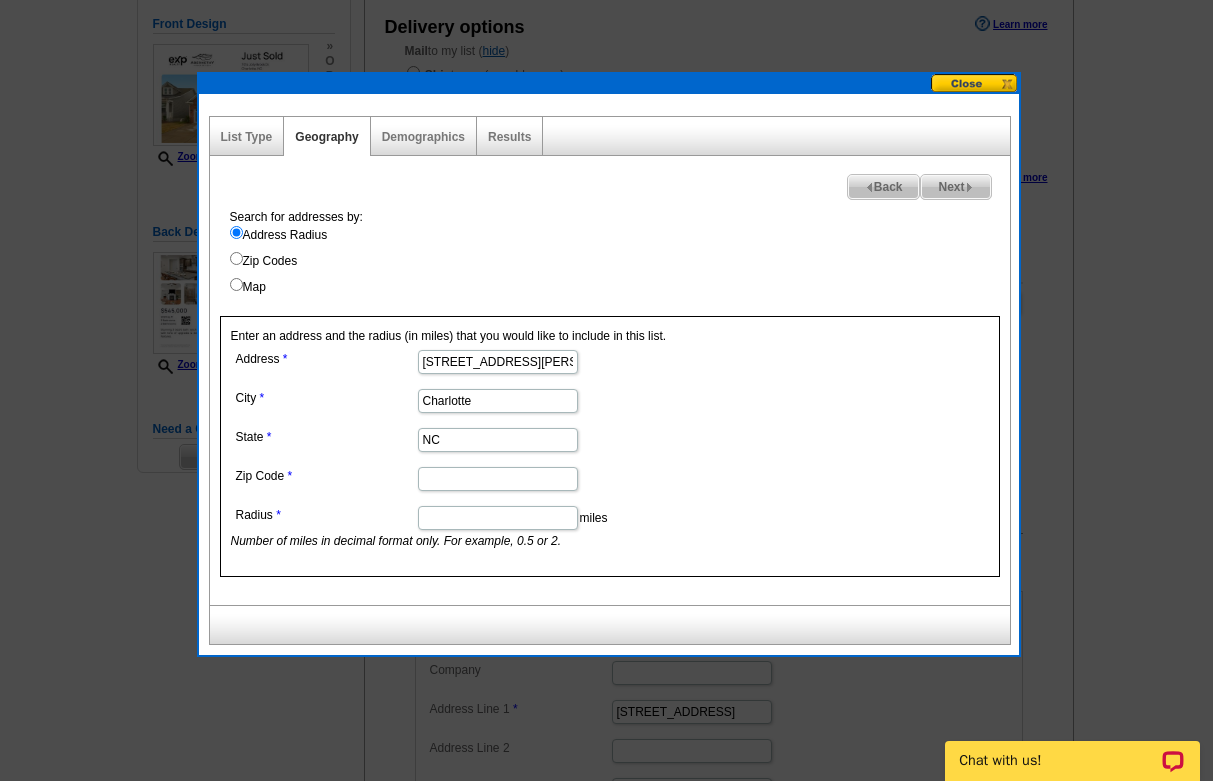 click on "7014 Jolly Brook Dr" at bounding box center (497, 360) 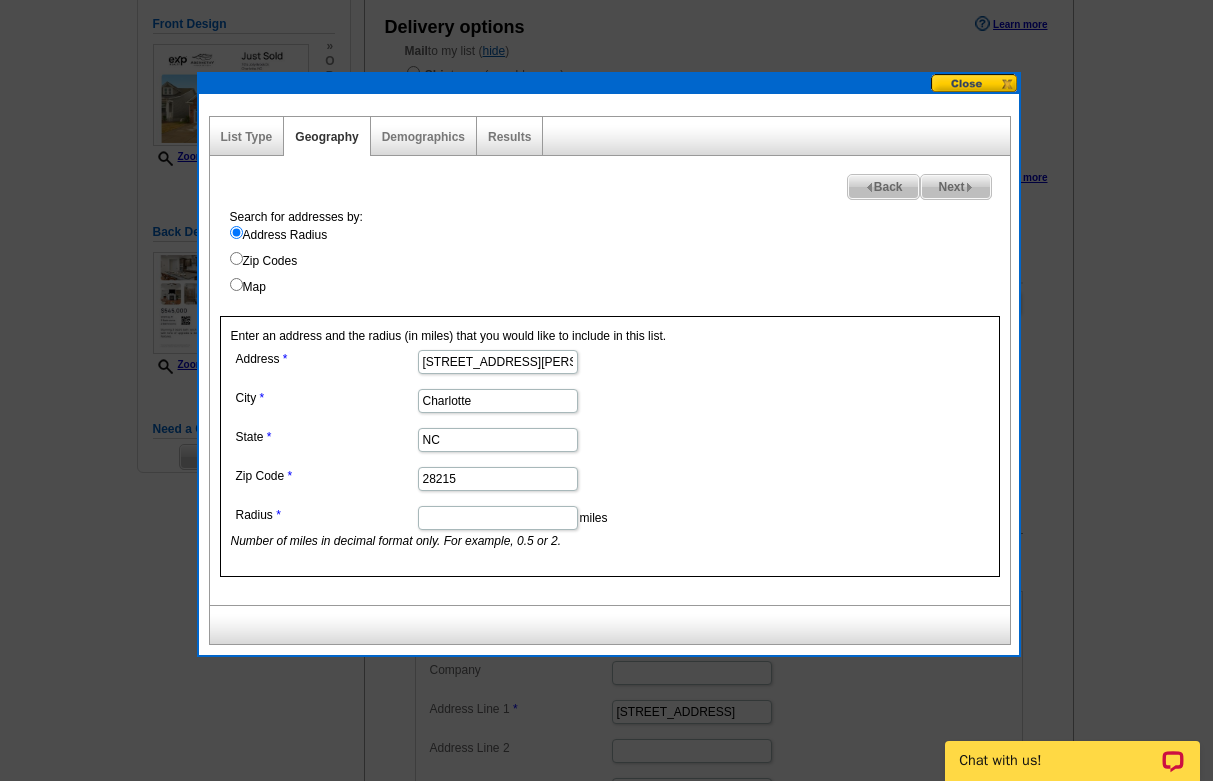 type on "28215" 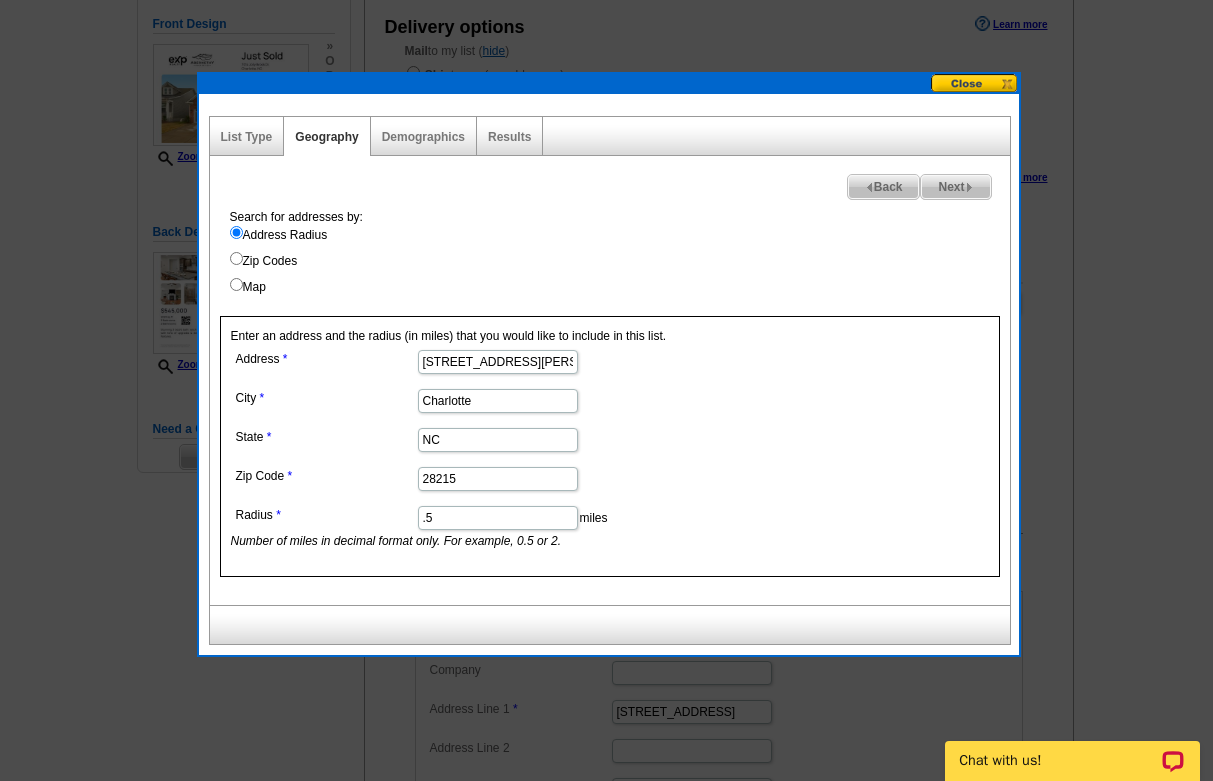 type on ".5" 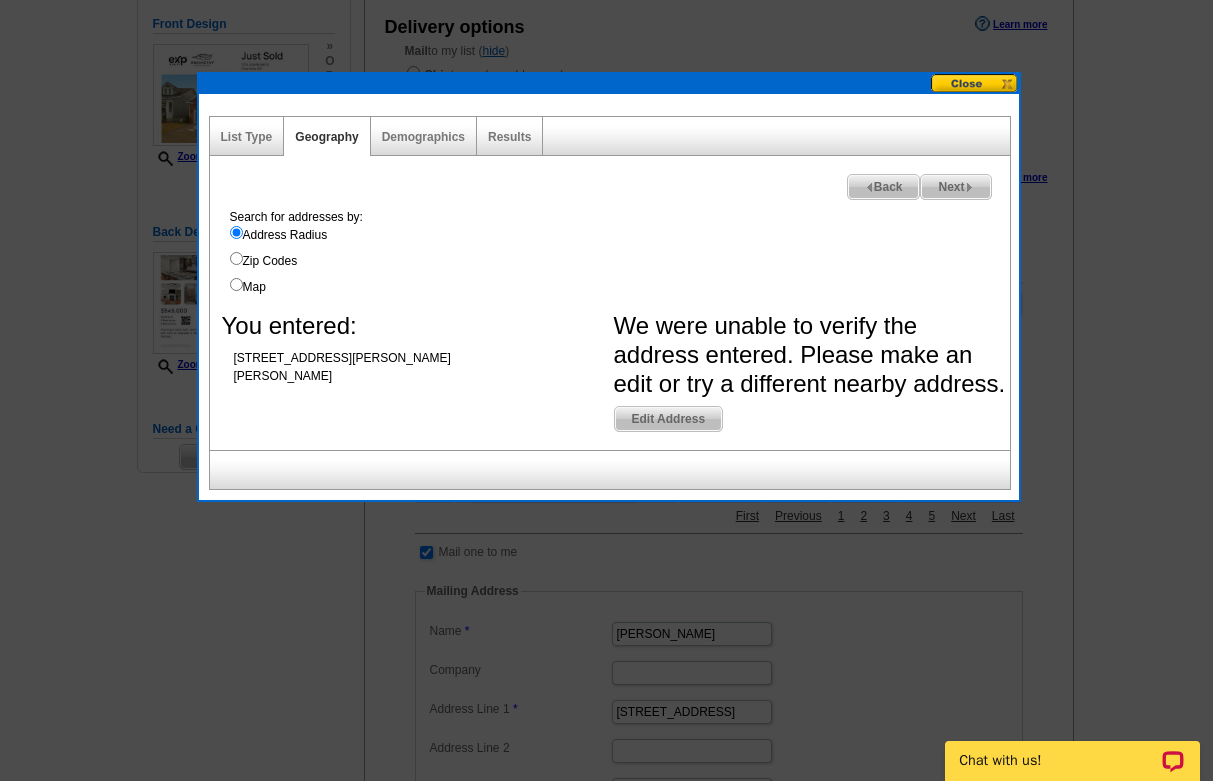 click on "Edit Address" at bounding box center [669, 419] 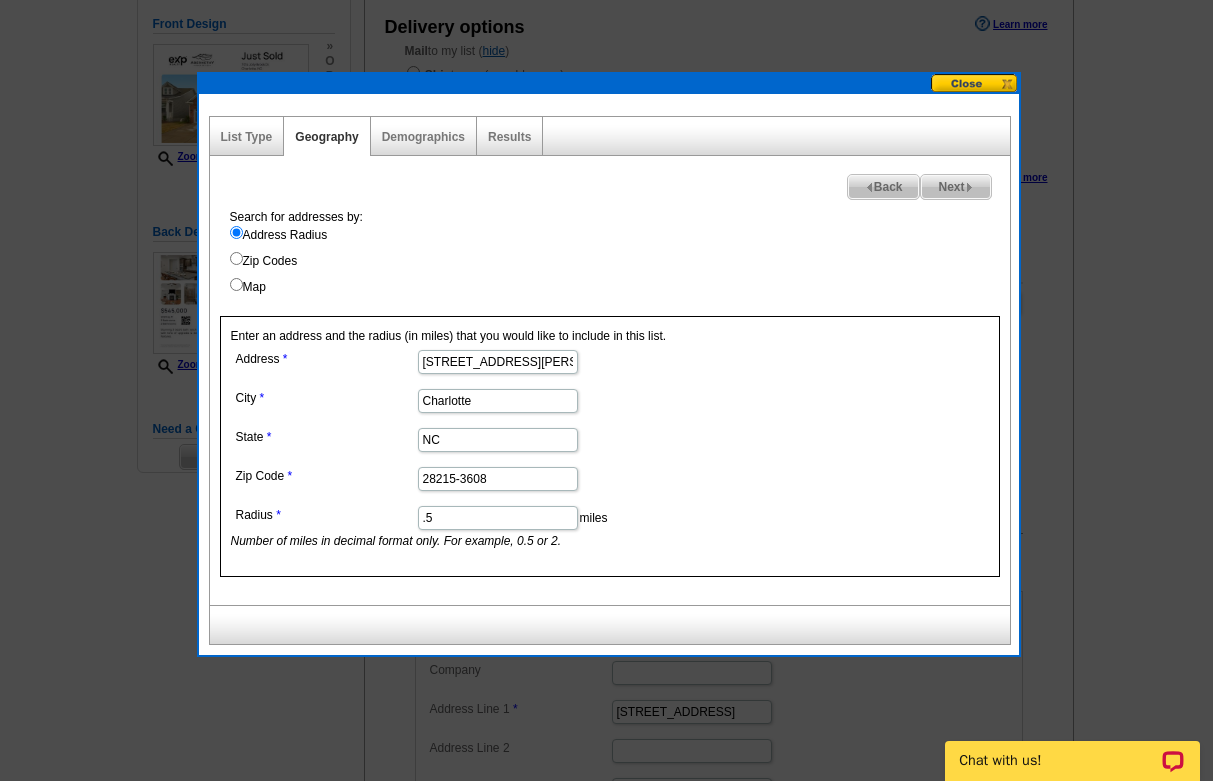 type on "28215-3608" 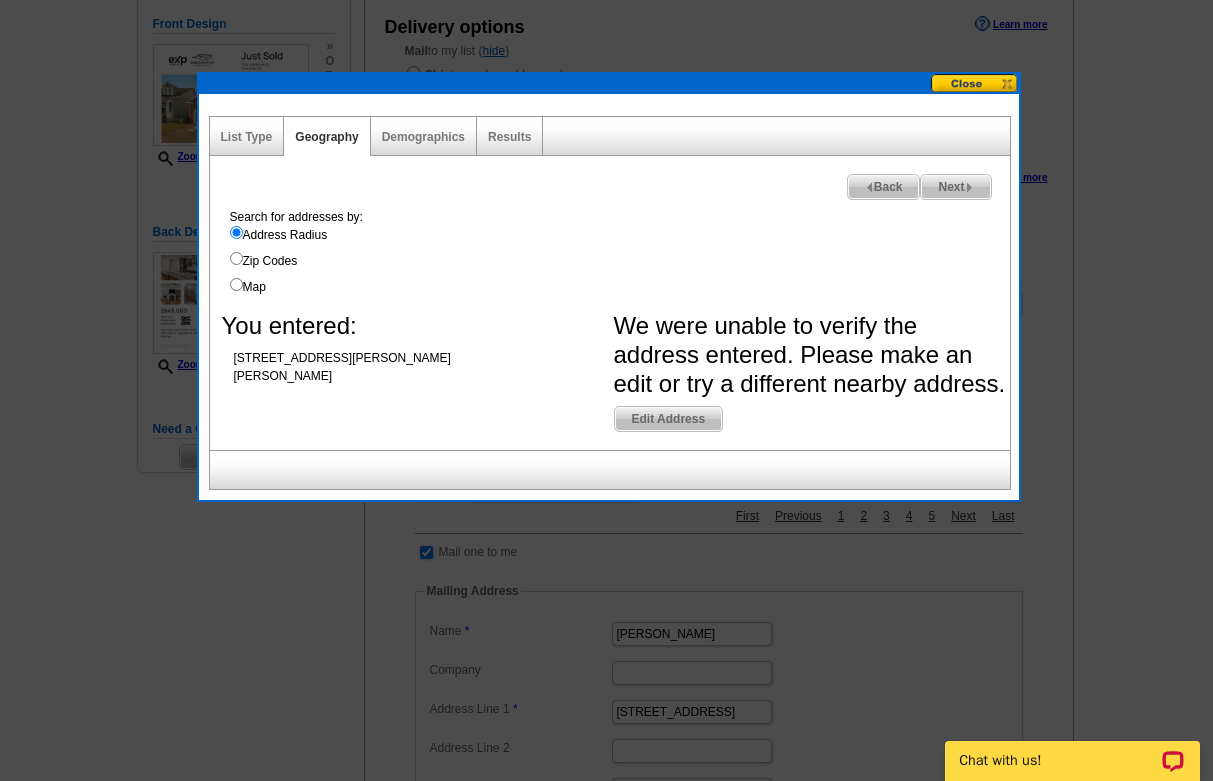 click at bounding box center [975, 83] 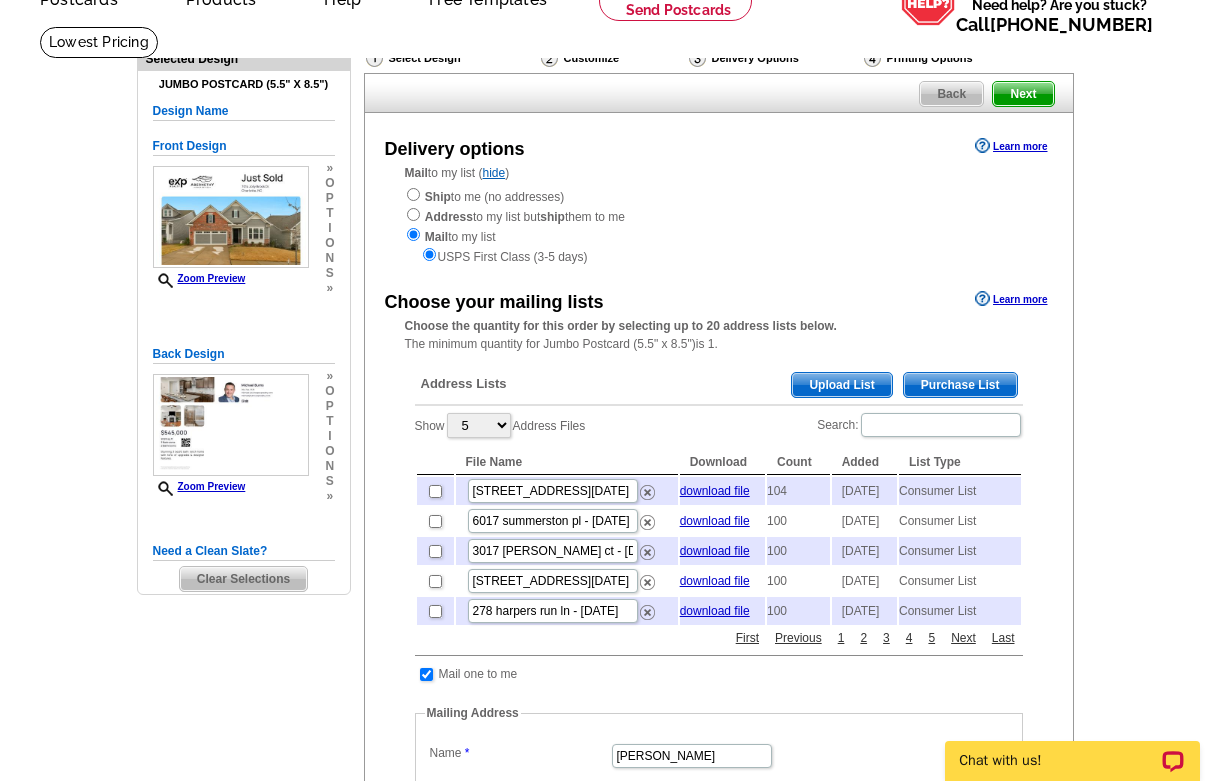 scroll, scrollTop: 450, scrollLeft: 0, axis: vertical 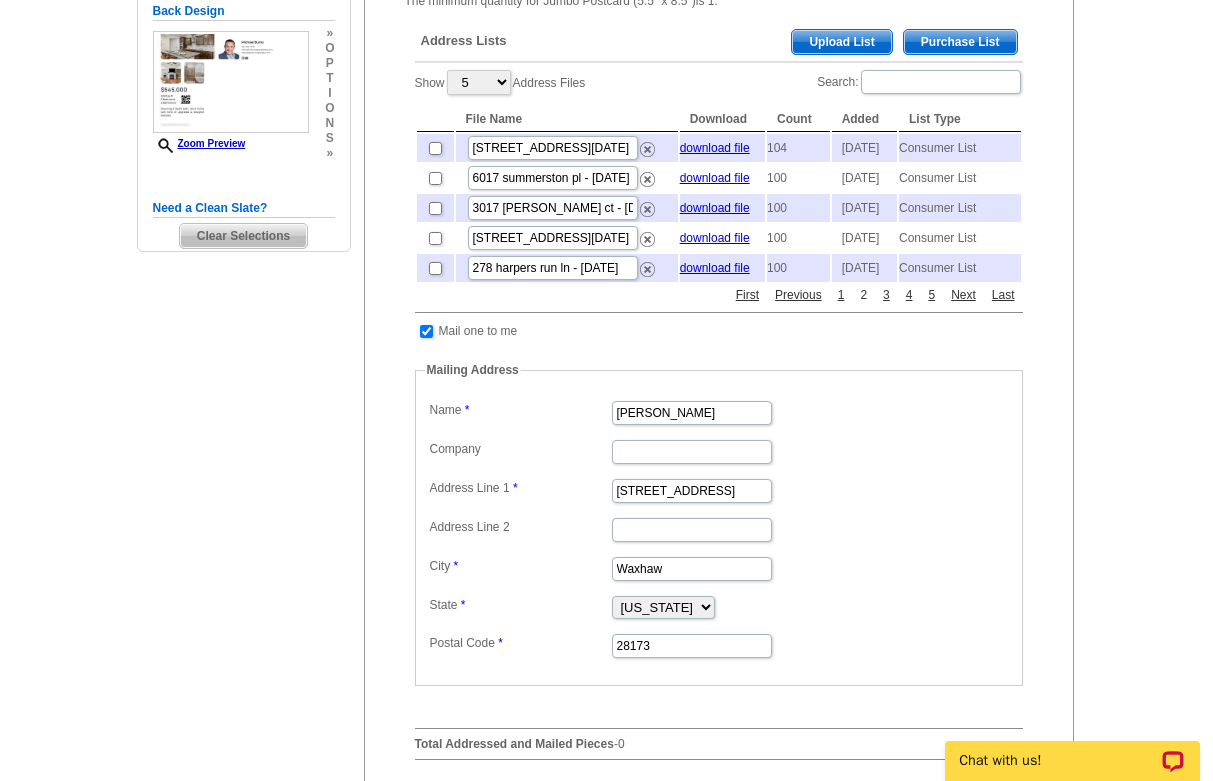 click on "2" at bounding box center (863, 295) 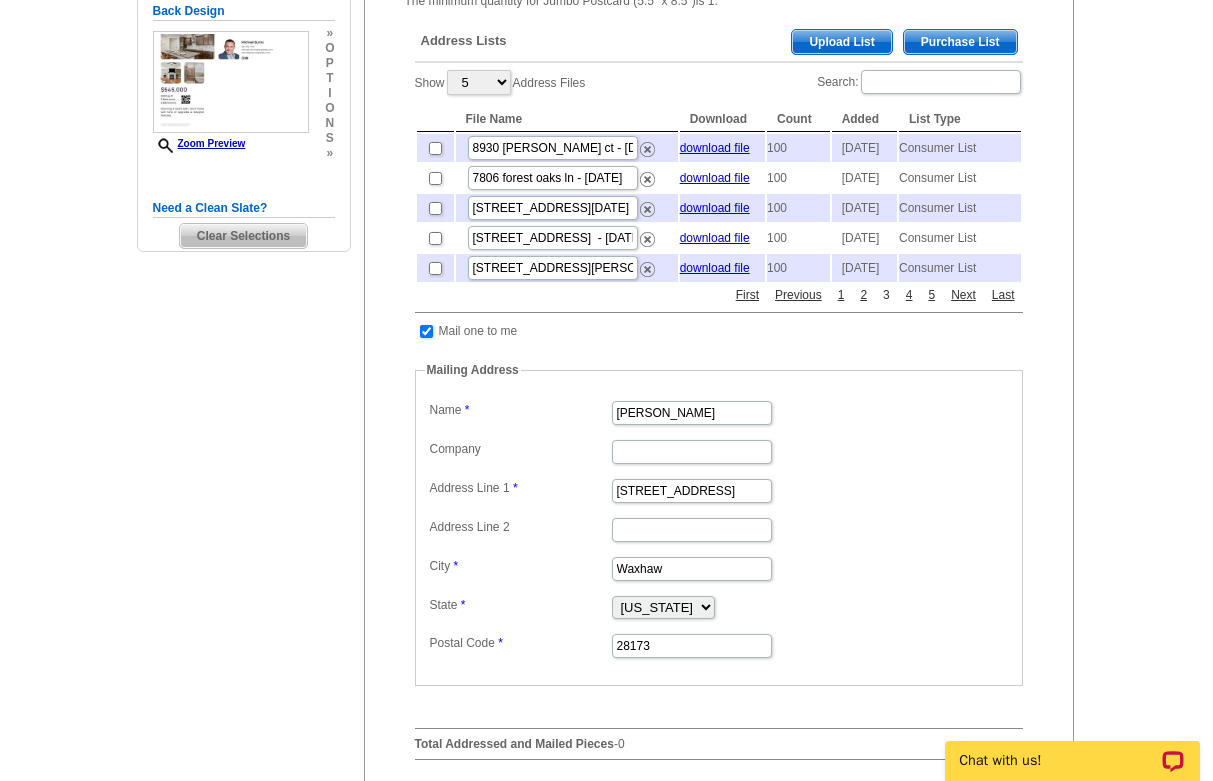 click on "3" at bounding box center [886, 295] 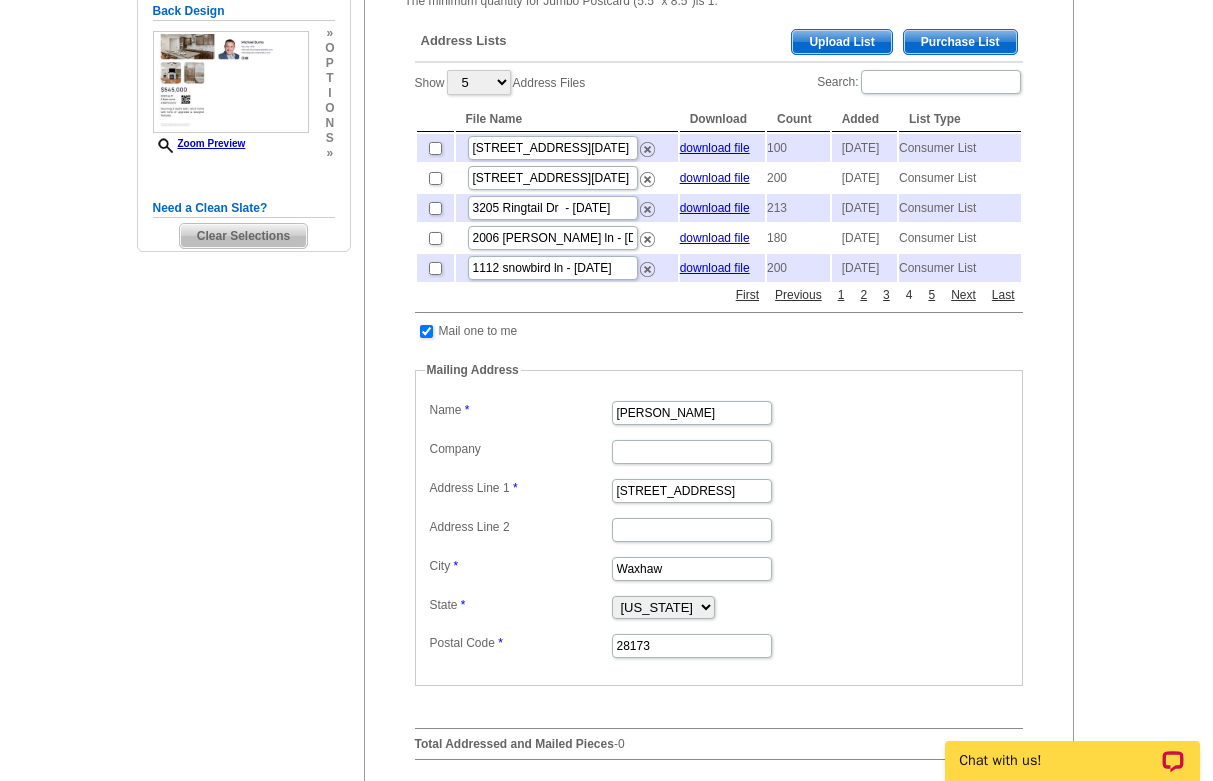 click on "4" at bounding box center [909, 295] 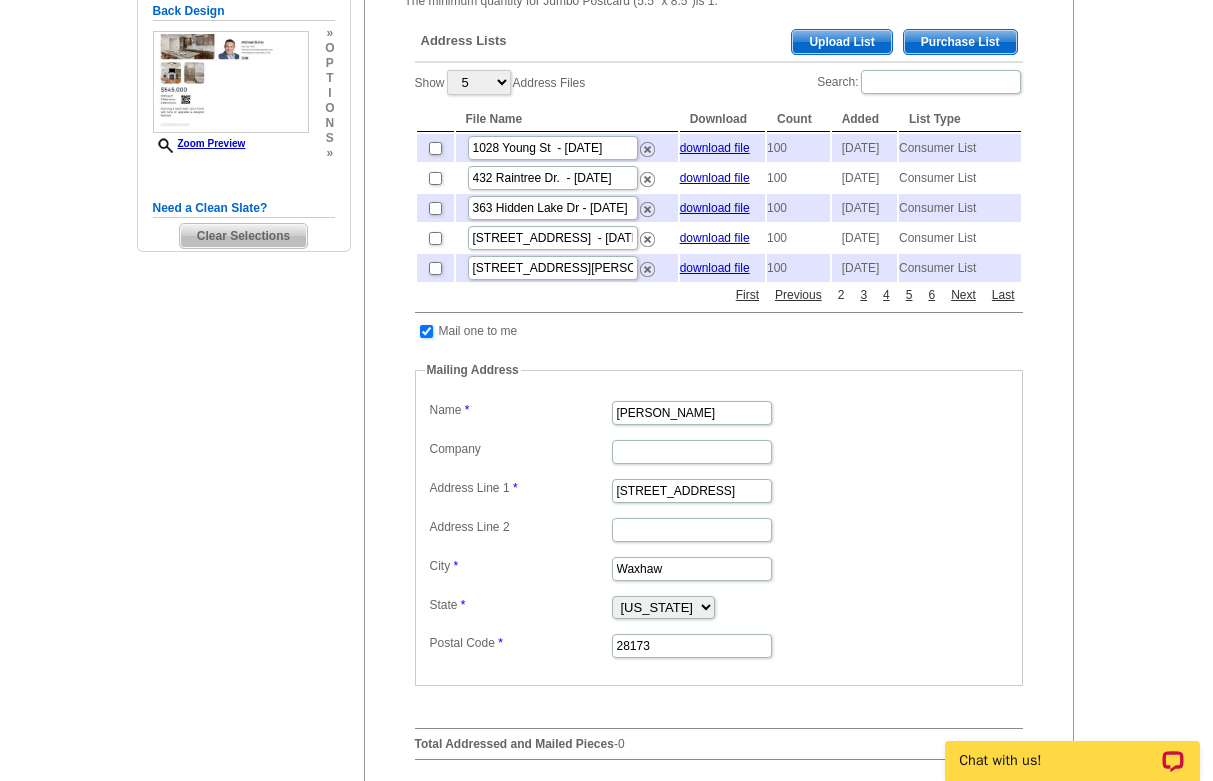 click on "2" at bounding box center (841, 295) 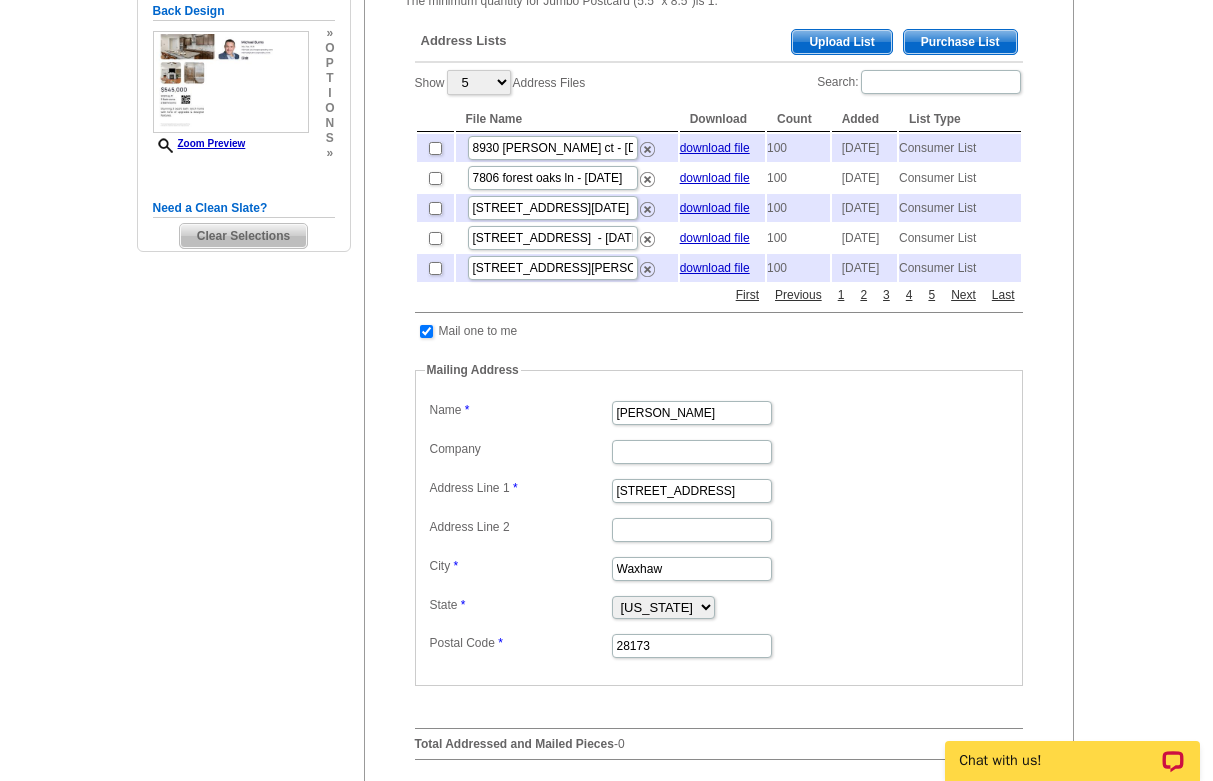 click on "Purchase List" at bounding box center (960, 42) 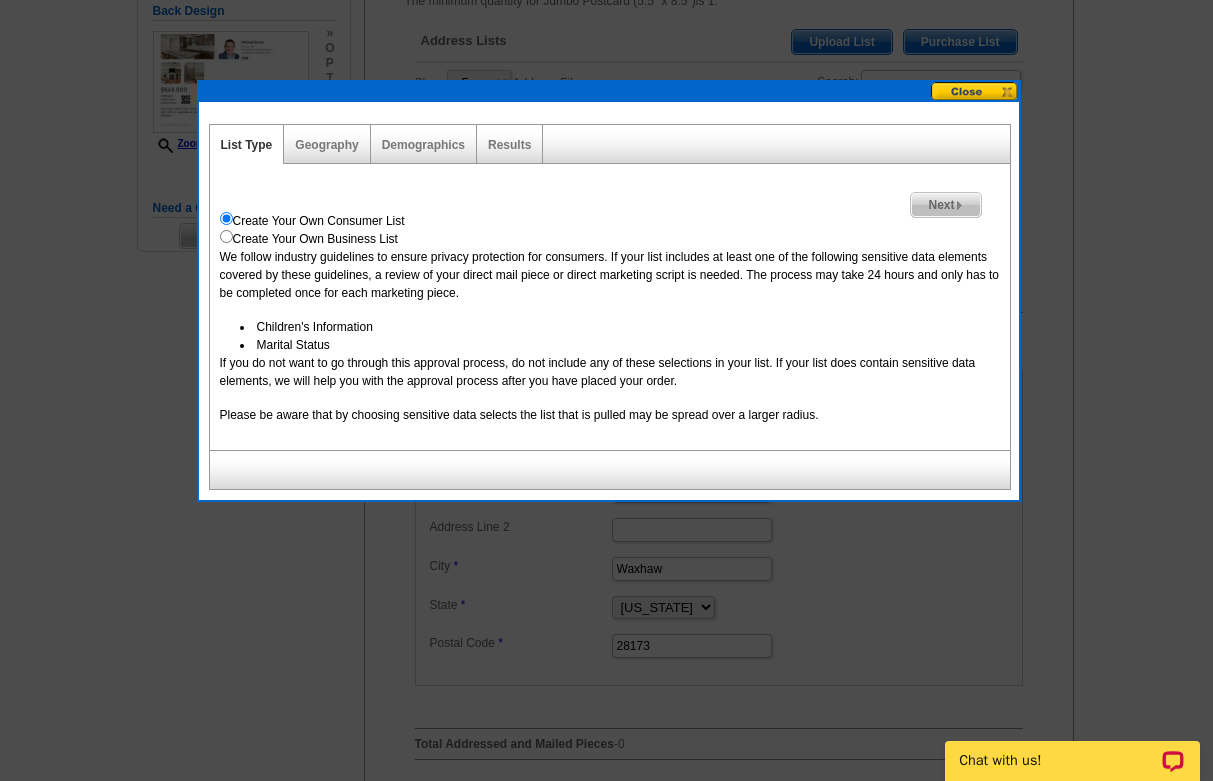 click on "Next" at bounding box center [945, 205] 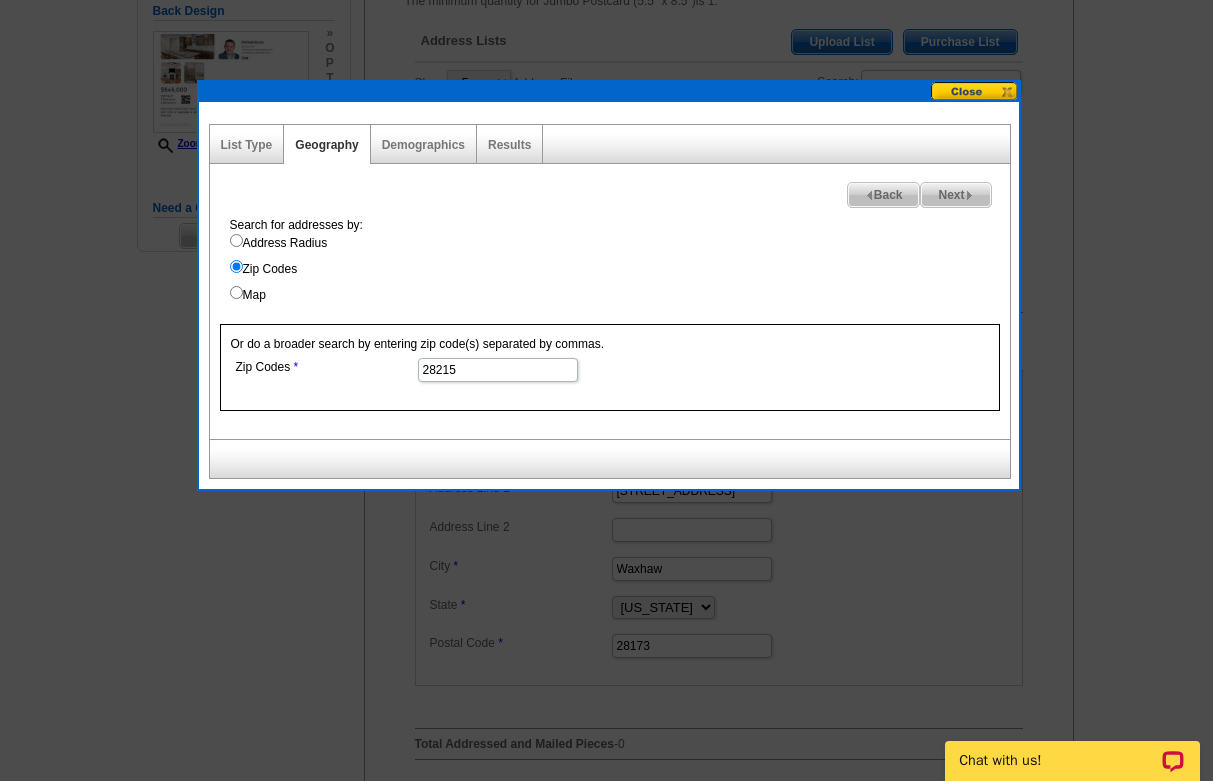 click on "Address Radius" at bounding box center (236, 240) 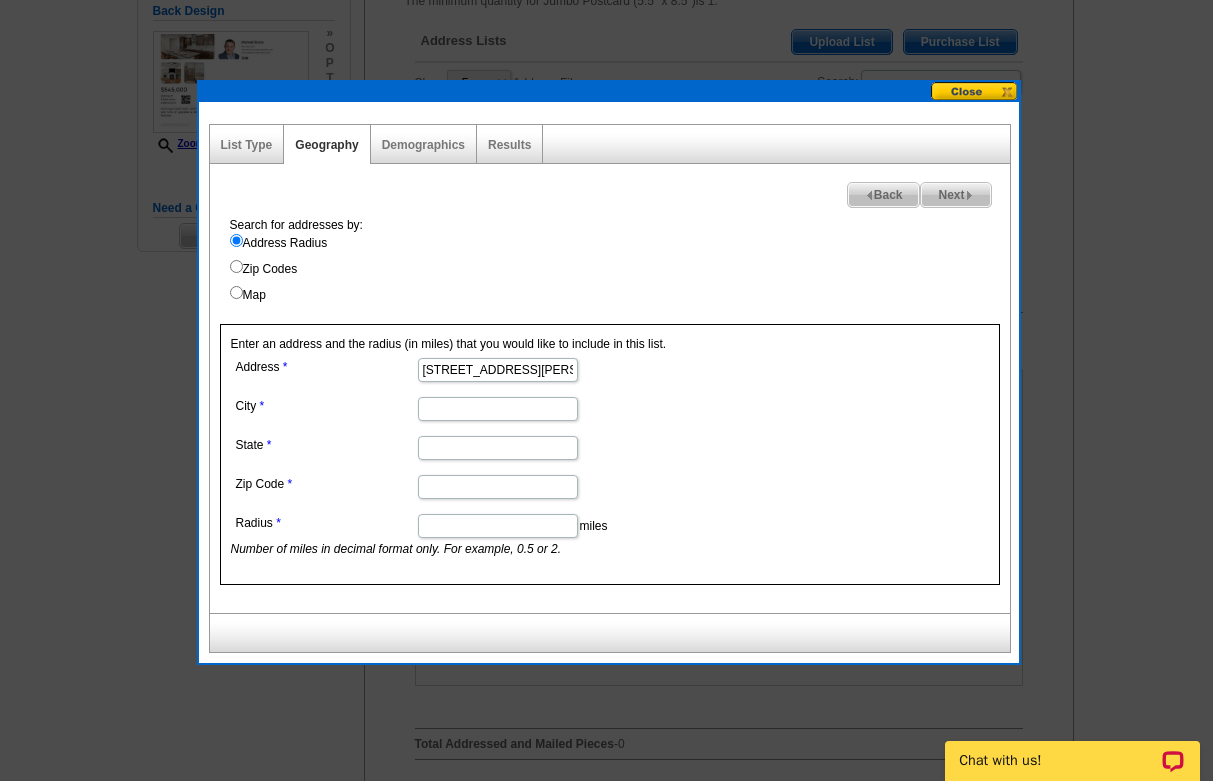 type on "7332 Jolly Brook Dr" 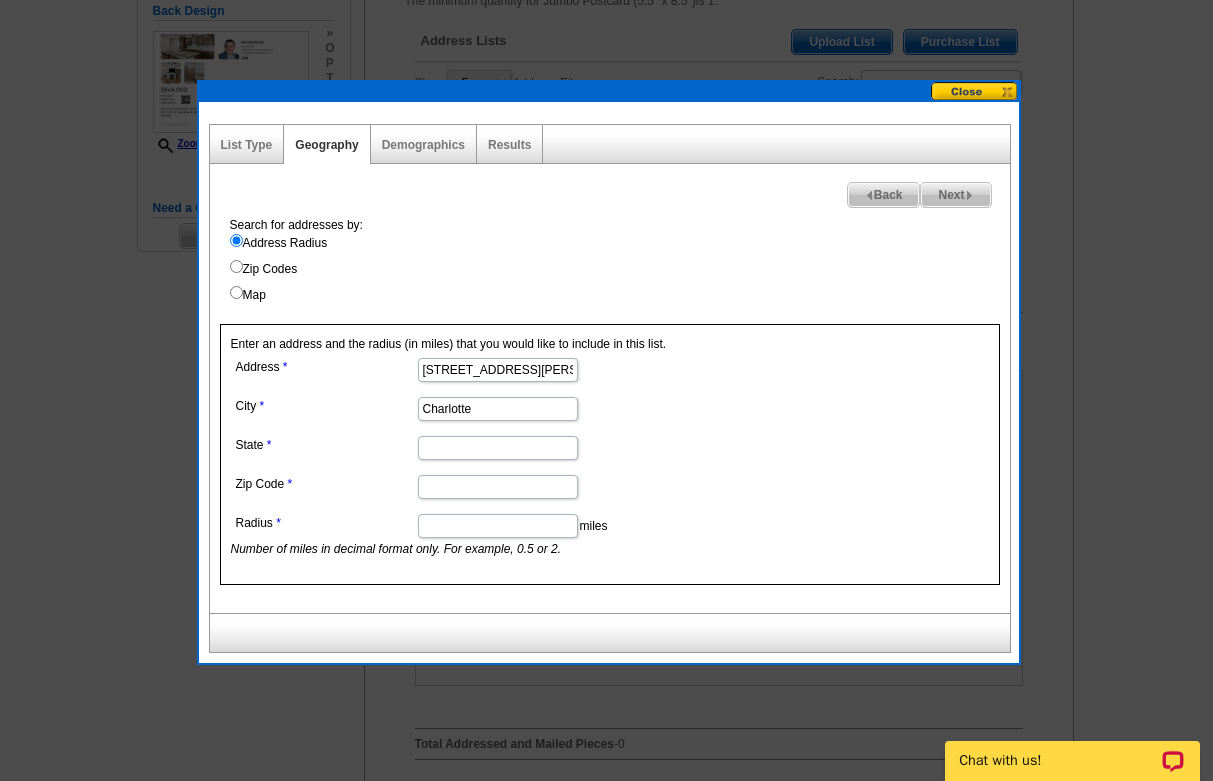type on "Charlotte" 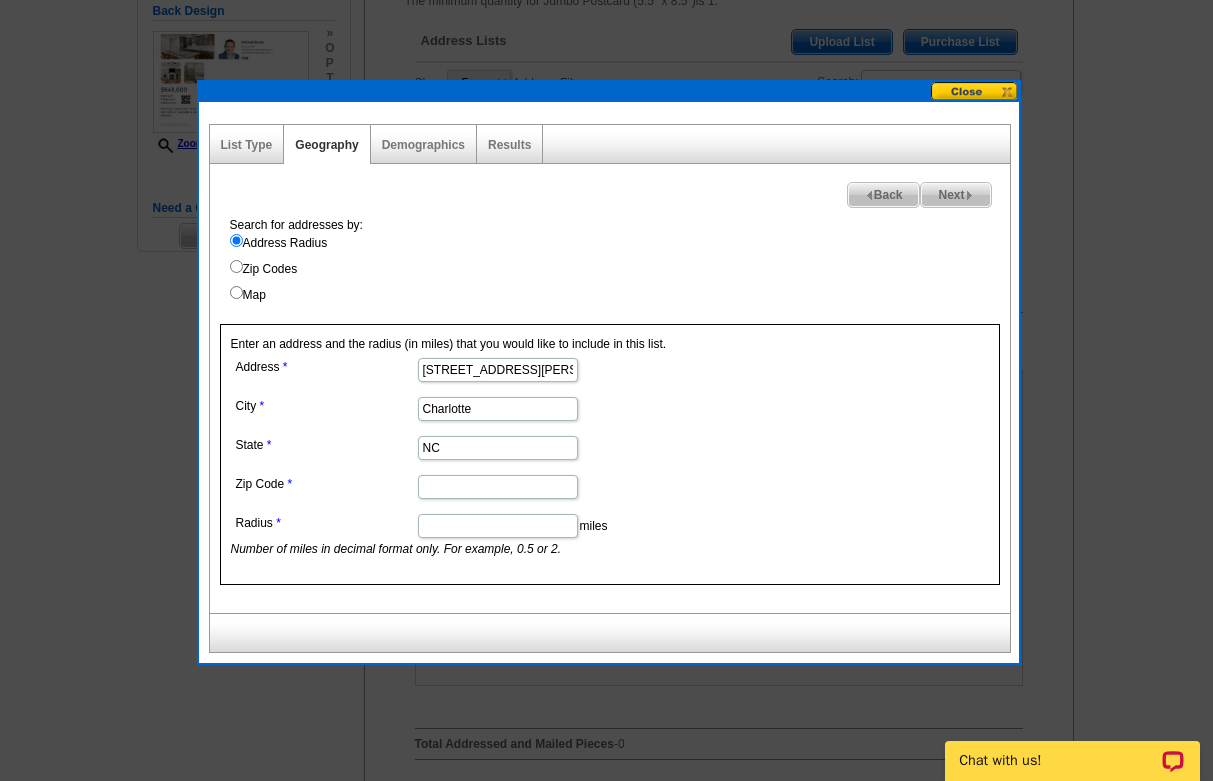 type on "NC" 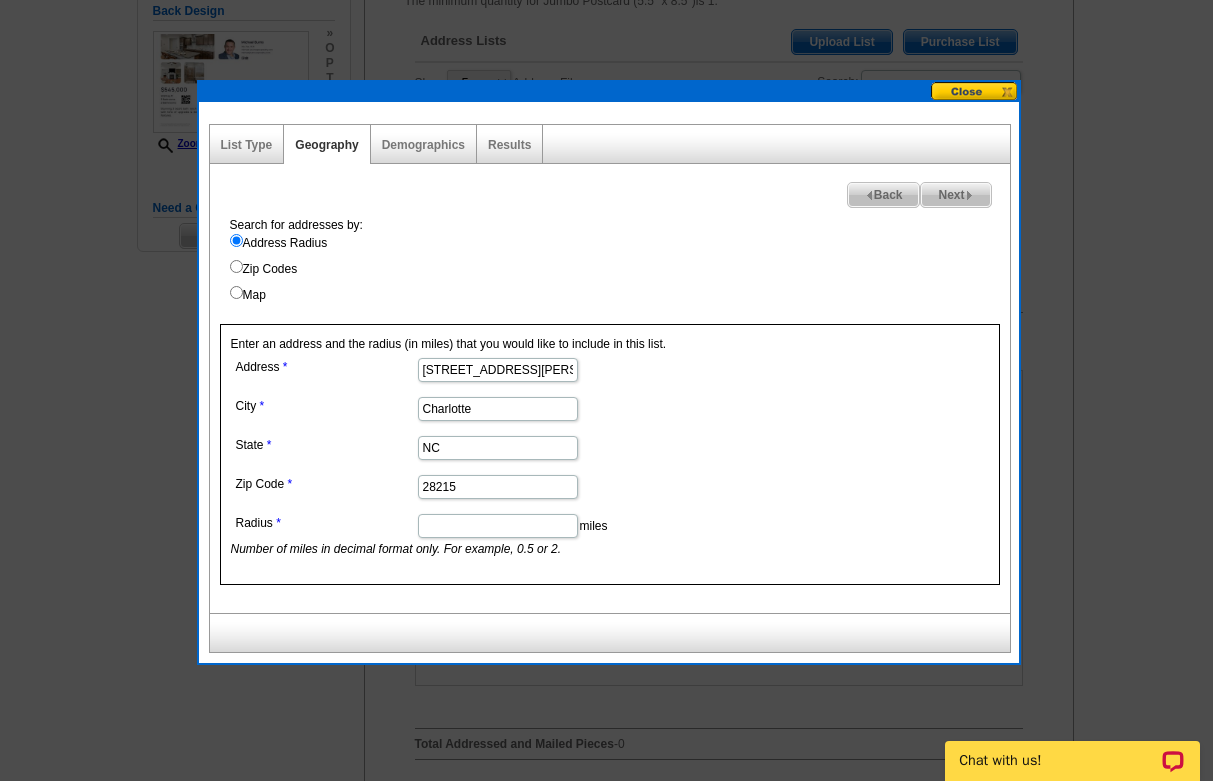 type on "28215" 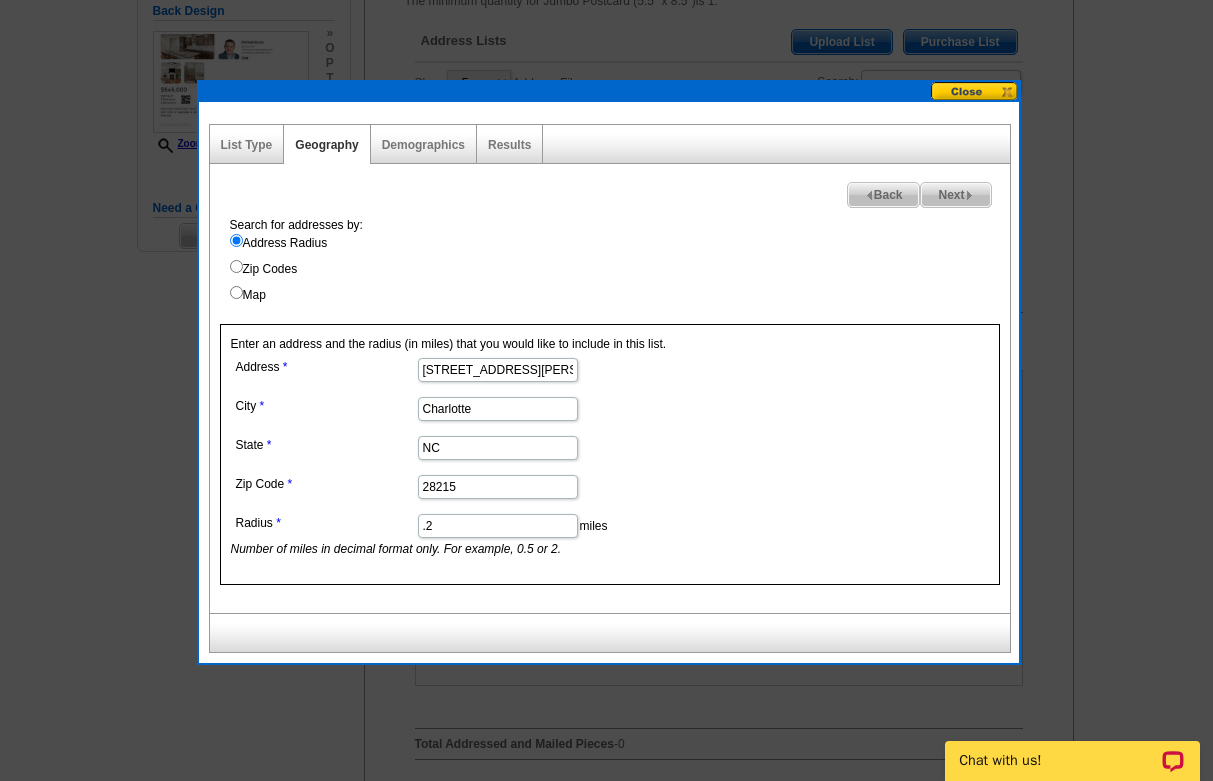 type on ".2" 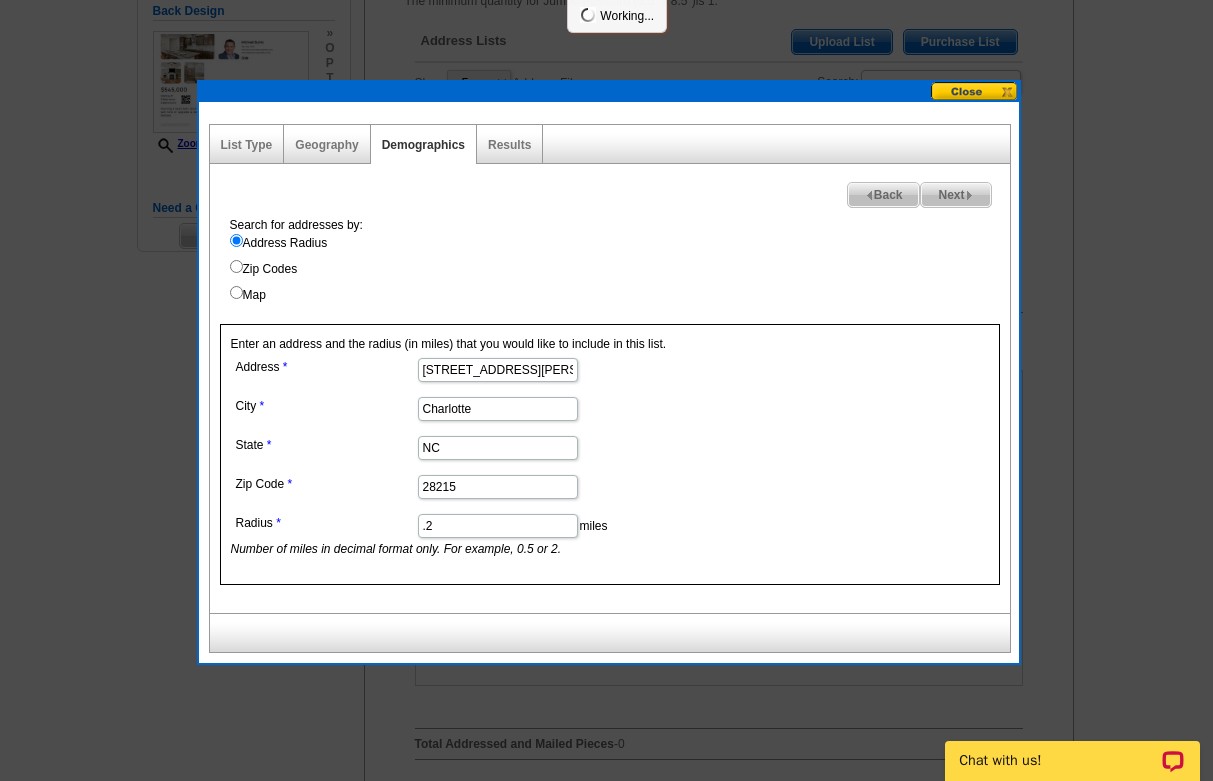 select 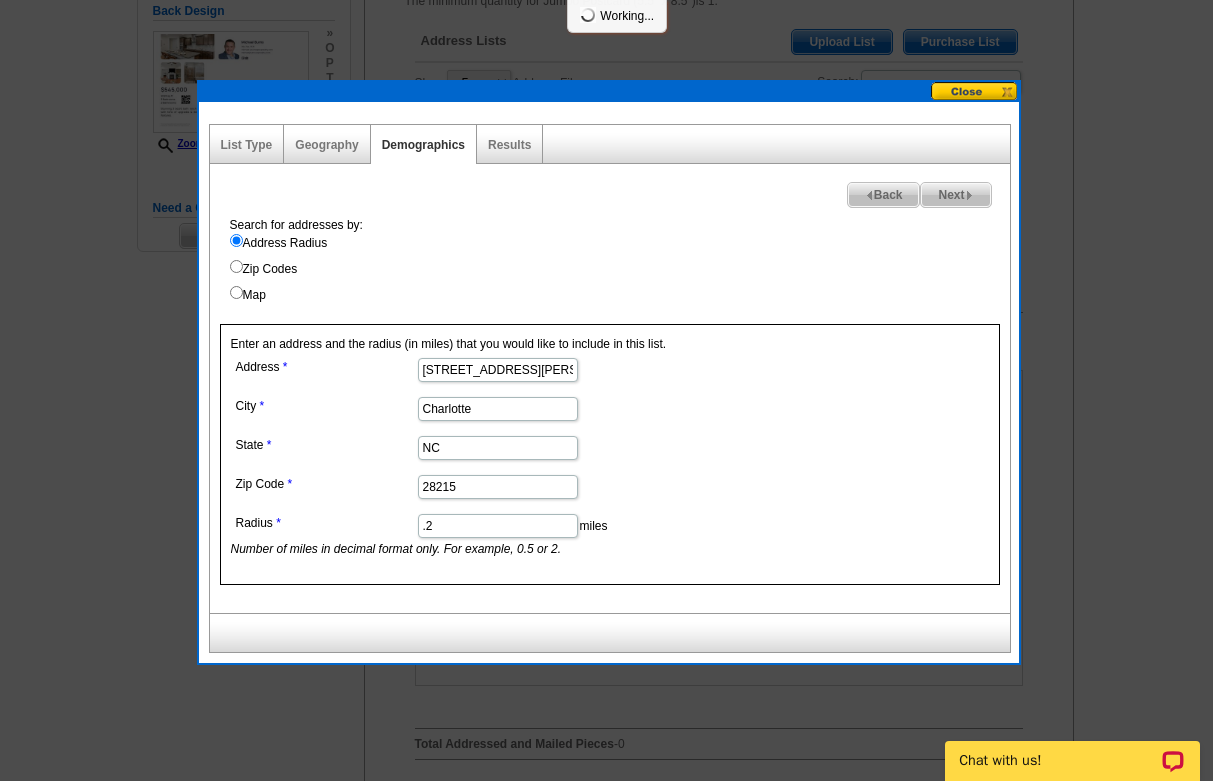 select 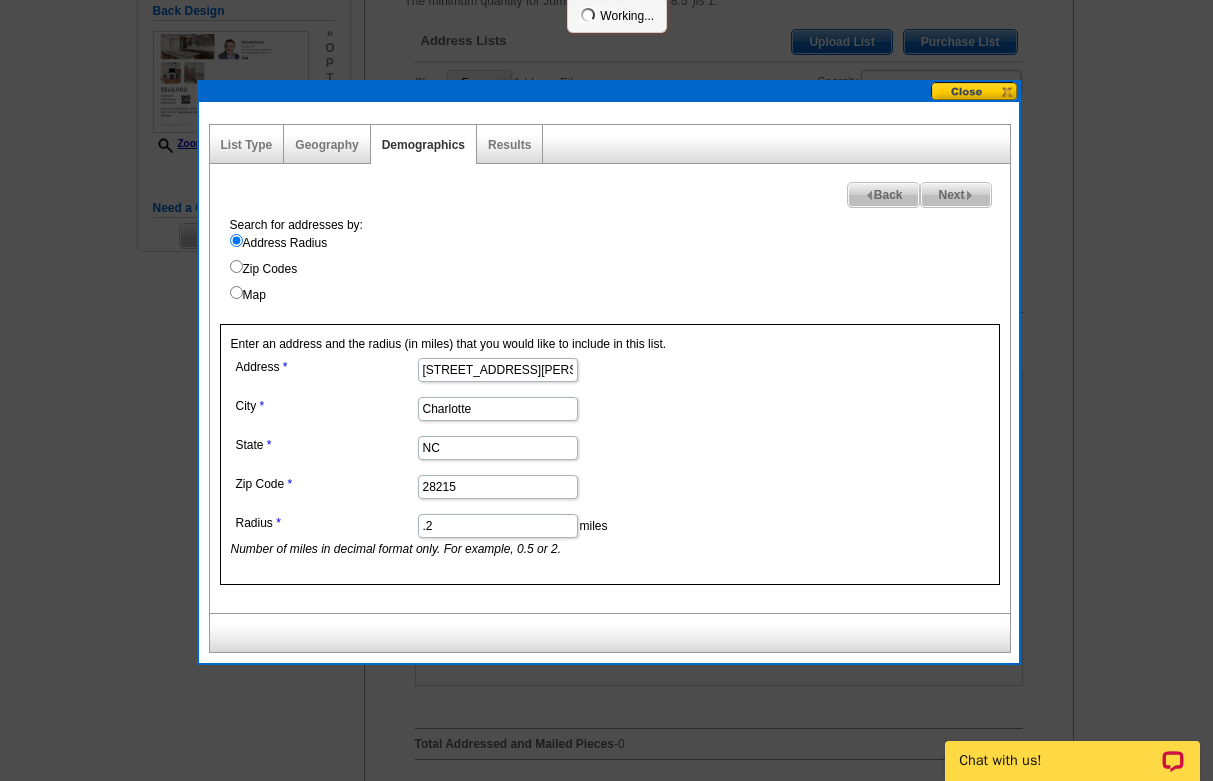 select 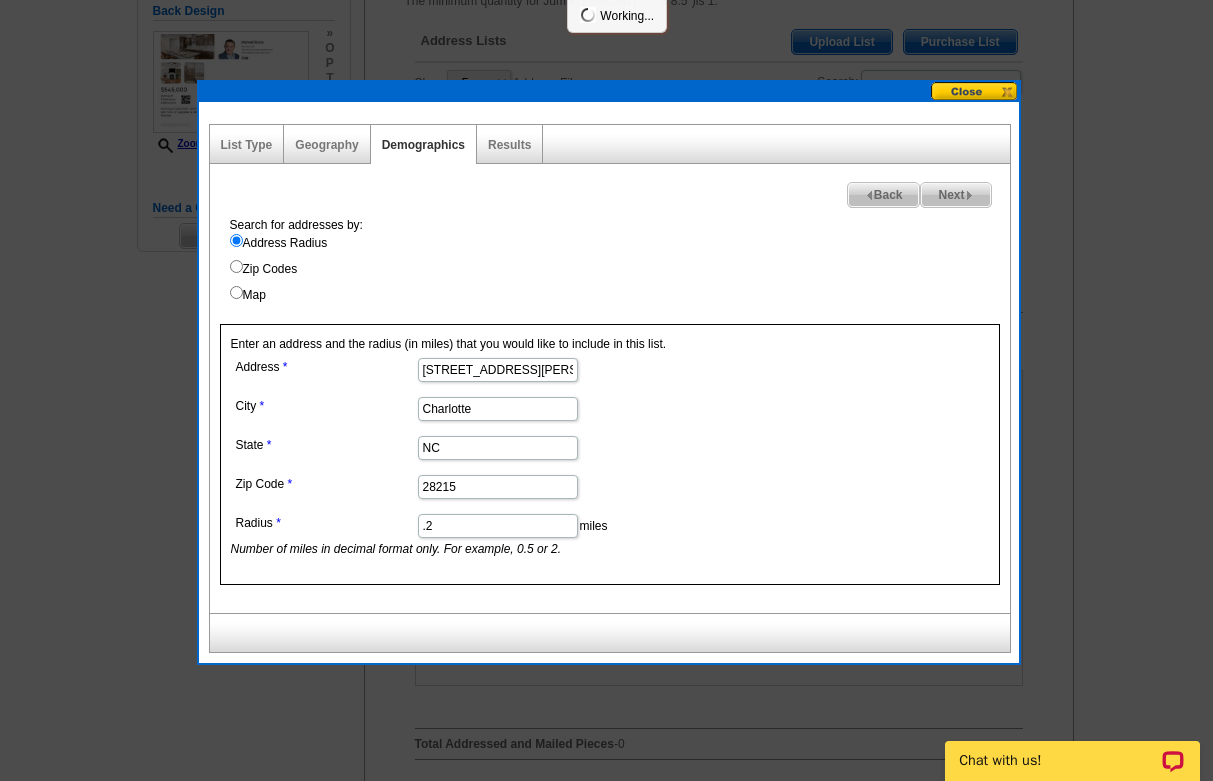 select 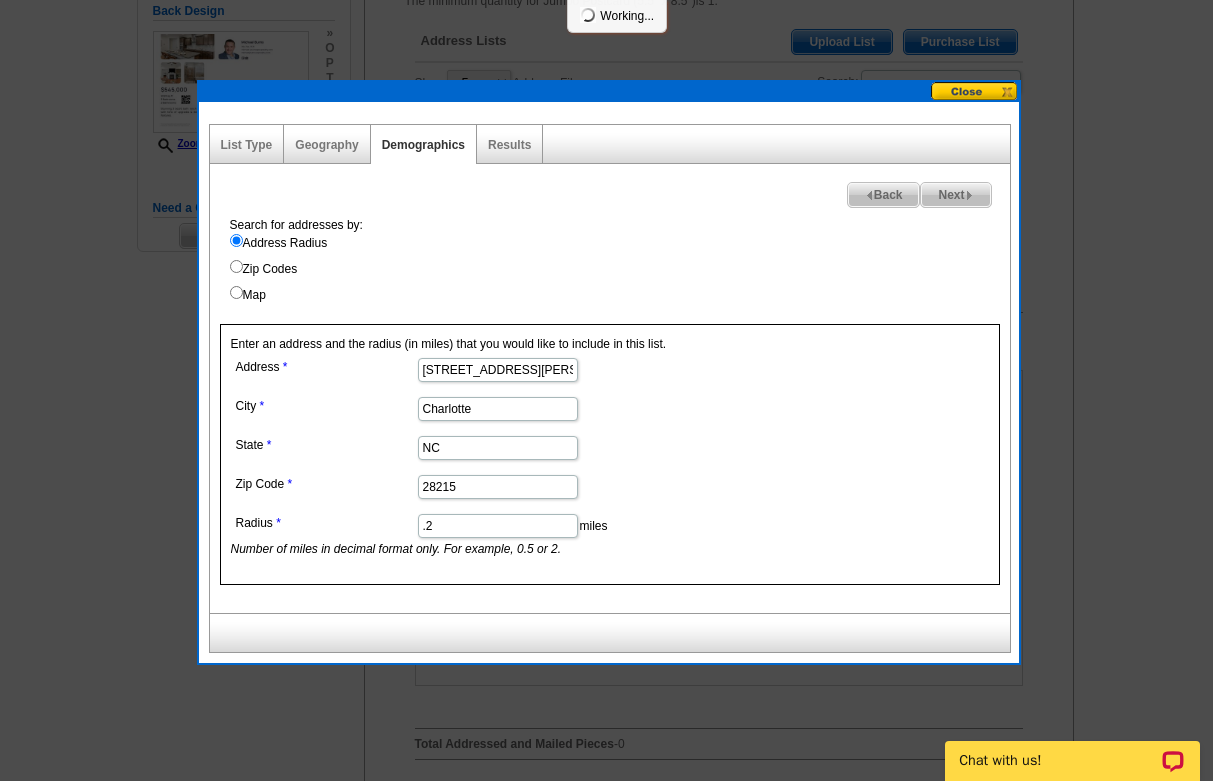 select 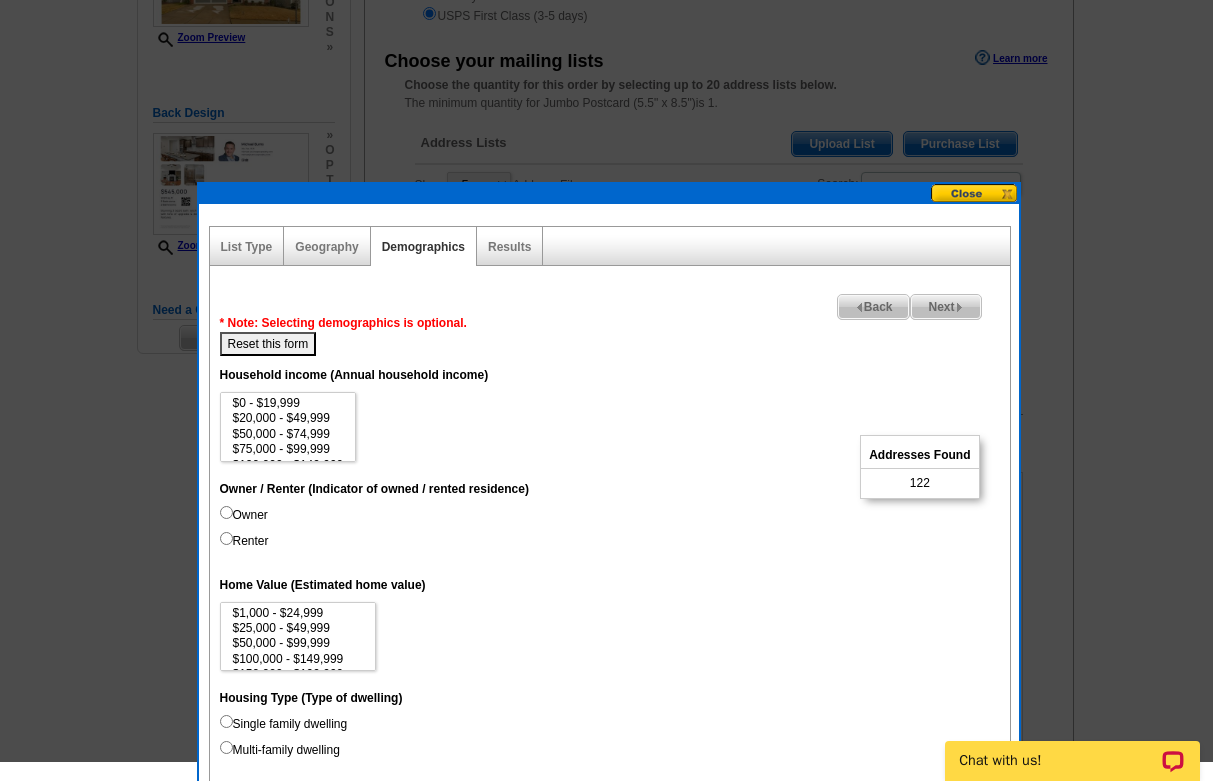 scroll, scrollTop: 329, scrollLeft: 0, axis: vertical 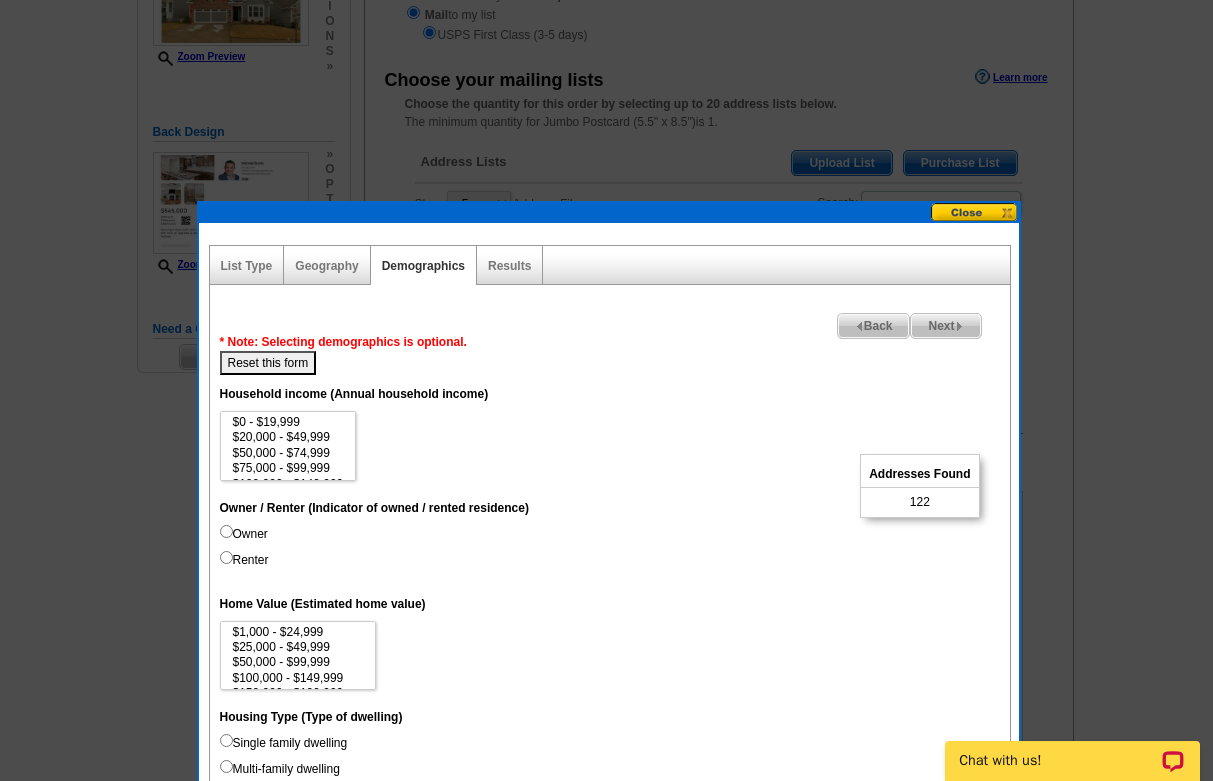 click on "Next" at bounding box center [945, 326] 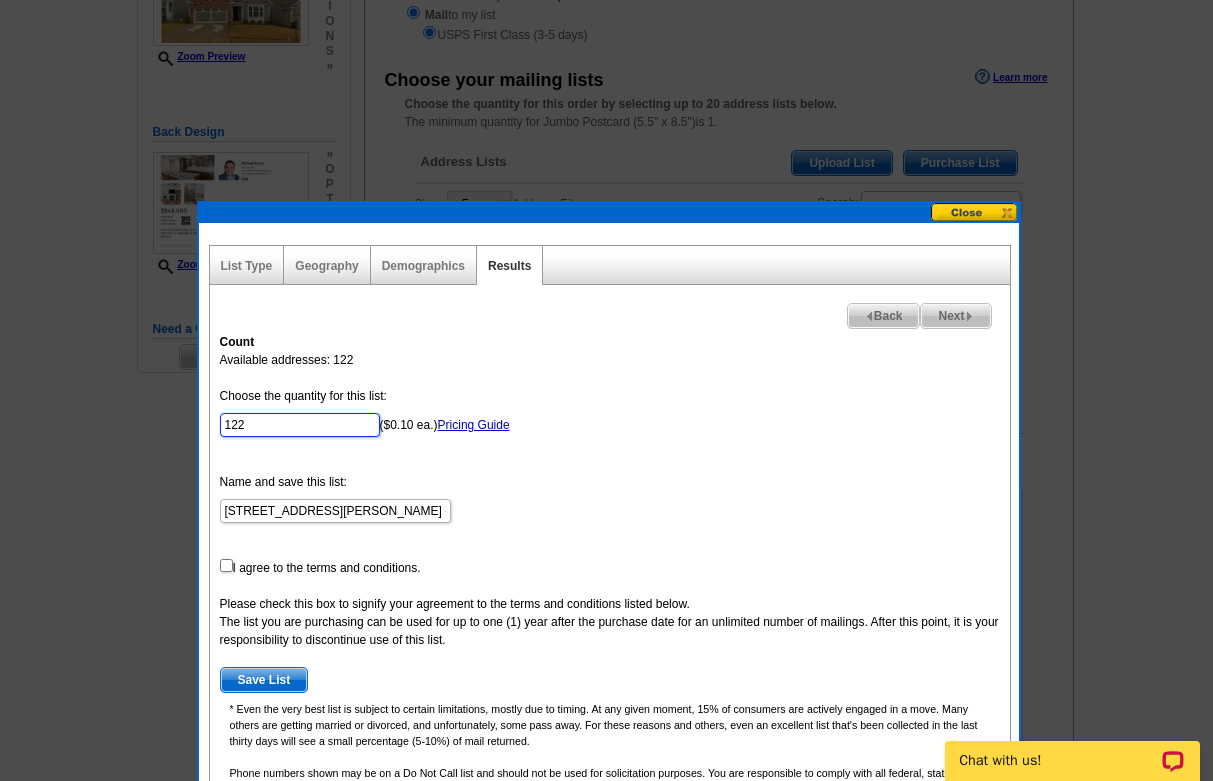 drag, startPoint x: 264, startPoint y: 424, endPoint x: 138, endPoint y: 420, distance: 126.06348 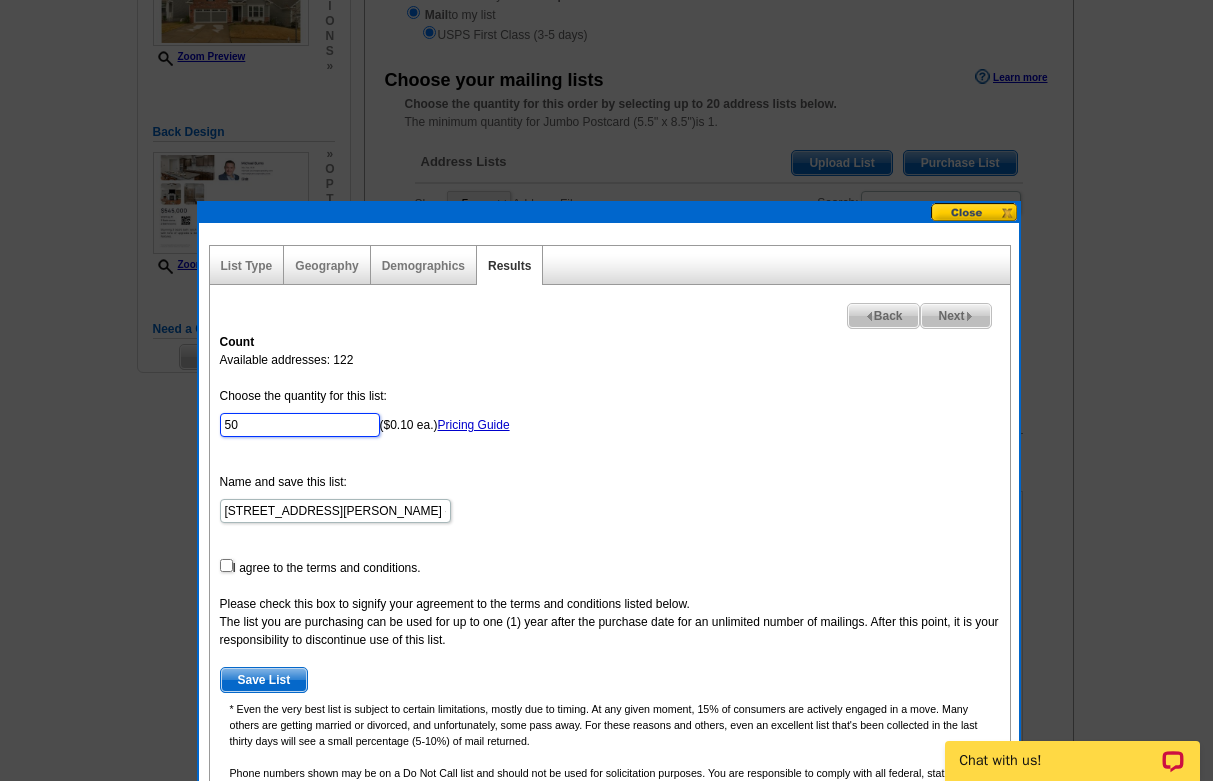 type on "50" 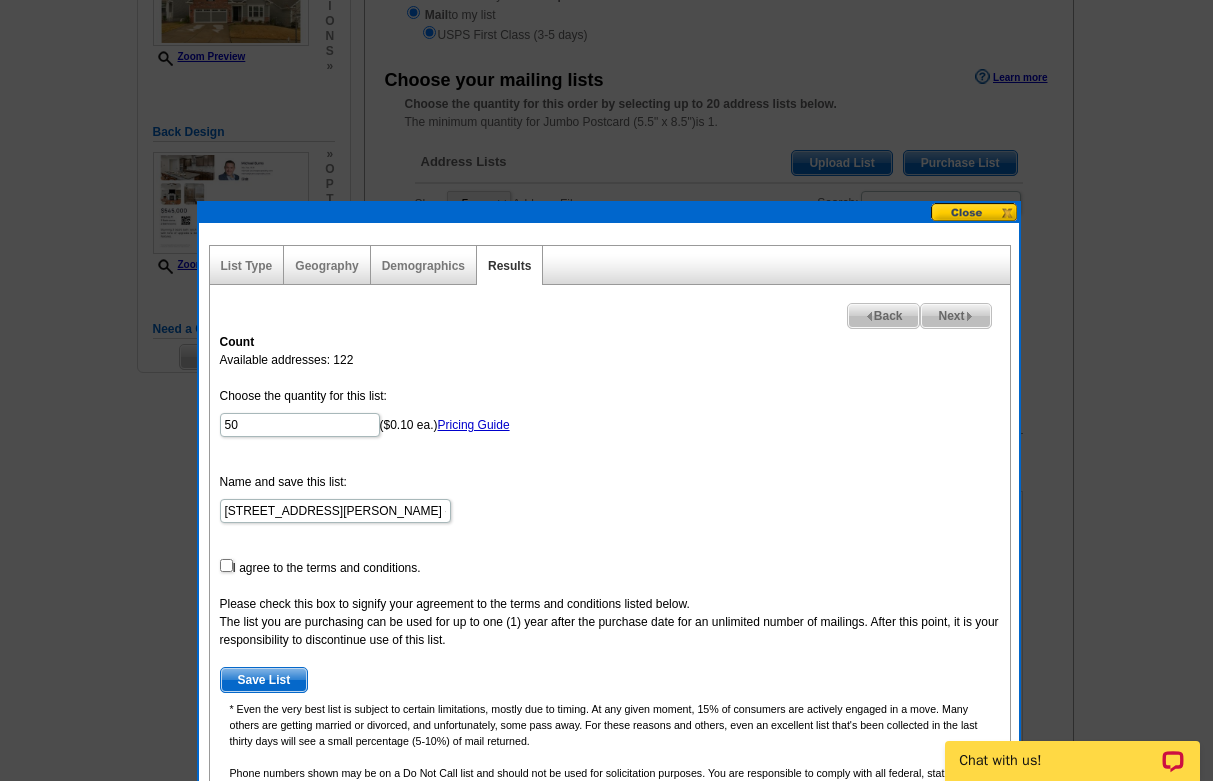 click at bounding box center [226, 565] 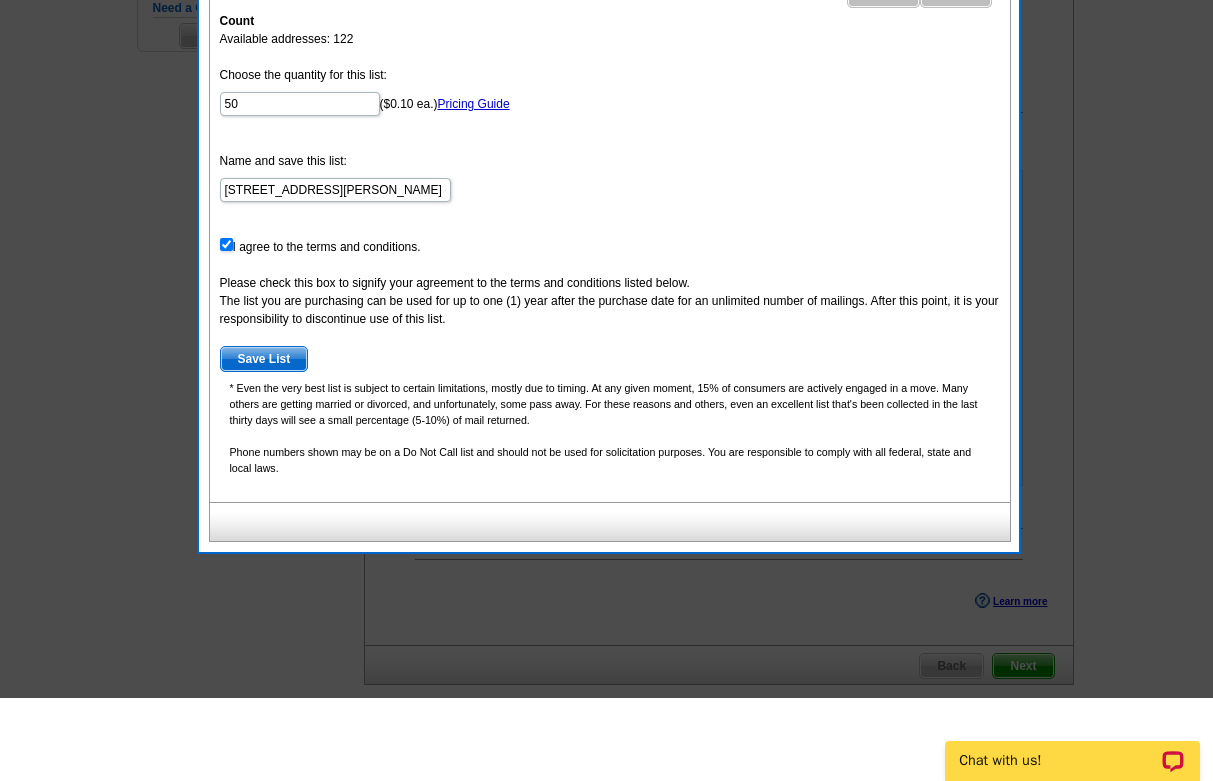 scroll, scrollTop: 567, scrollLeft: 0, axis: vertical 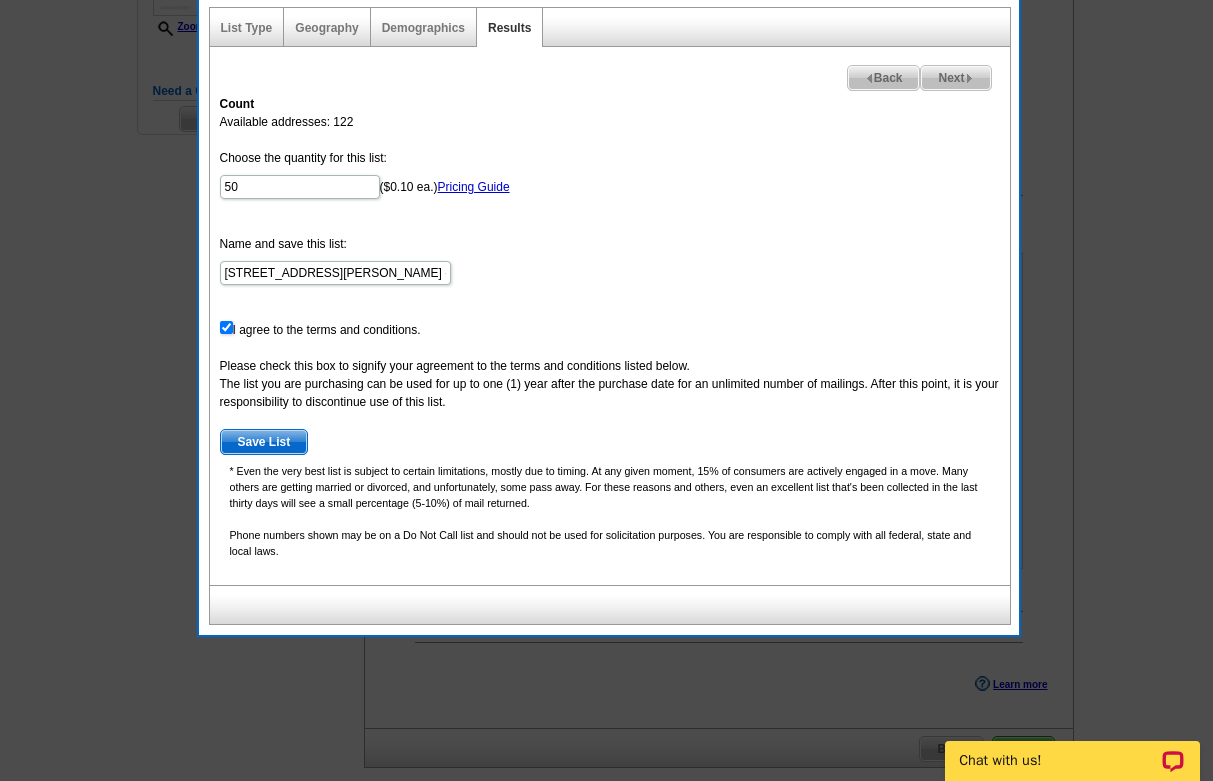 click on "Save List" at bounding box center (264, 442) 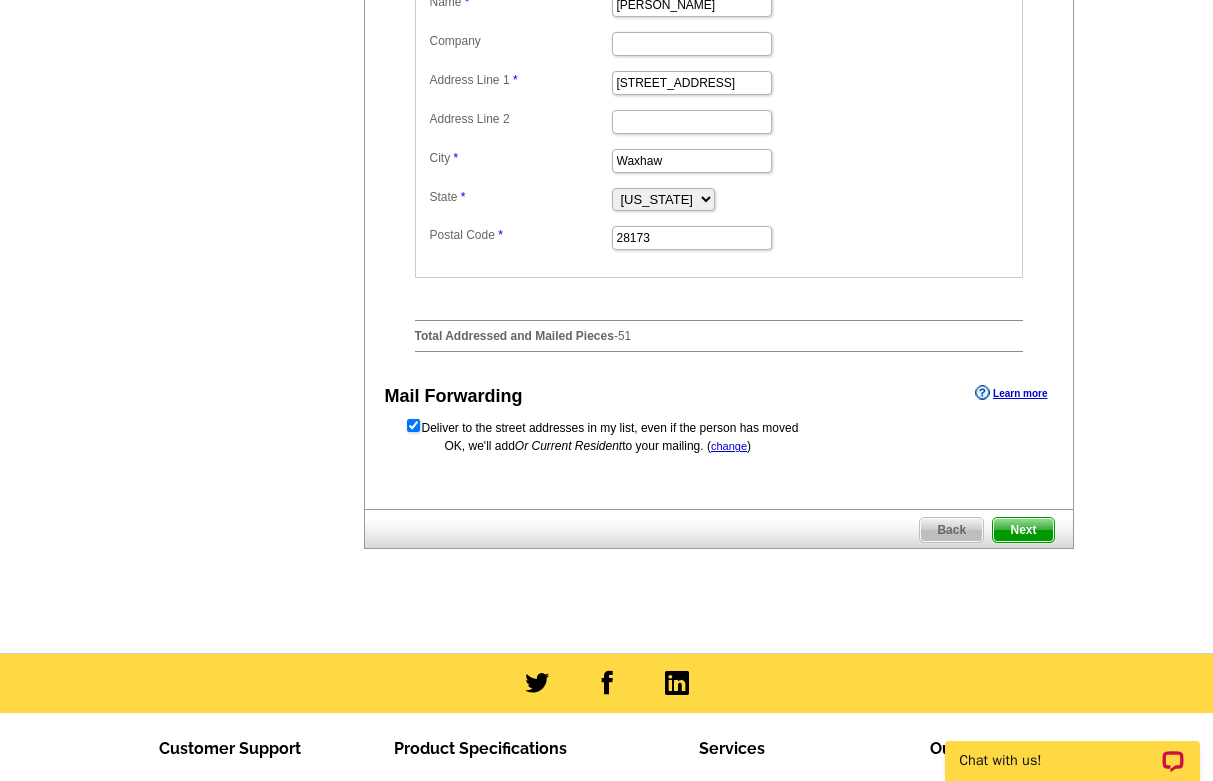 scroll, scrollTop: 1076, scrollLeft: 0, axis: vertical 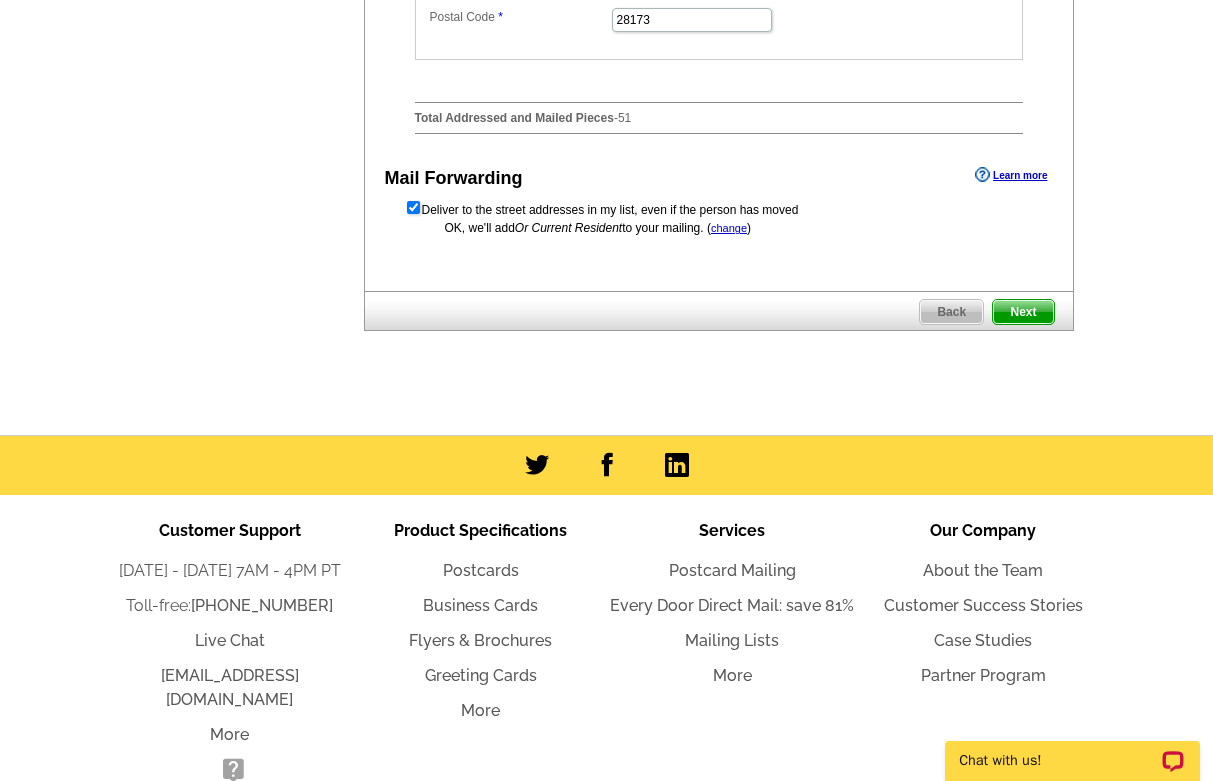 click on "Next" at bounding box center (1023, 312) 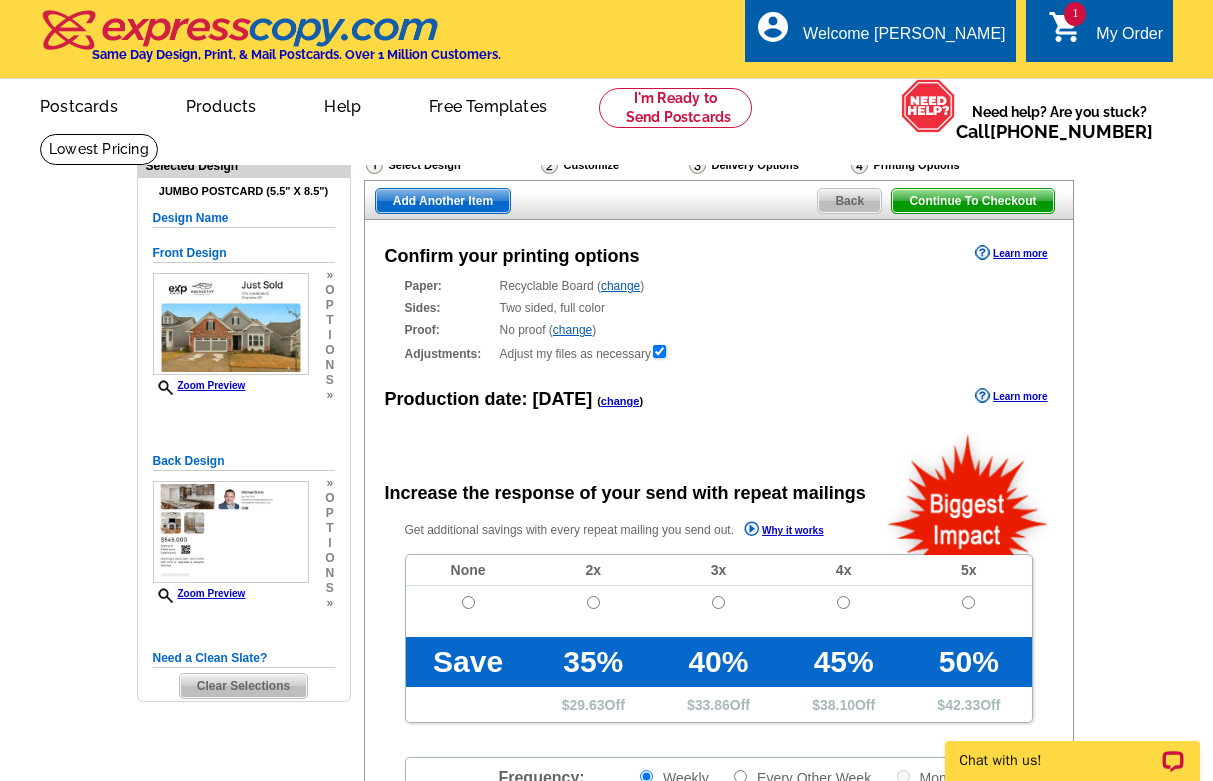 scroll, scrollTop: 0, scrollLeft: 0, axis: both 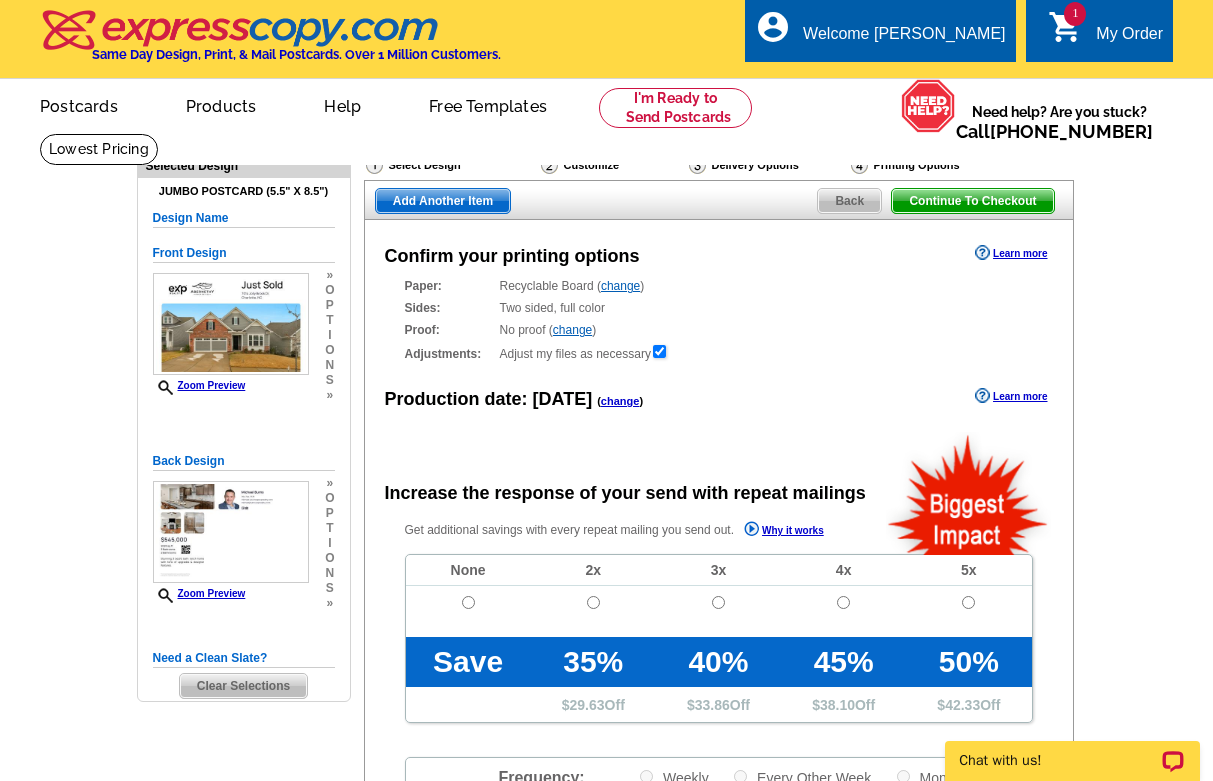 click at bounding box center (468, 602) 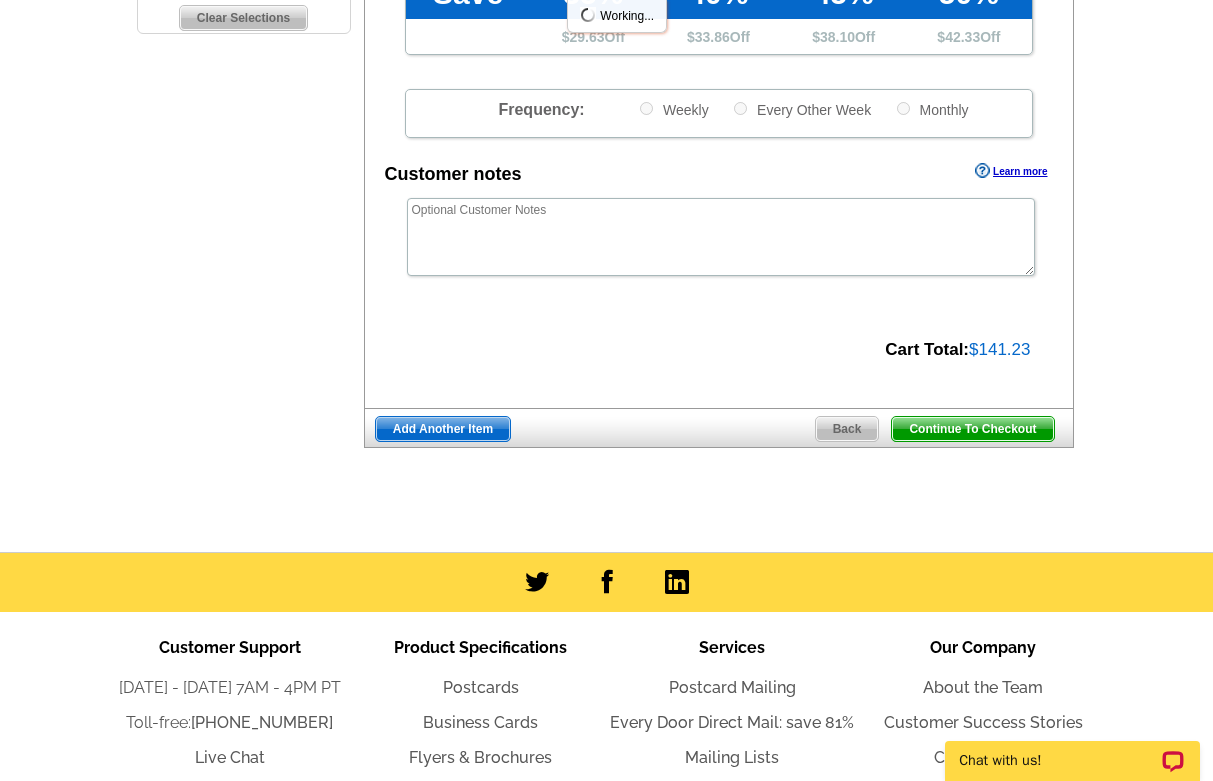 scroll, scrollTop: 571, scrollLeft: 0, axis: vertical 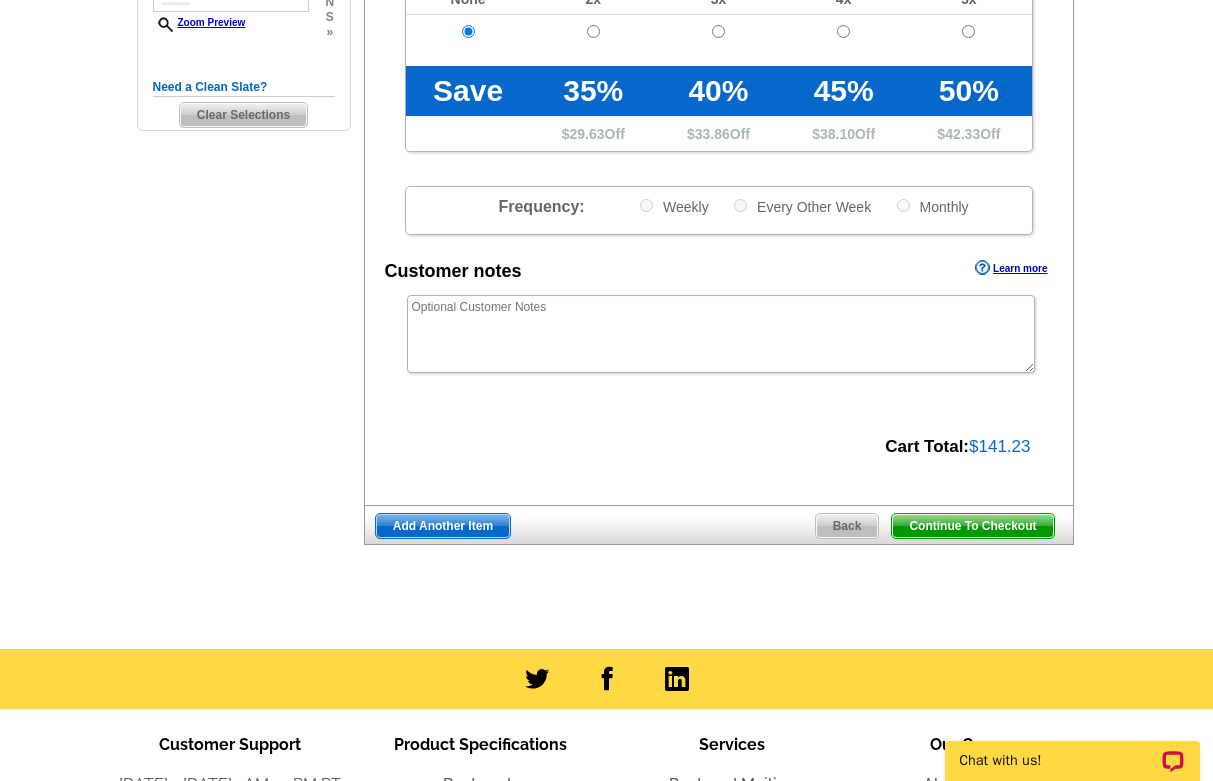 click on "Continue To Checkout" at bounding box center [972, 526] 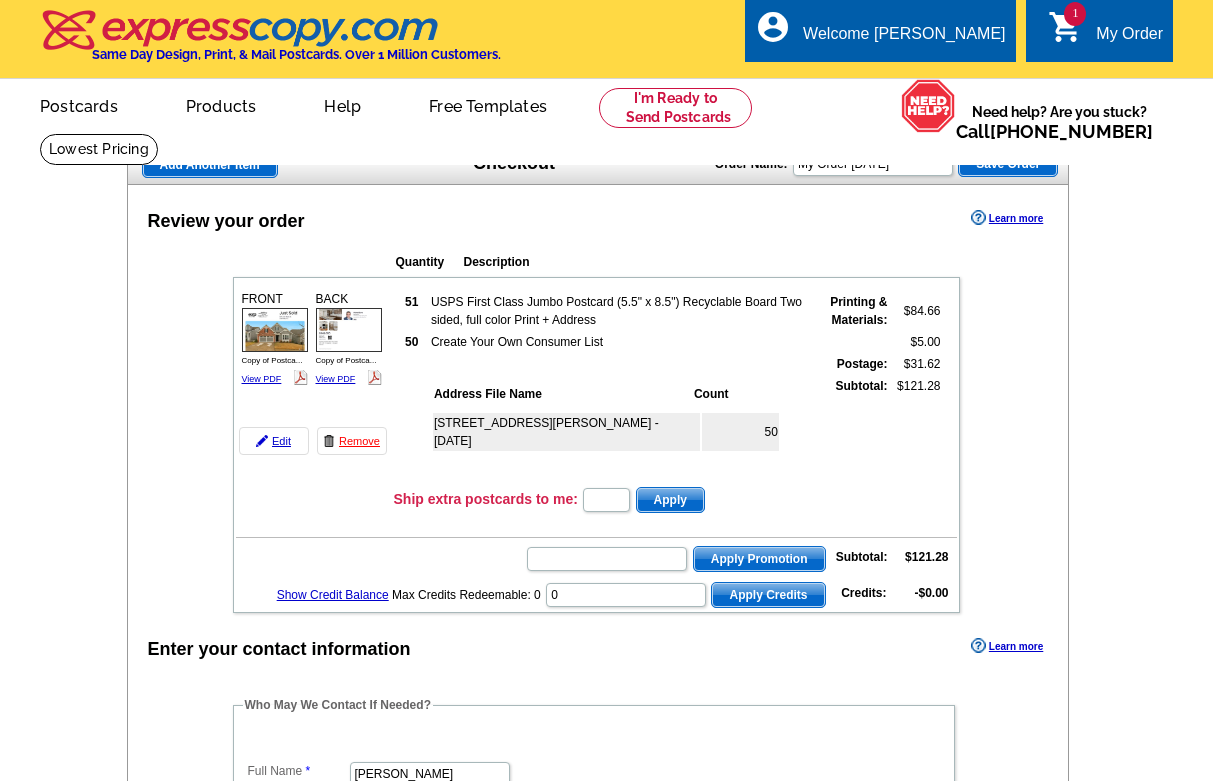 scroll, scrollTop: 0, scrollLeft: 0, axis: both 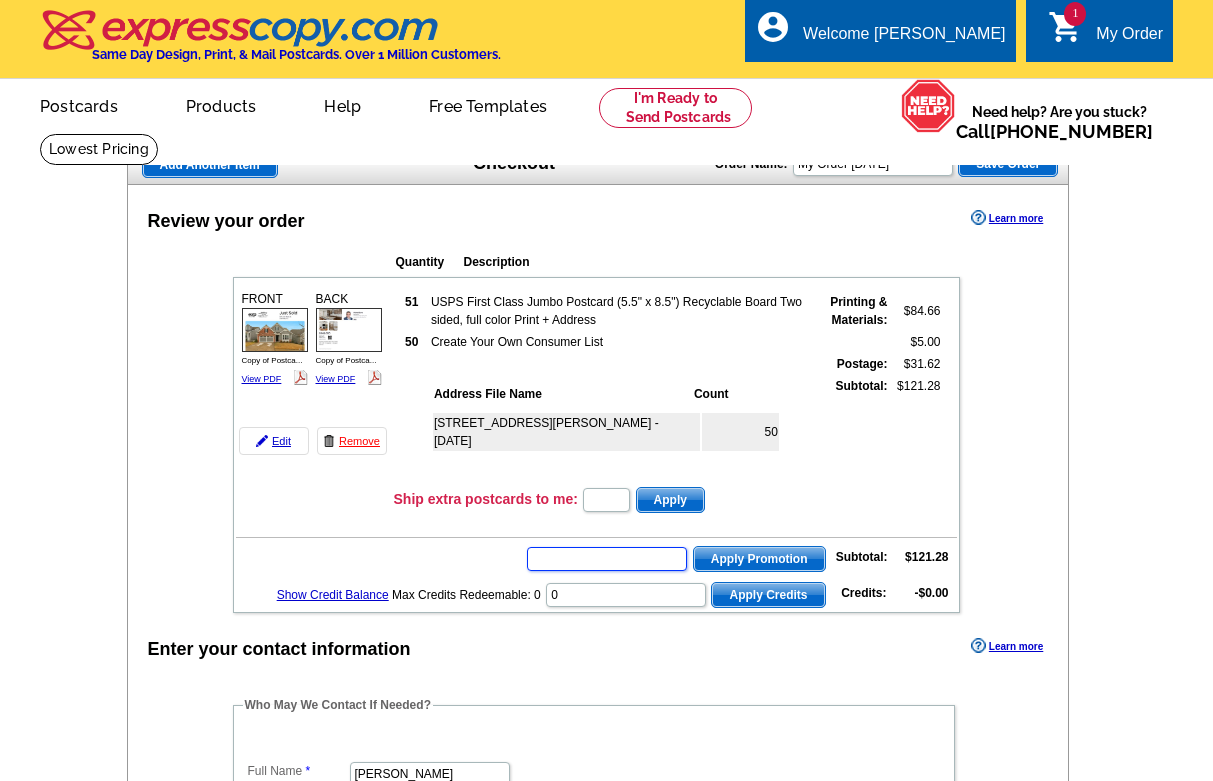 click at bounding box center [607, 559] 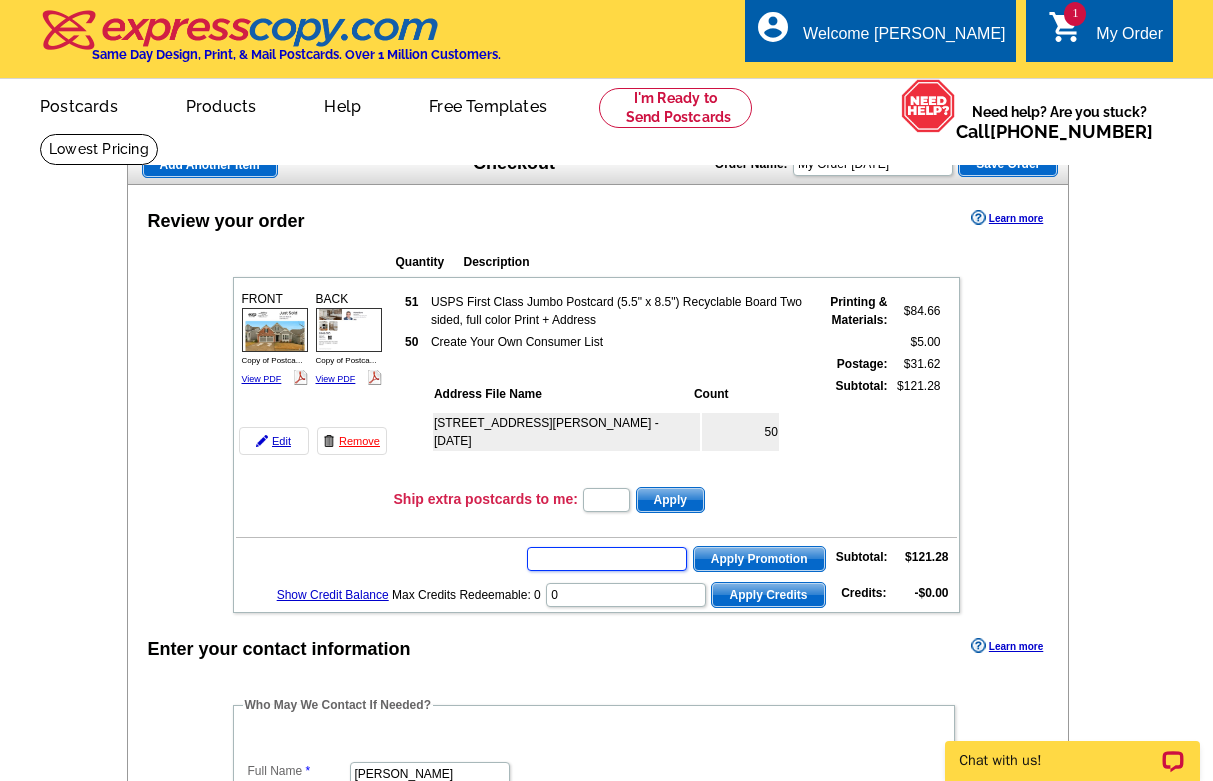 scroll, scrollTop: 0, scrollLeft: 0, axis: both 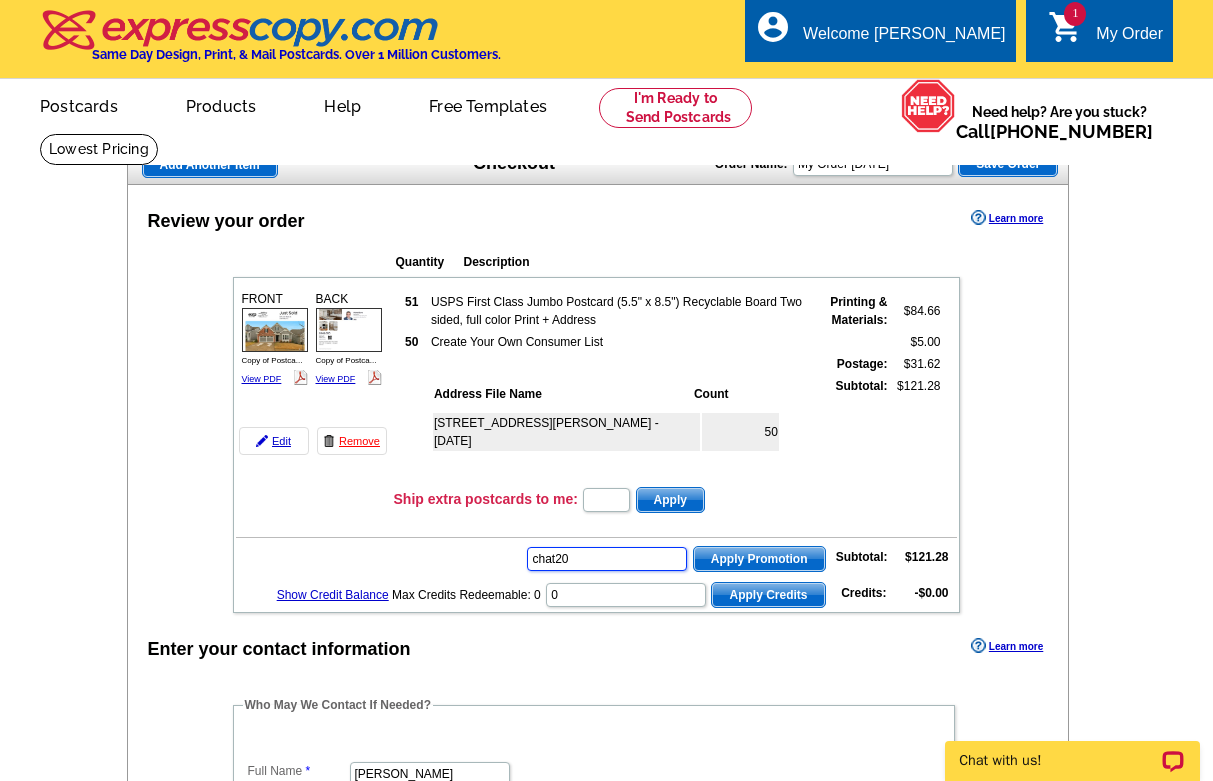 type on "chat20" 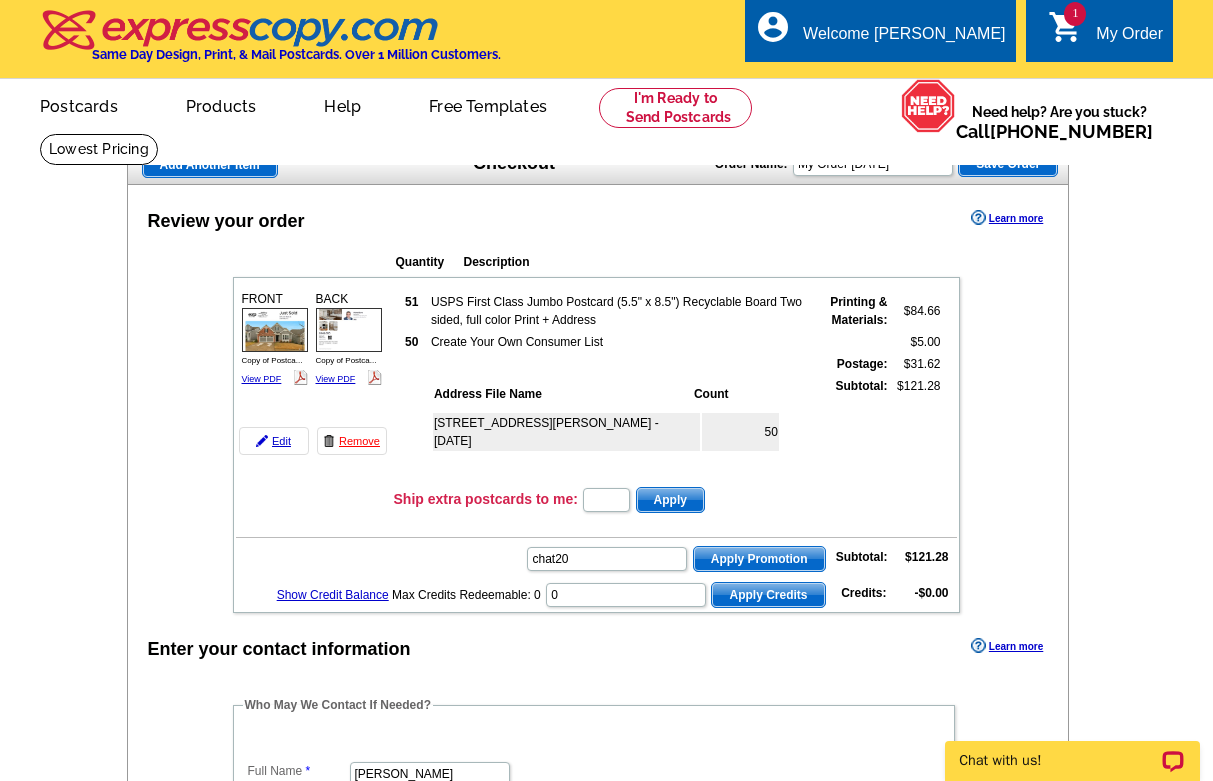 click on "Apply Promotion" at bounding box center [759, 559] 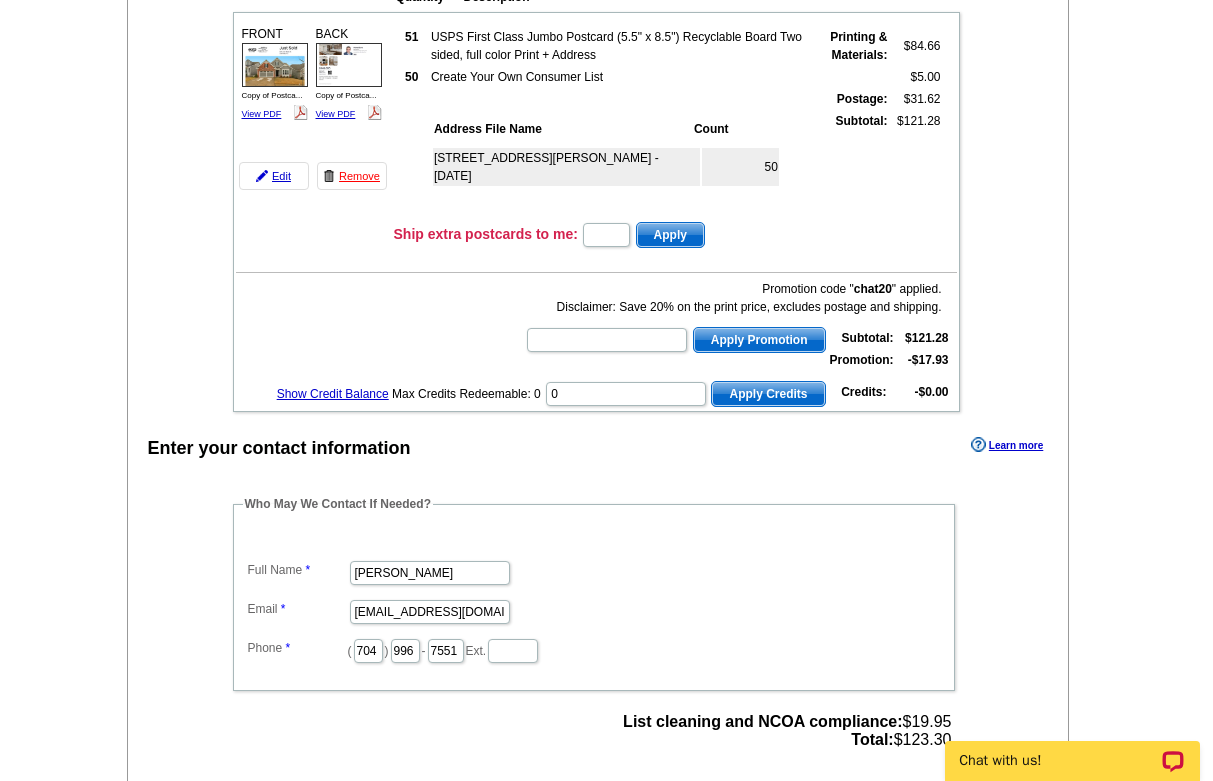 scroll, scrollTop: 279, scrollLeft: 0, axis: vertical 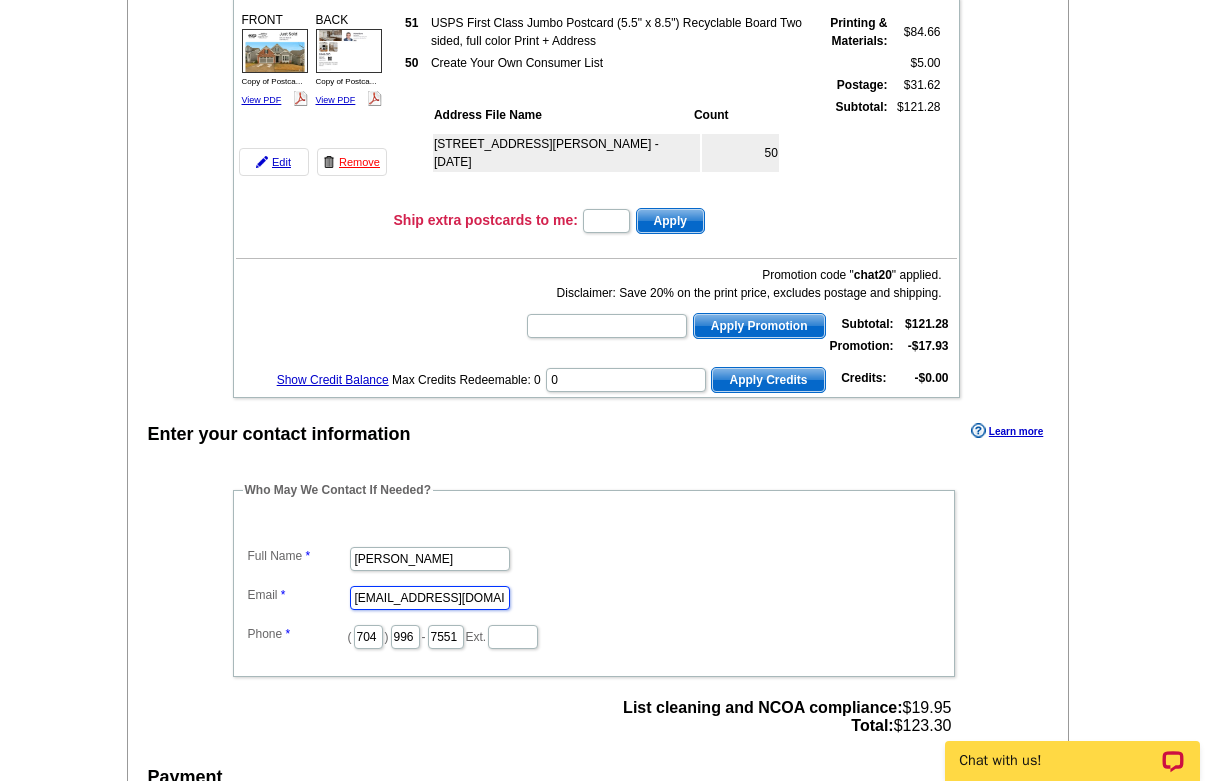 drag, startPoint x: 398, startPoint y: 599, endPoint x: 541, endPoint y: 588, distance: 143.42245 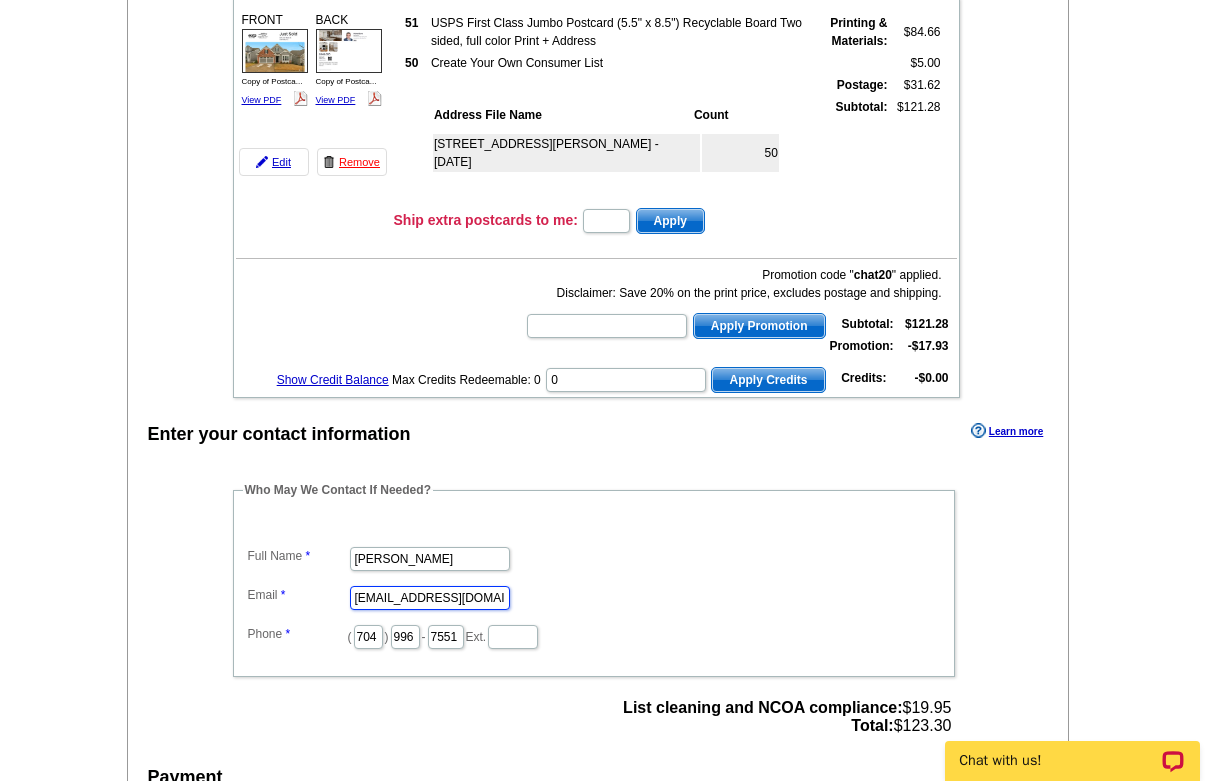 click on "sarah@carolinasrealestatecompany.com" at bounding box center (430, 598) 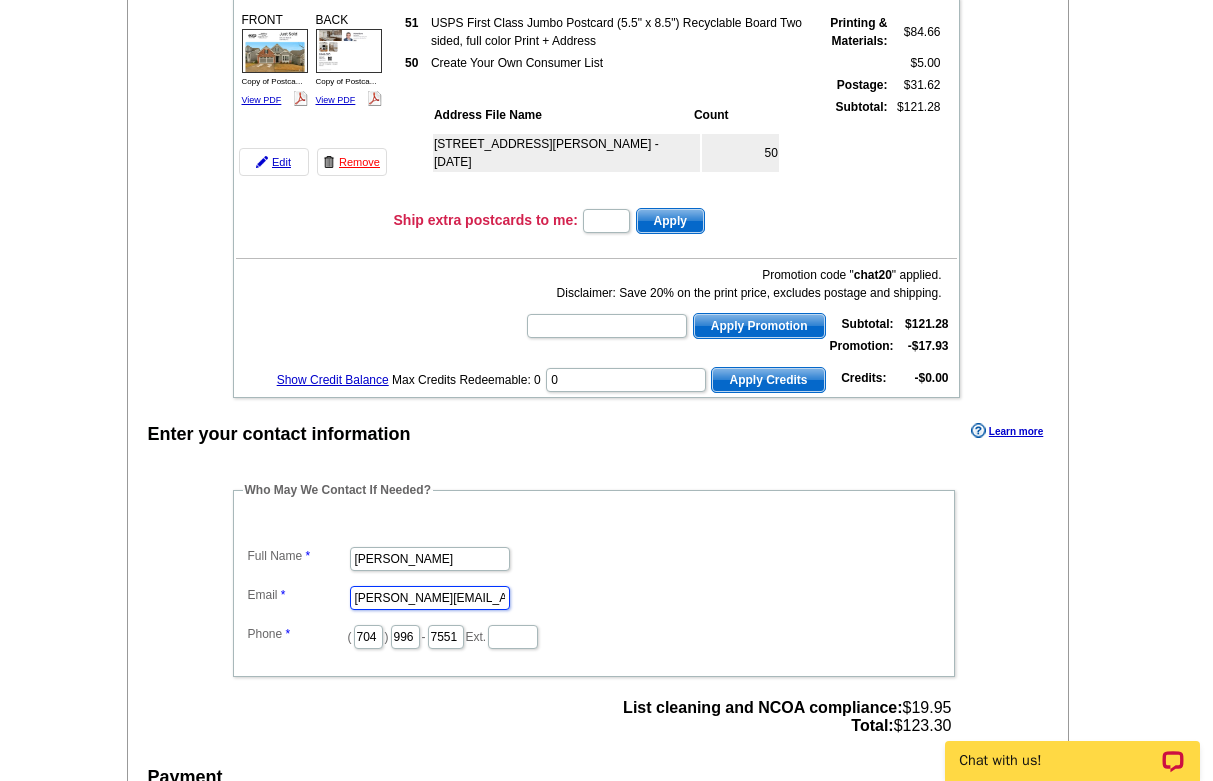 type on "[PERSON_NAME][EMAIL_ADDRESS][DOMAIN_NAME]" 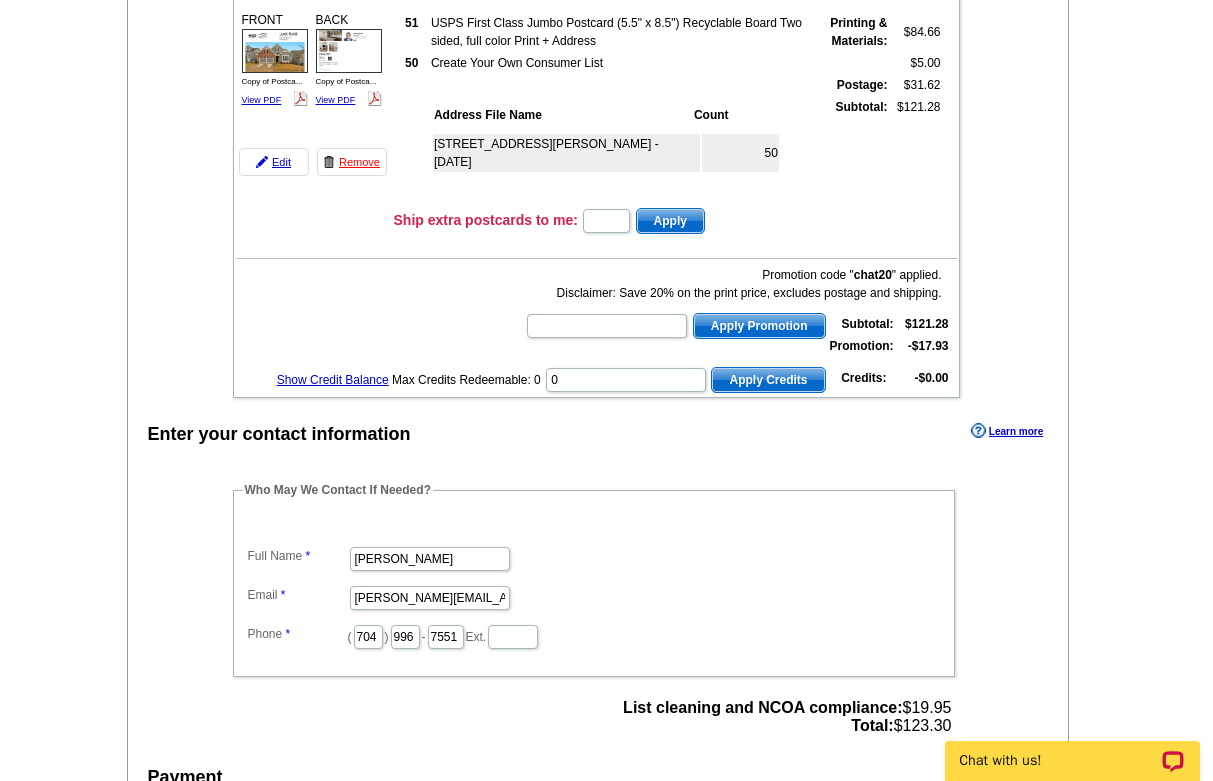 click on "Full Name
Sarah  Abernethy
Email
sarah@abernethyproperties.com
Phone
( 704 )  996  -  7551  Ext." at bounding box center (594, 583) 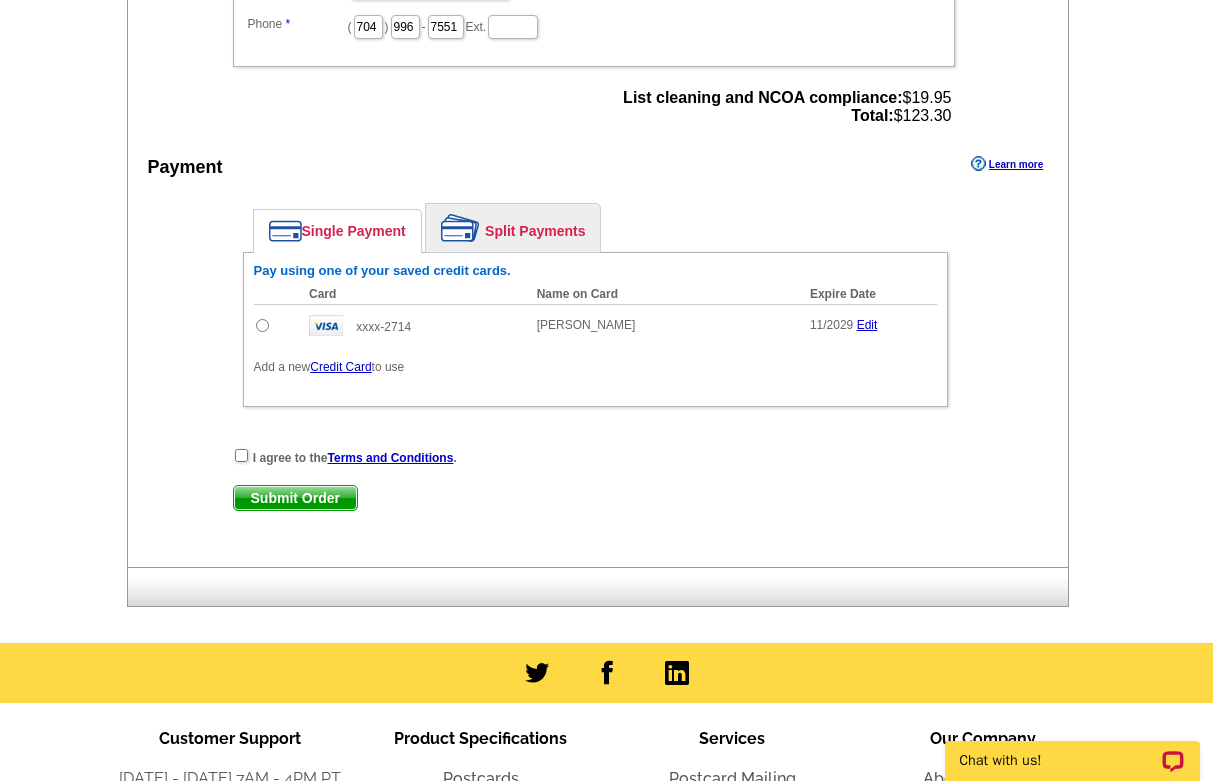 scroll, scrollTop: 902, scrollLeft: 0, axis: vertical 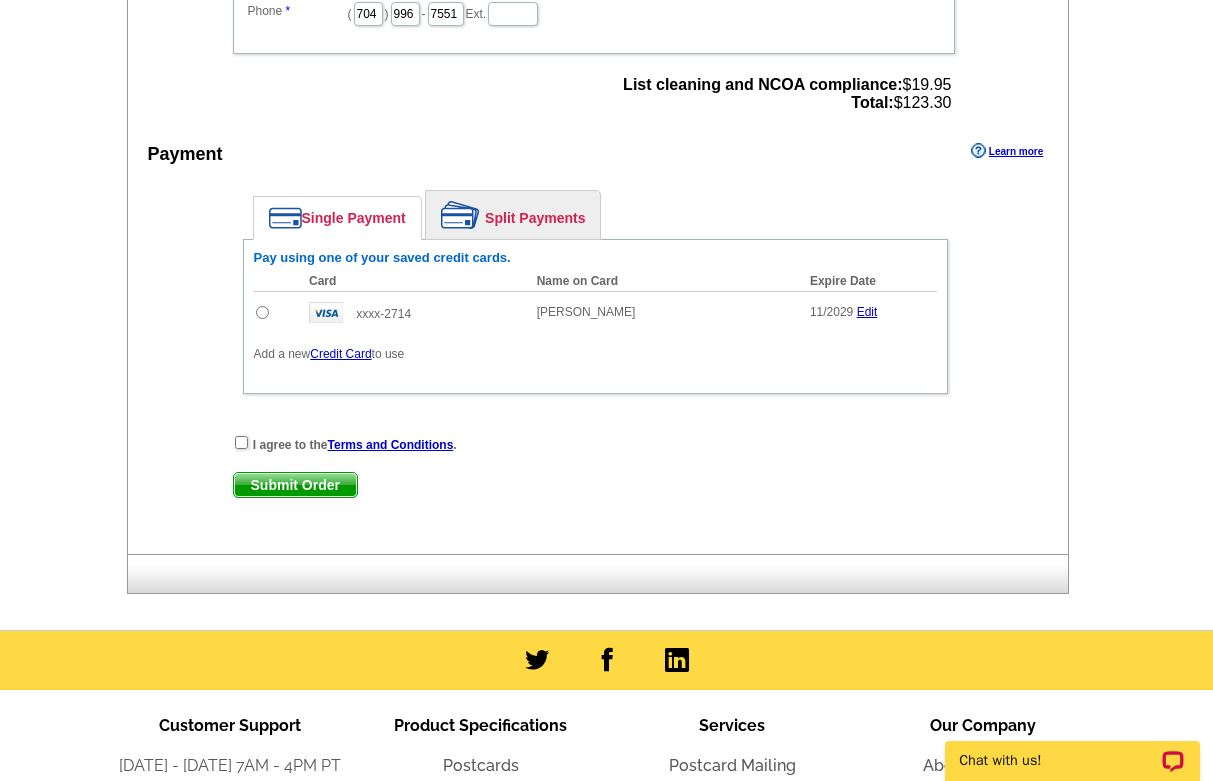 click at bounding box center [262, 312] 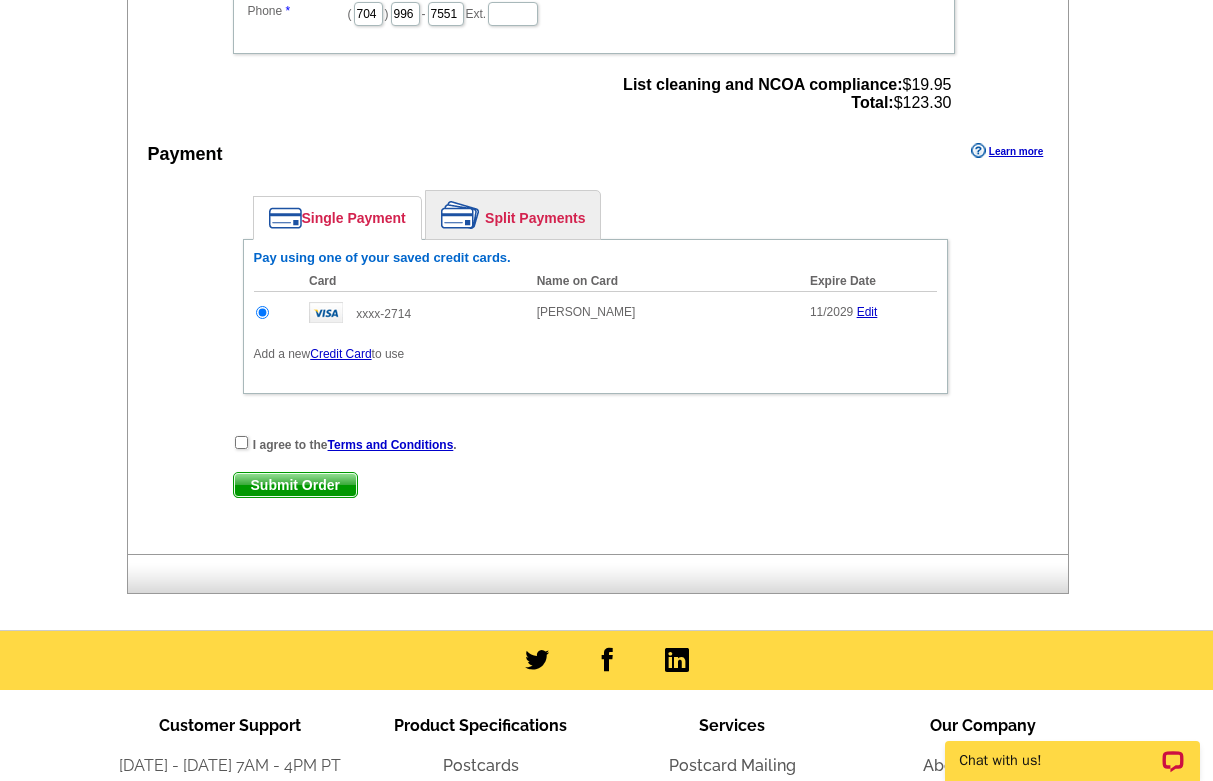 click at bounding box center [241, 442] 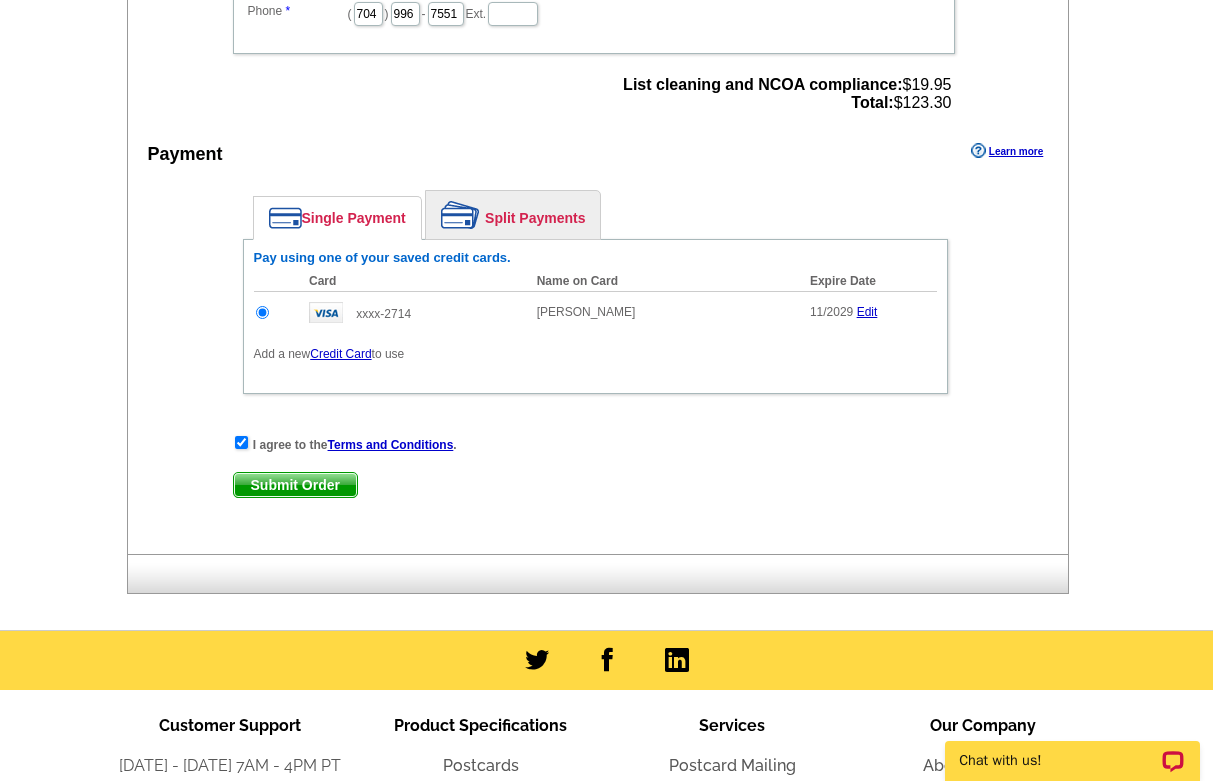 click on "Submit Order" at bounding box center [295, 485] 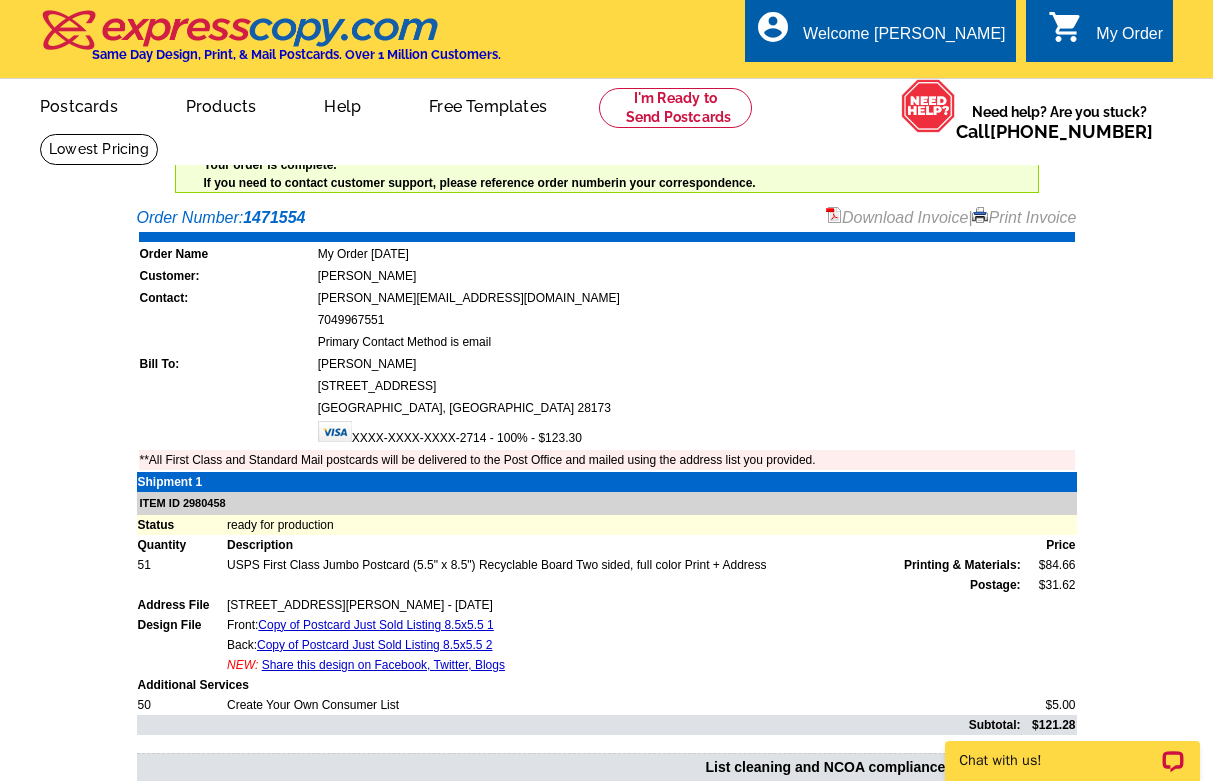 scroll, scrollTop: 0, scrollLeft: 0, axis: both 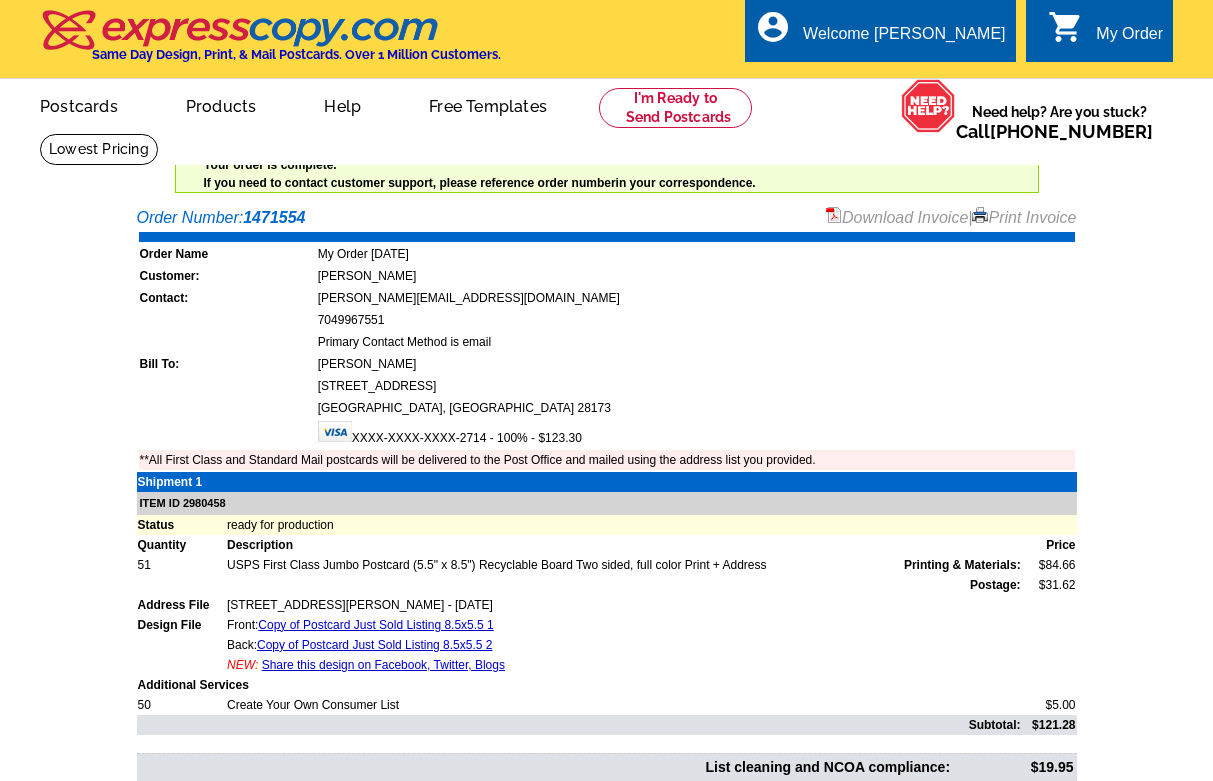 click on "7049967551" at bounding box center [696, 320] 